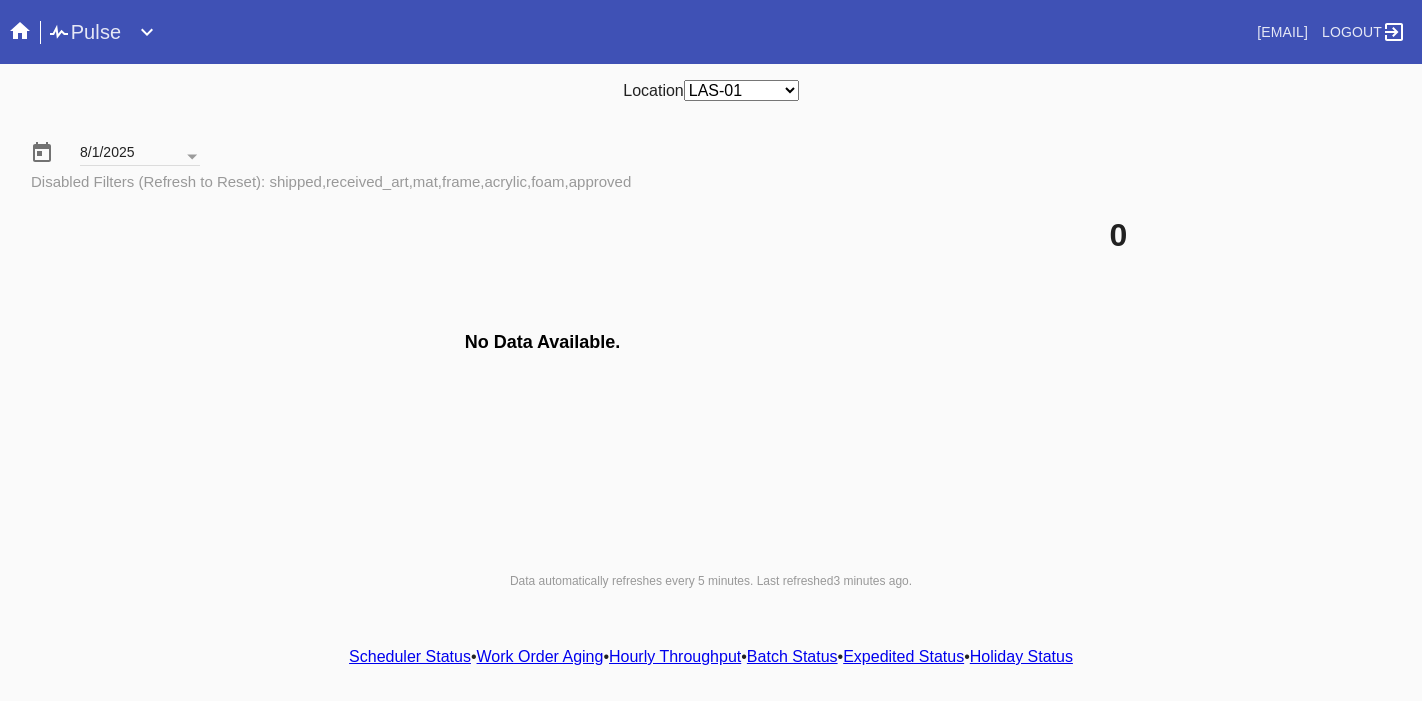 scroll, scrollTop: 0, scrollLeft: 0, axis: both 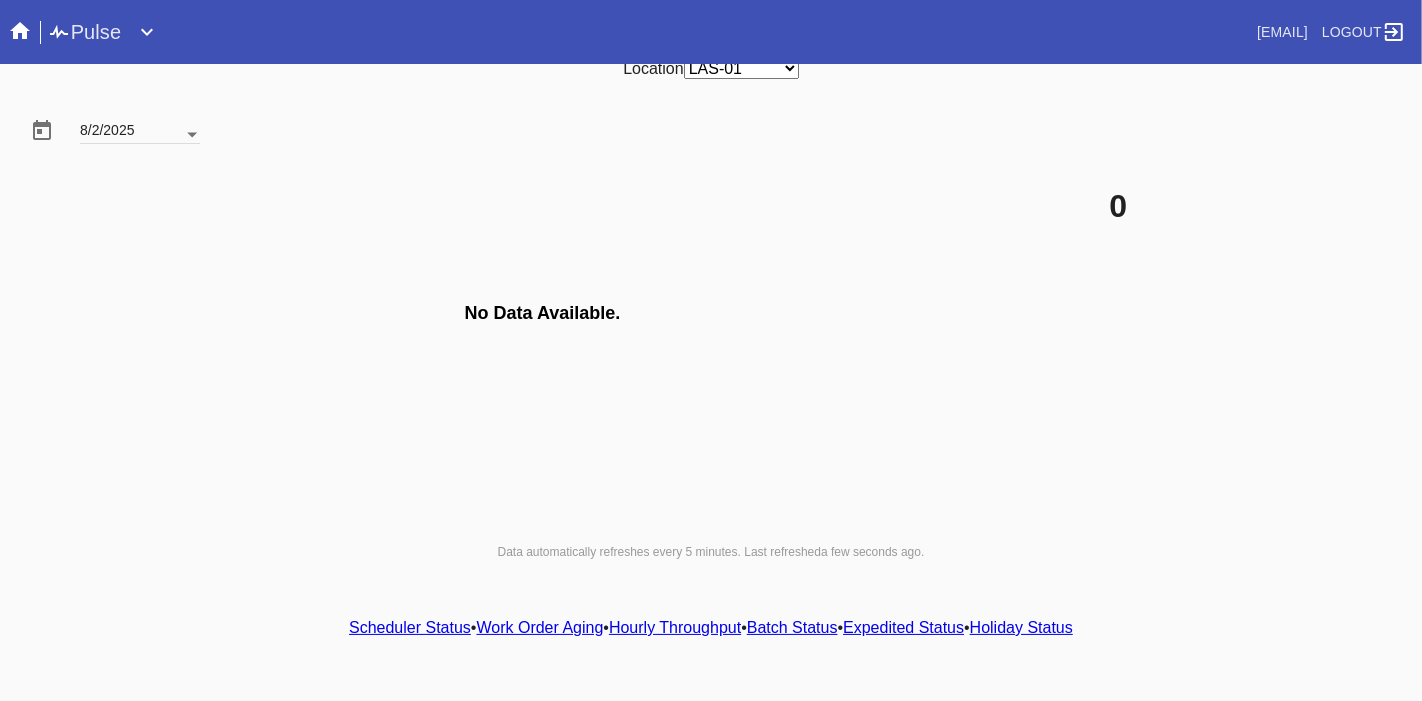 click at bounding box center (192, 135) 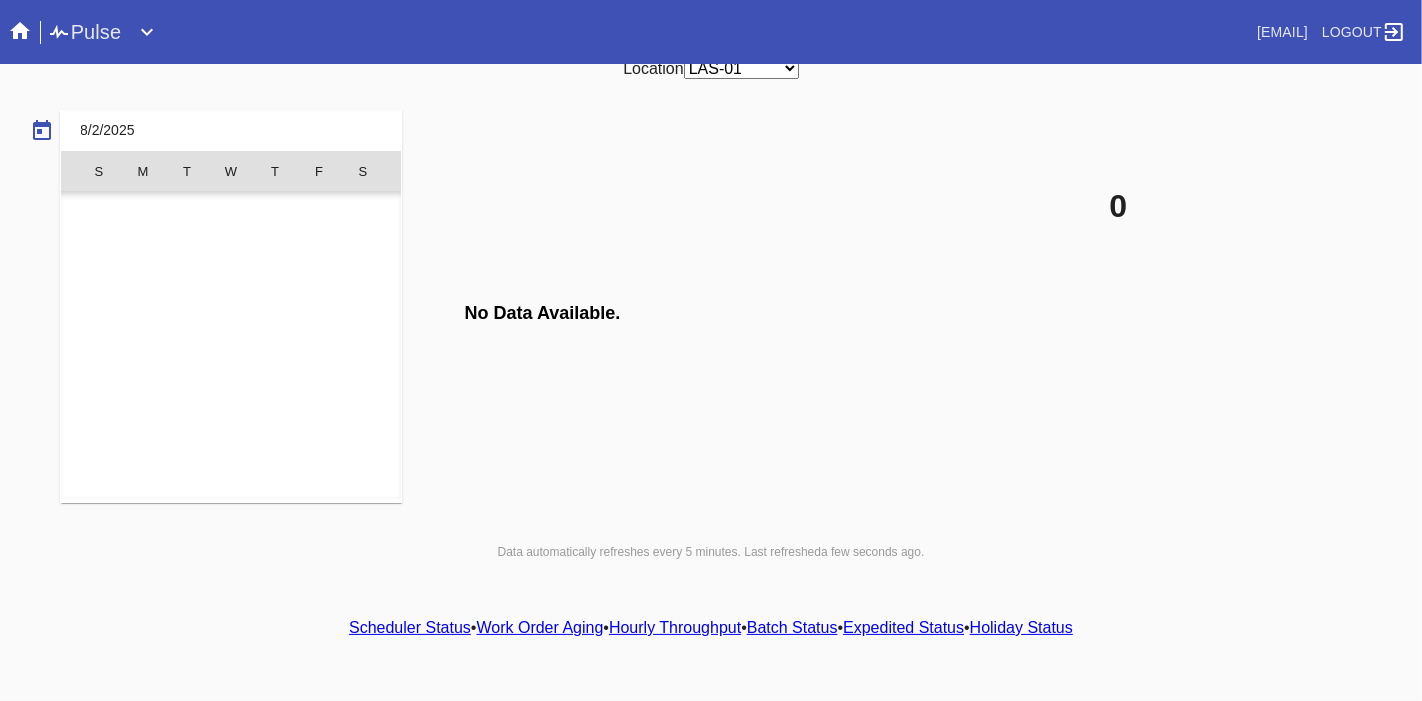 scroll, scrollTop: 462954, scrollLeft: 0, axis: vertical 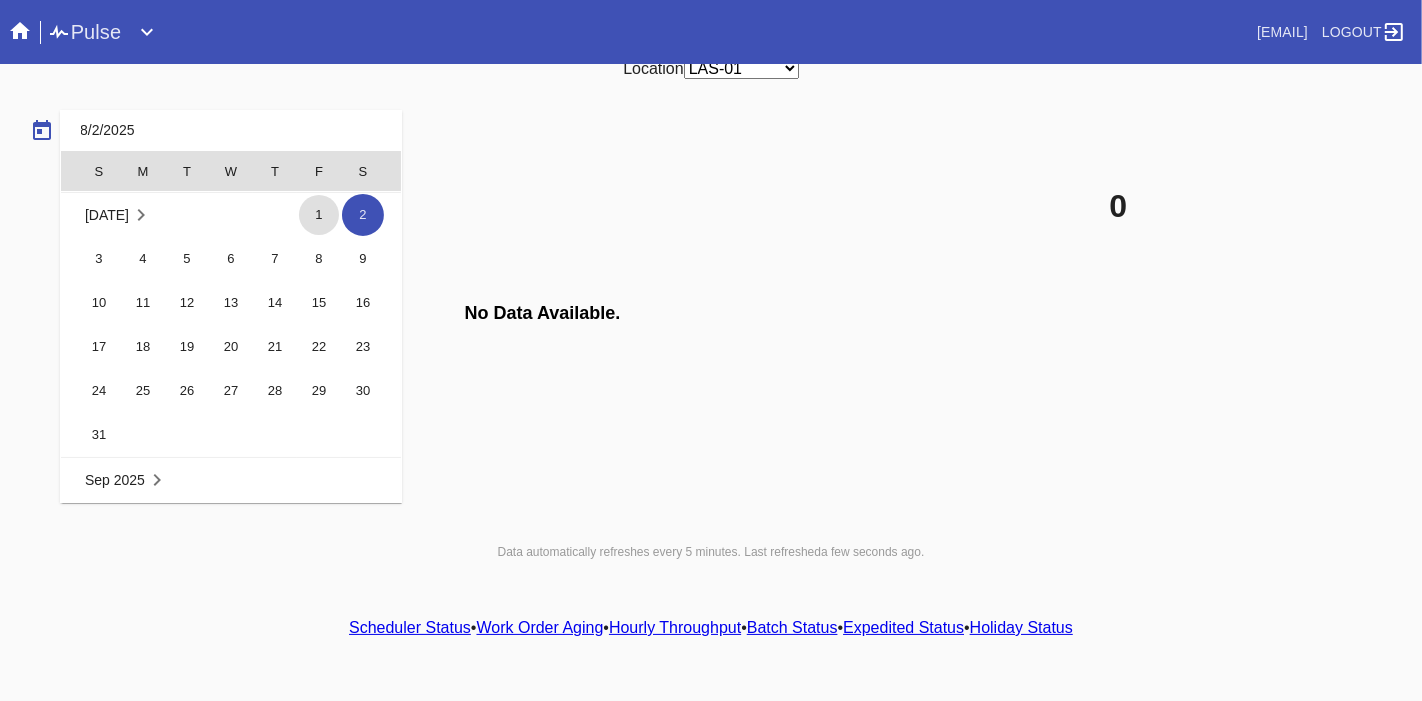 click on "1" at bounding box center (319, 215) 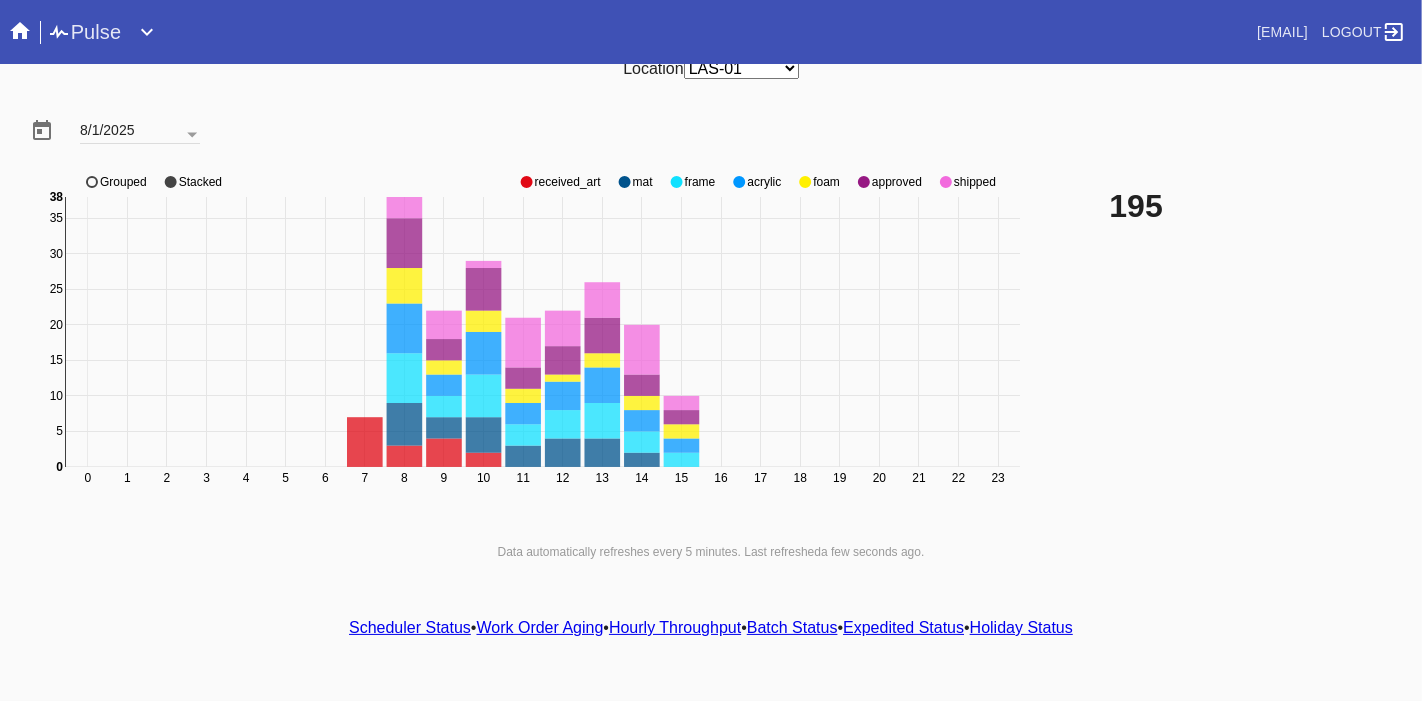 click at bounding box center (20, 32) 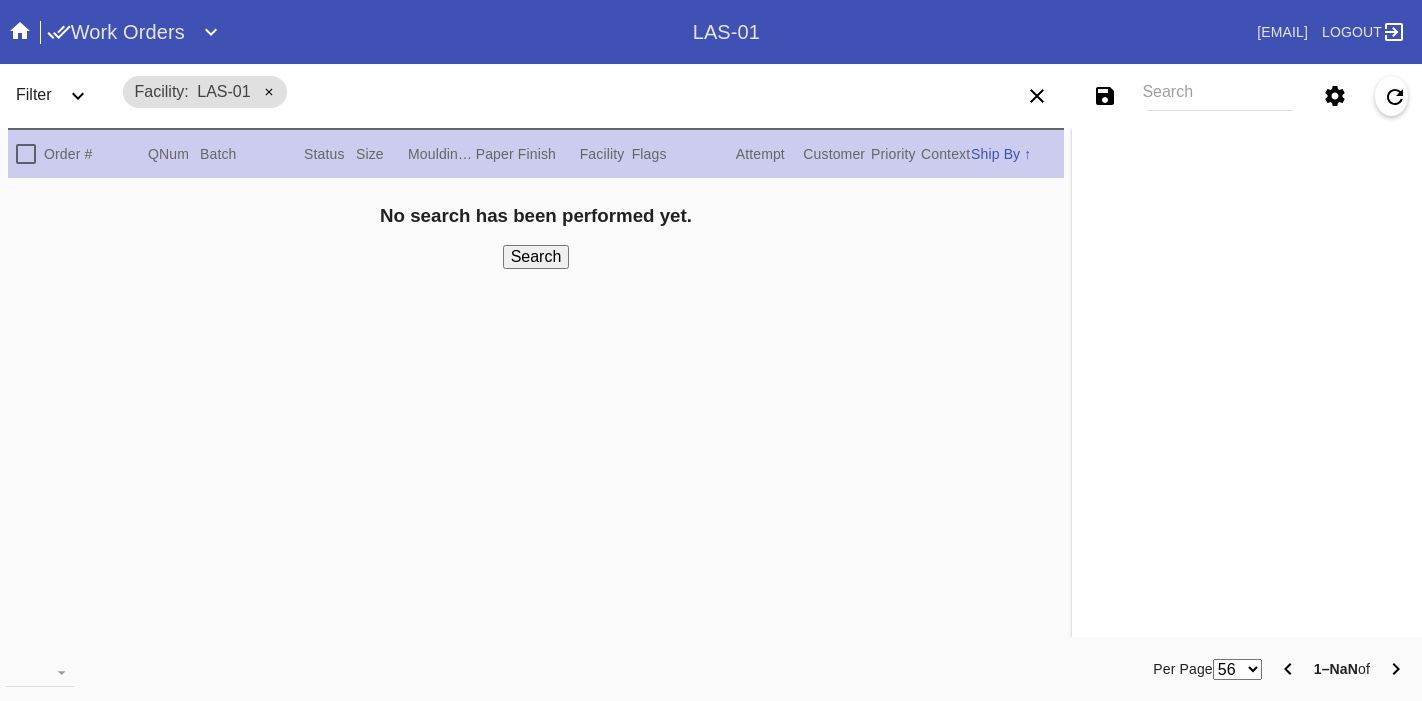 scroll, scrollTop: 0, scrollLeft: 0, axis: both 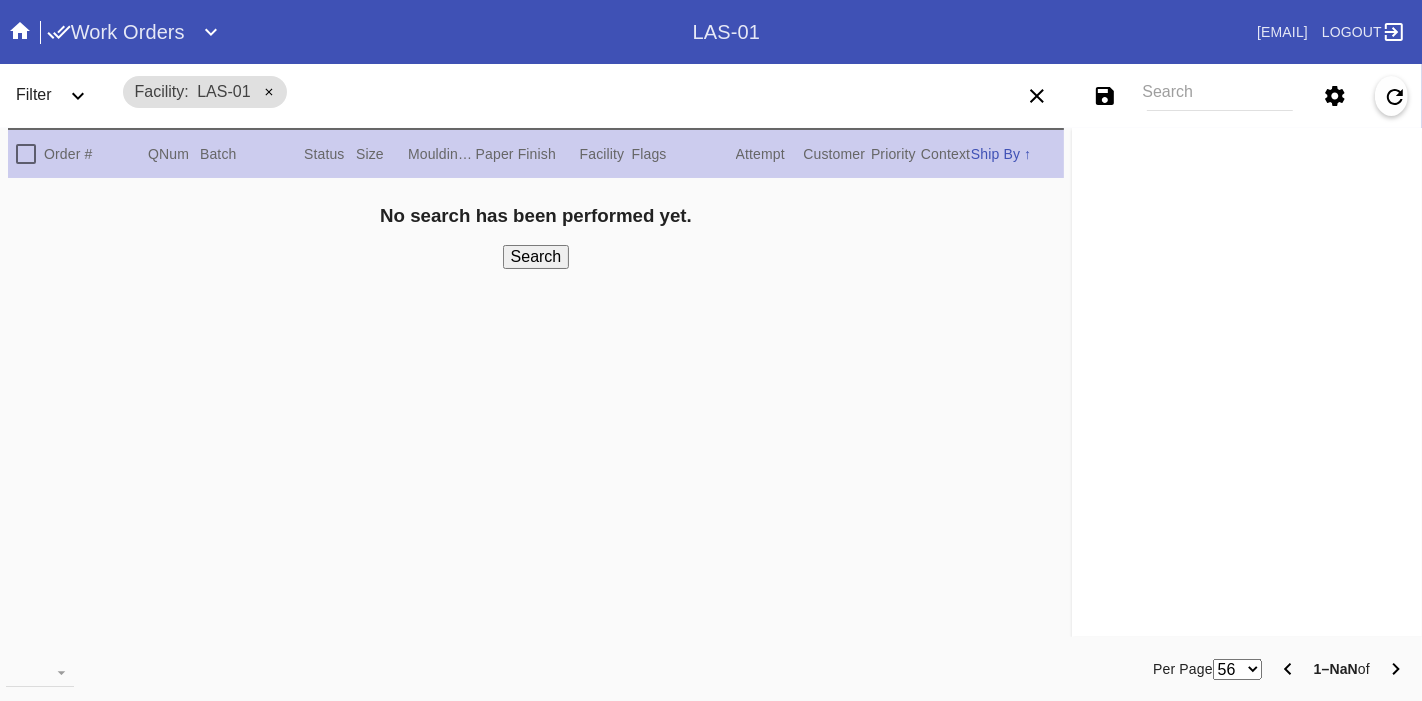click 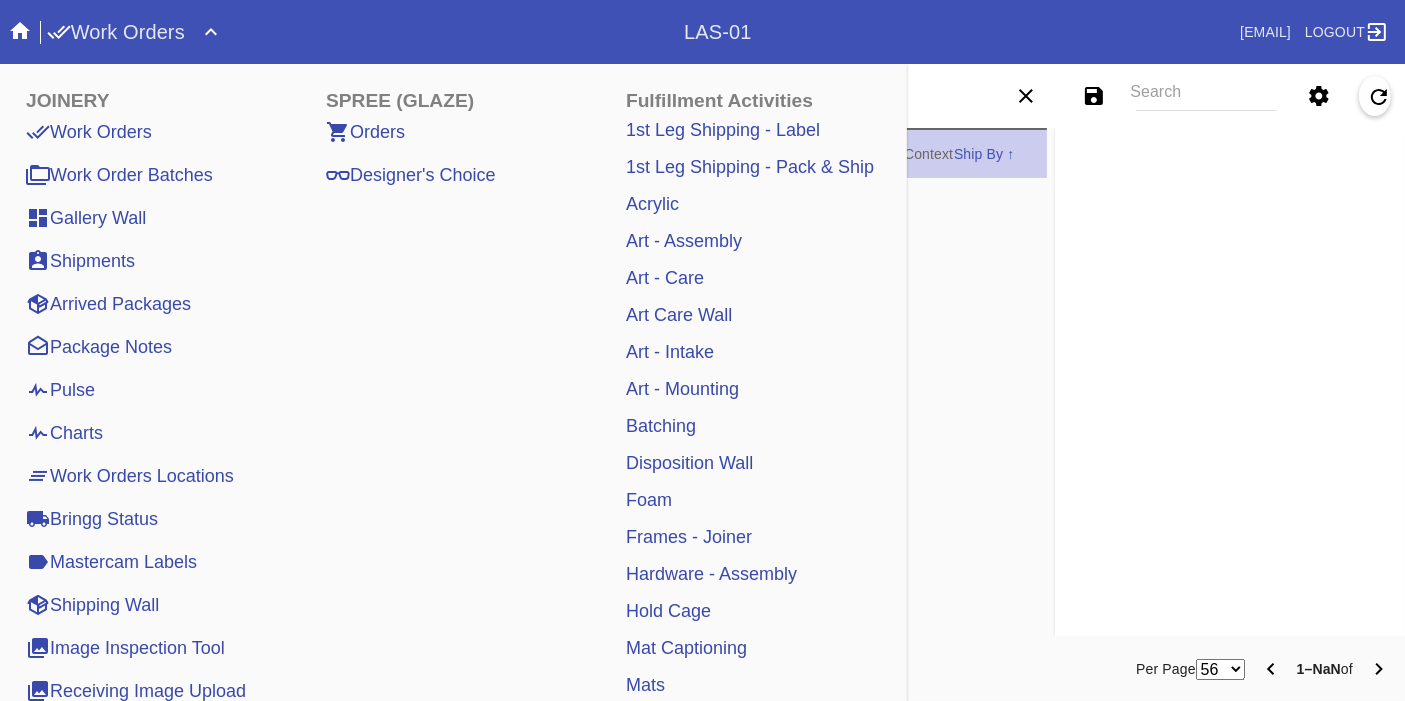click on "Work Orders" at bounding box center [366, 32] 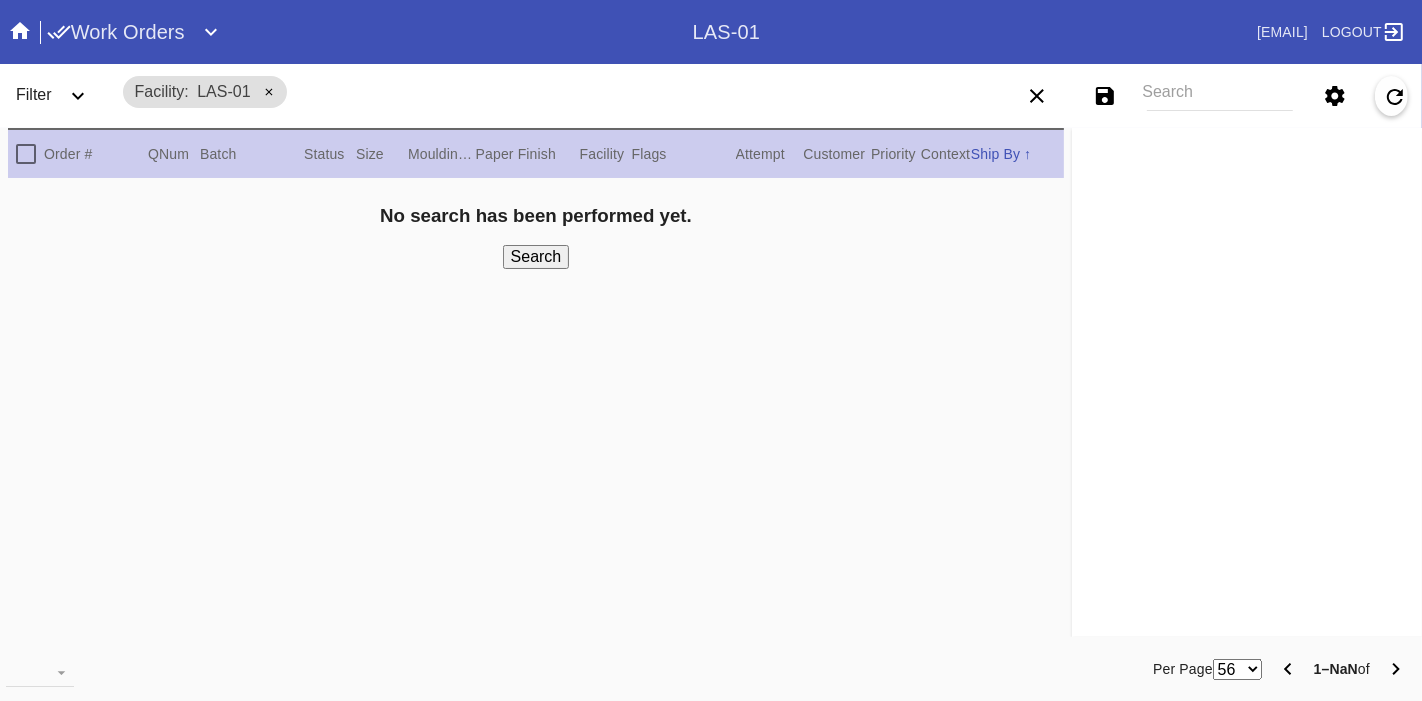 click 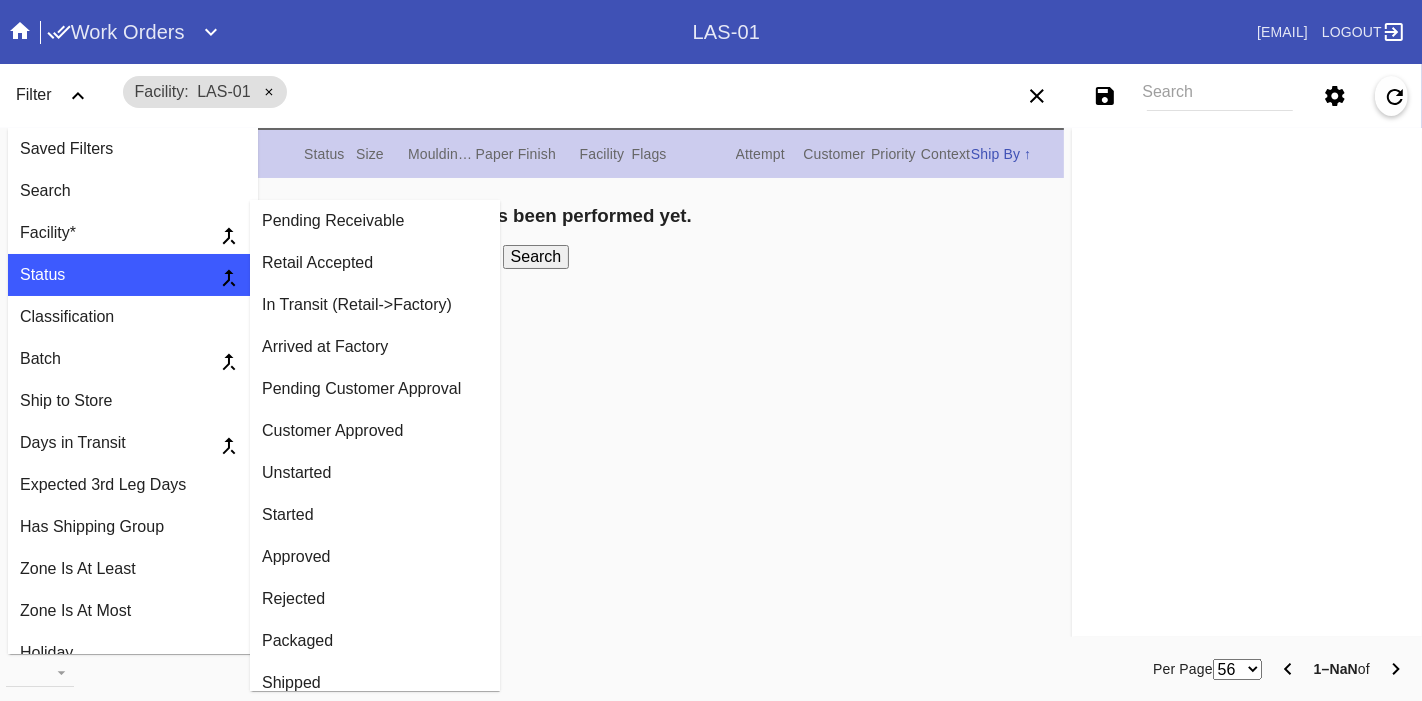 click on "In Transit (Retail->Factory)" at bounding box center (375, 305) 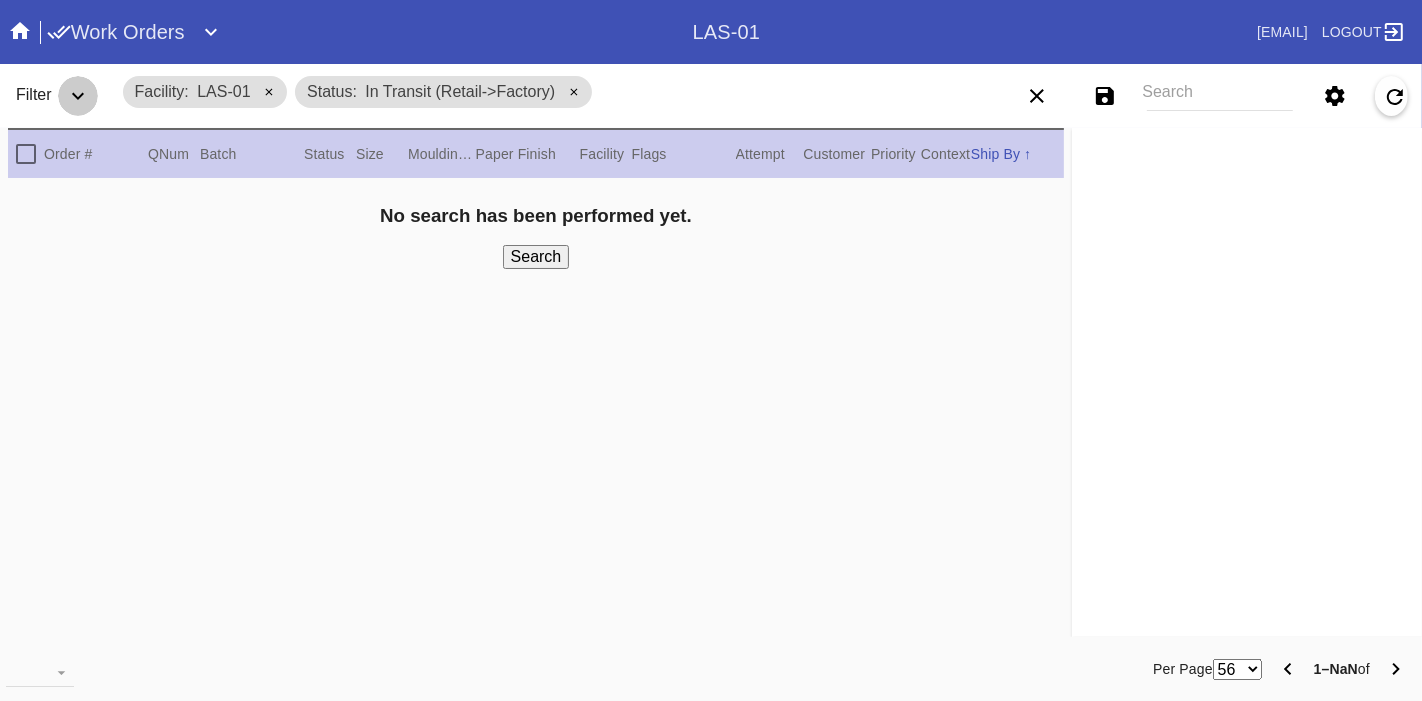 click 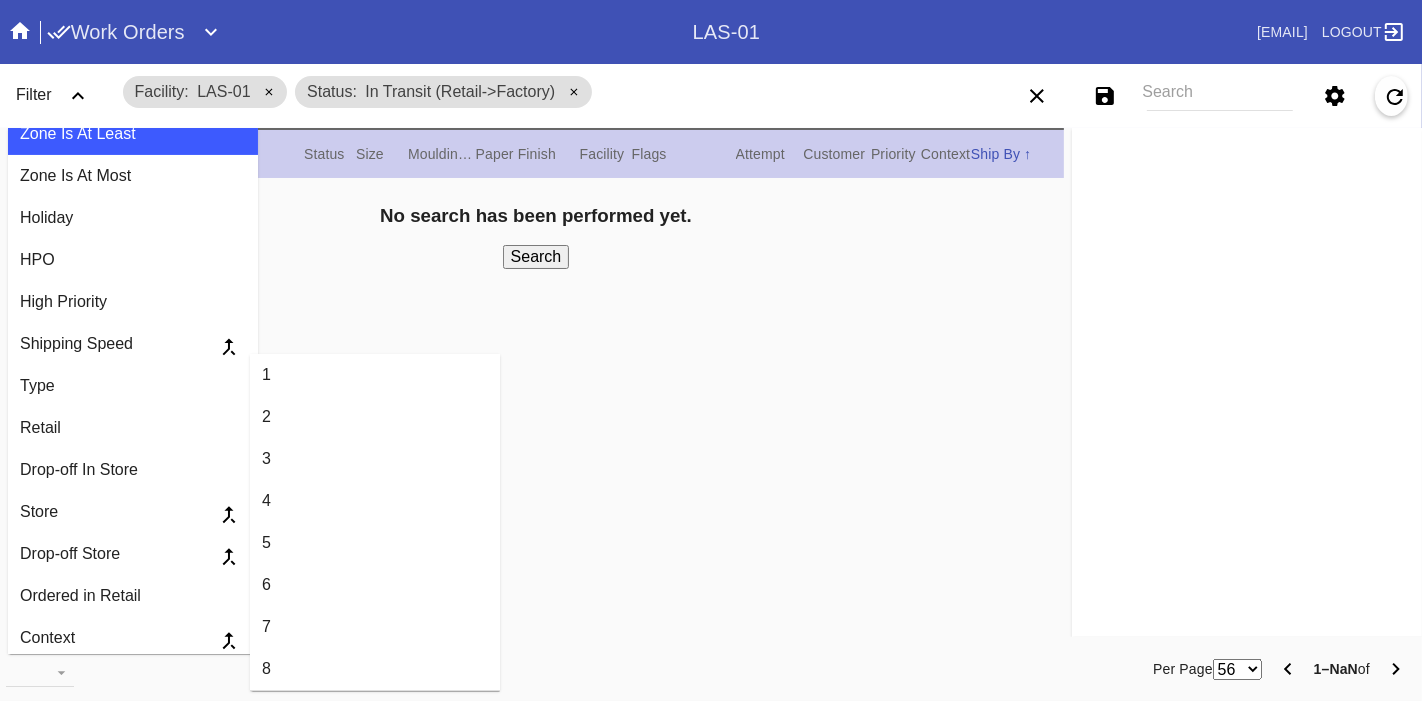 scroll, scrollTop: 437, scrollLeft: 0, axis: vertical 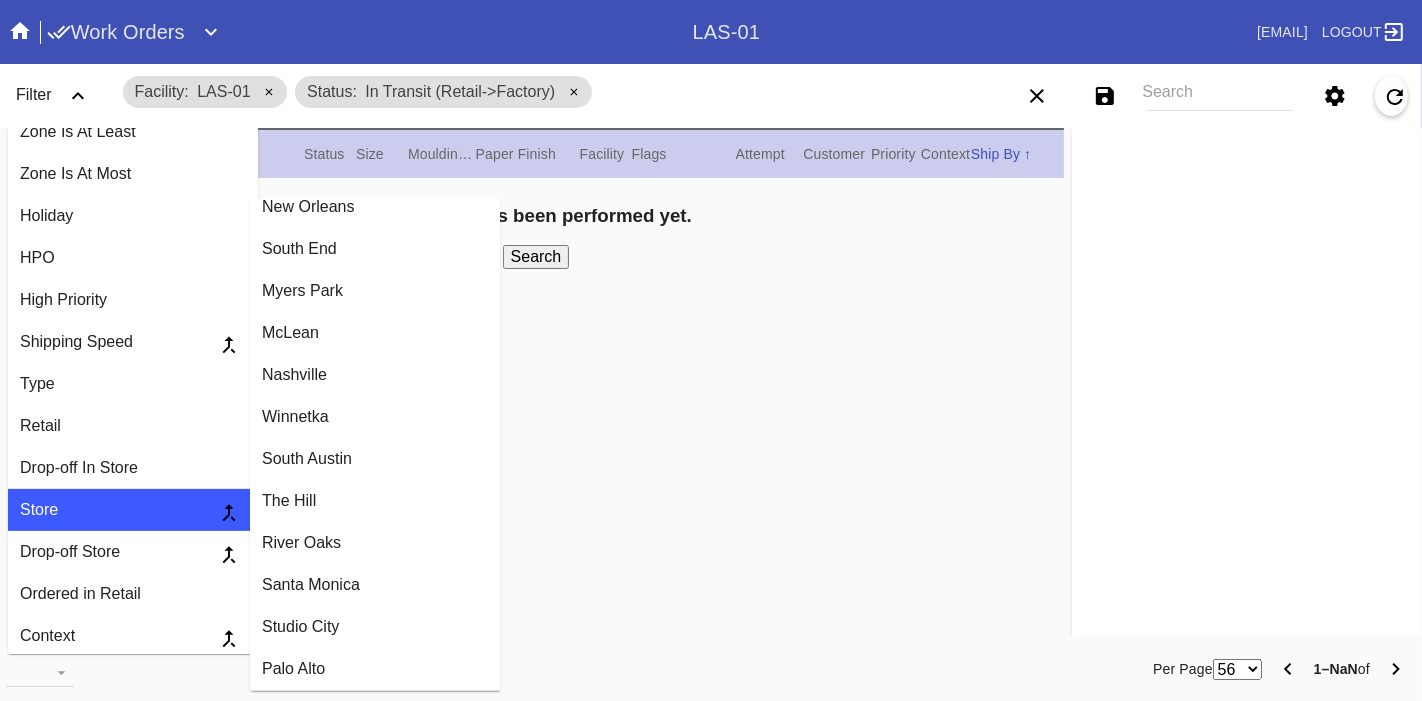 click on "Palo Alto" at bounding box center [375, 669] 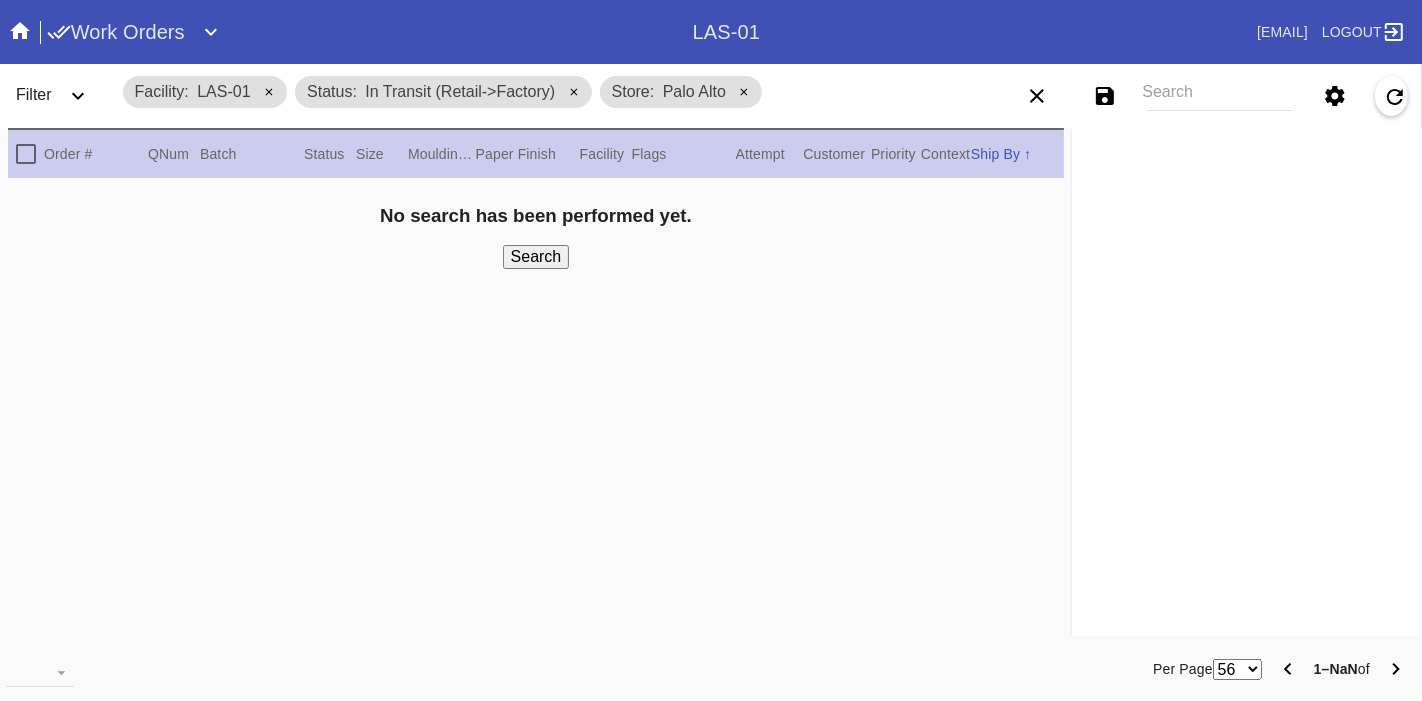 click 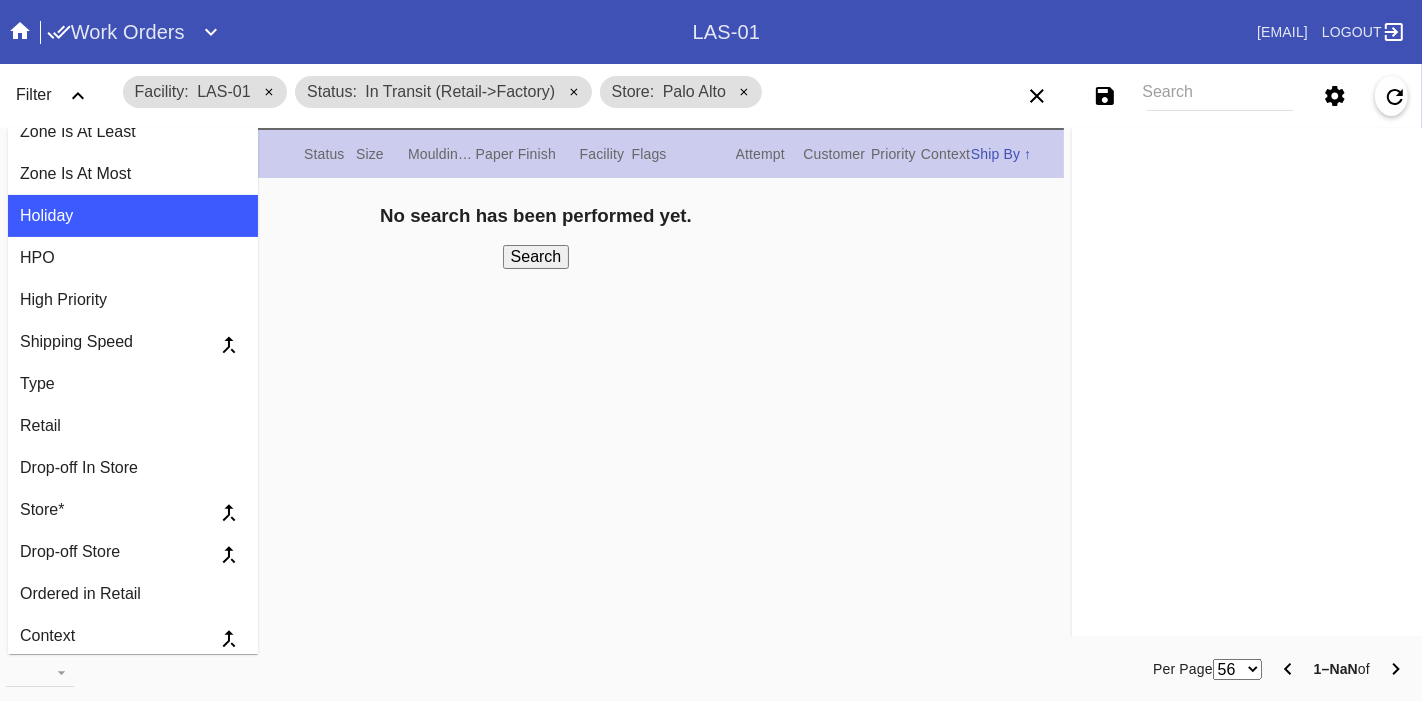 scroll, scrollTop: 0, scrollLeft: 0, axis: both 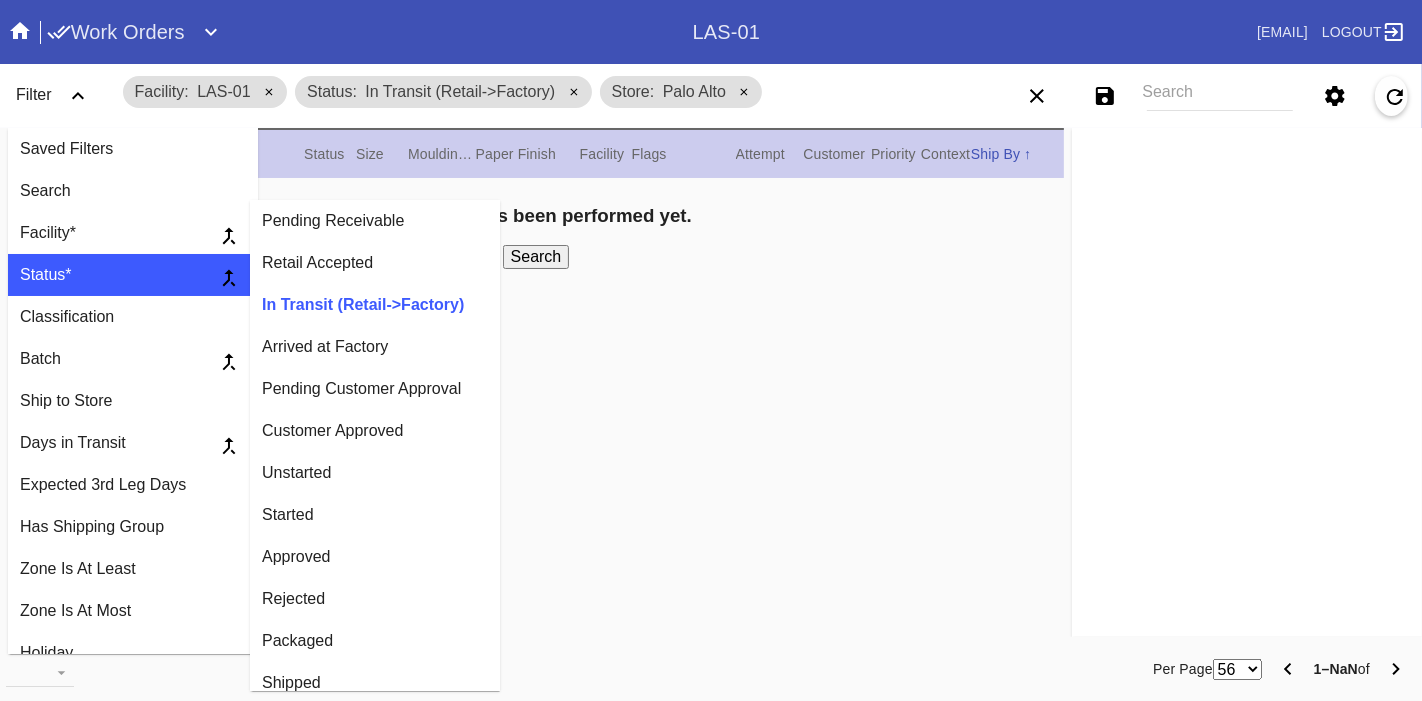 click on "Arrived at Factory" at bounding box center [375, 347] 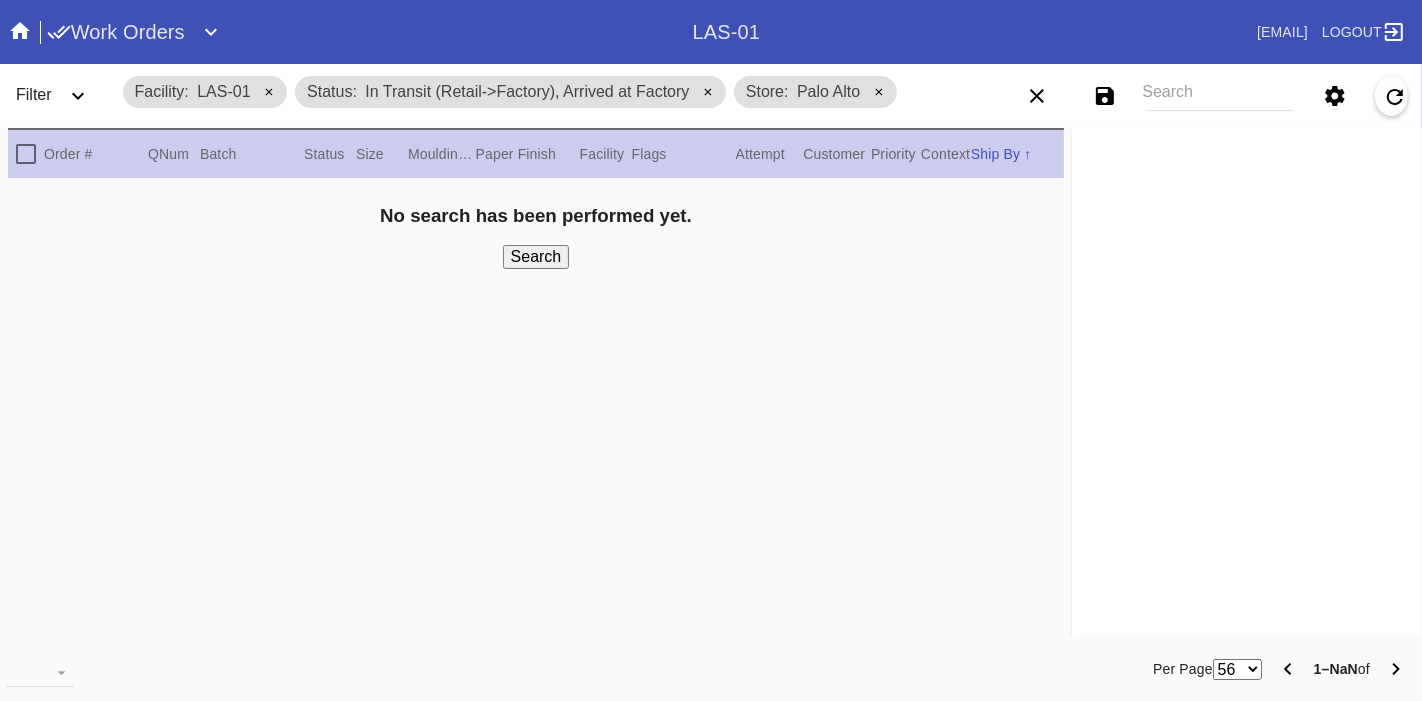 click 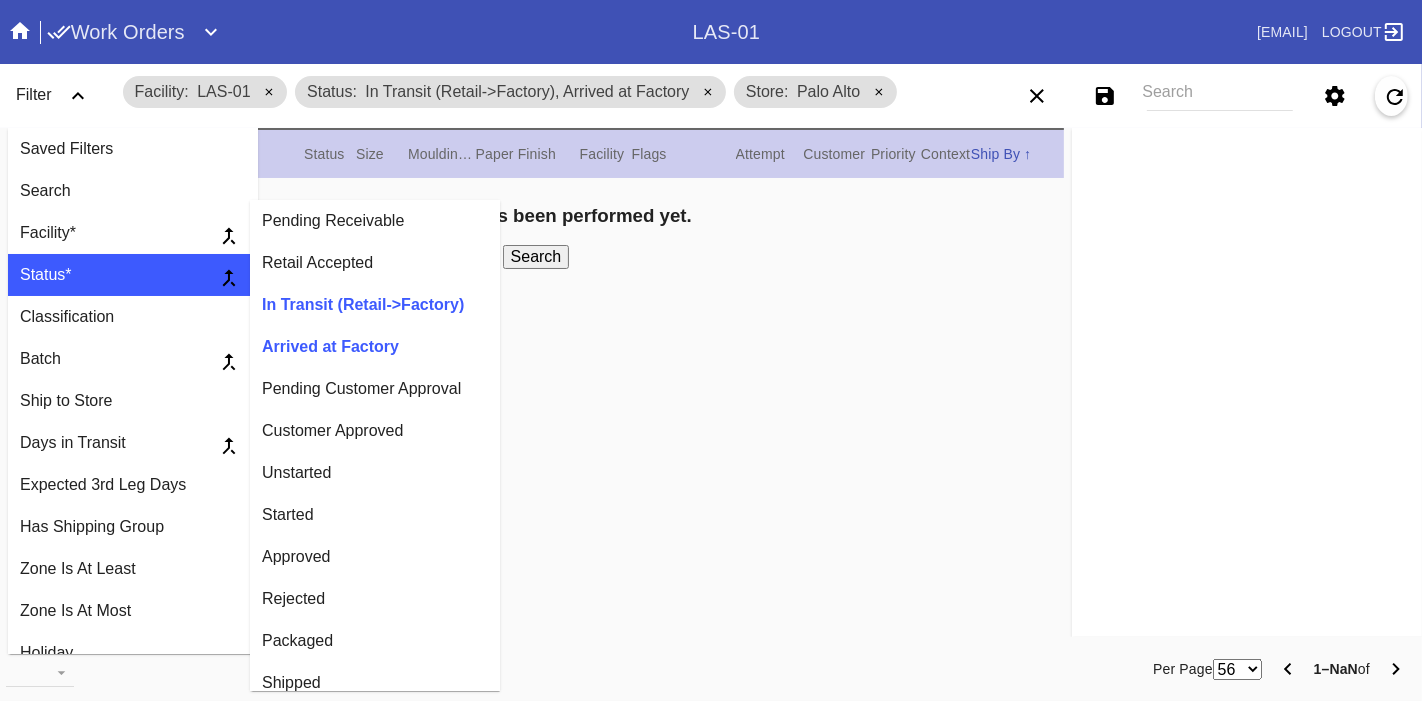 scroll, scrollTop: 115, scrollLeft: 0, axis: vertical 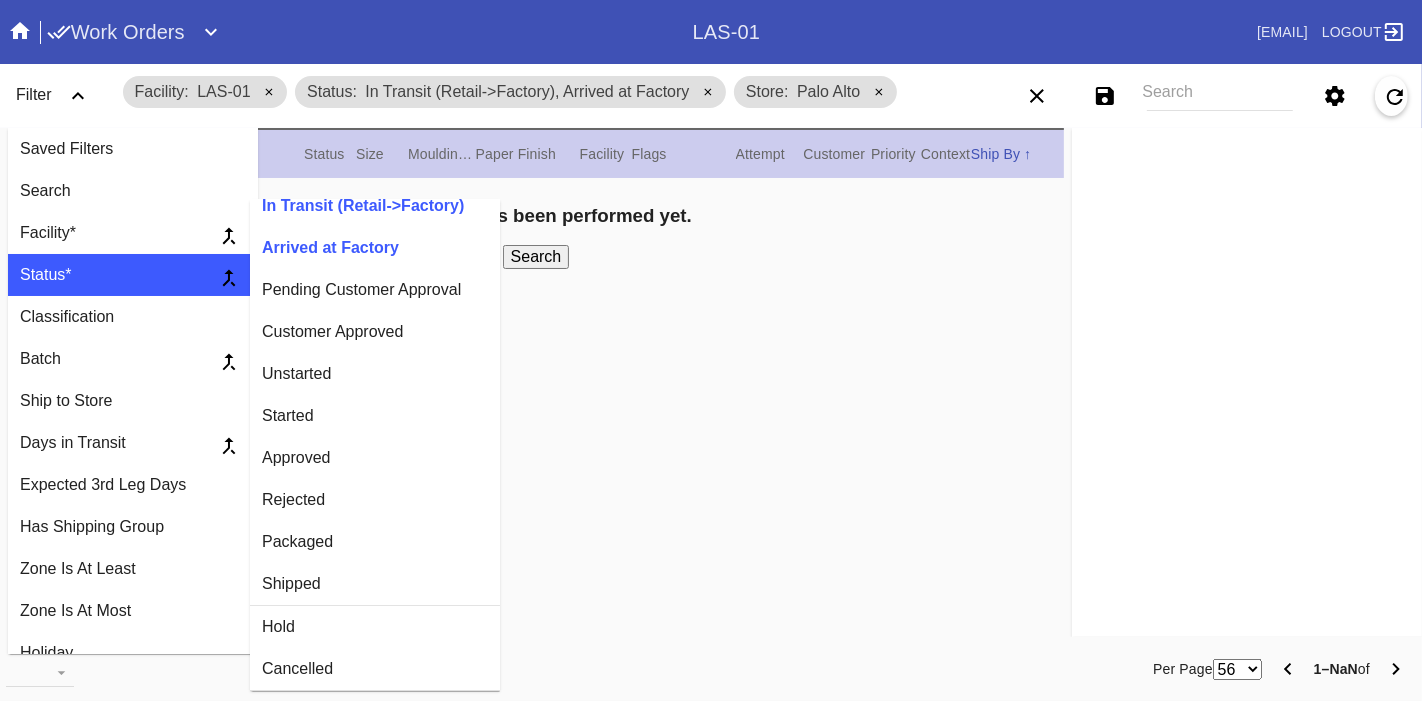 click on "No search has been performed yet. Search" at bounding box center (536, 415) 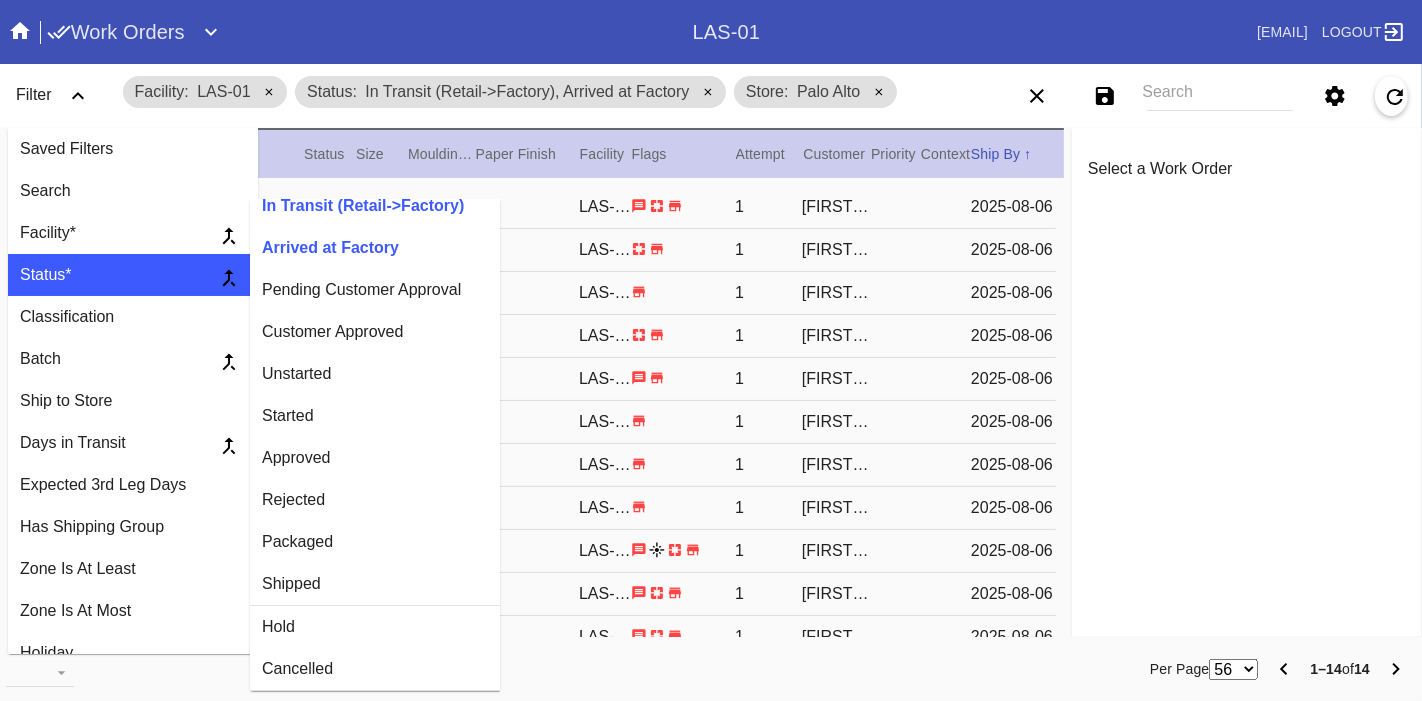 scroll, scrollTop: 0, scrollLeft: 0, axis: both 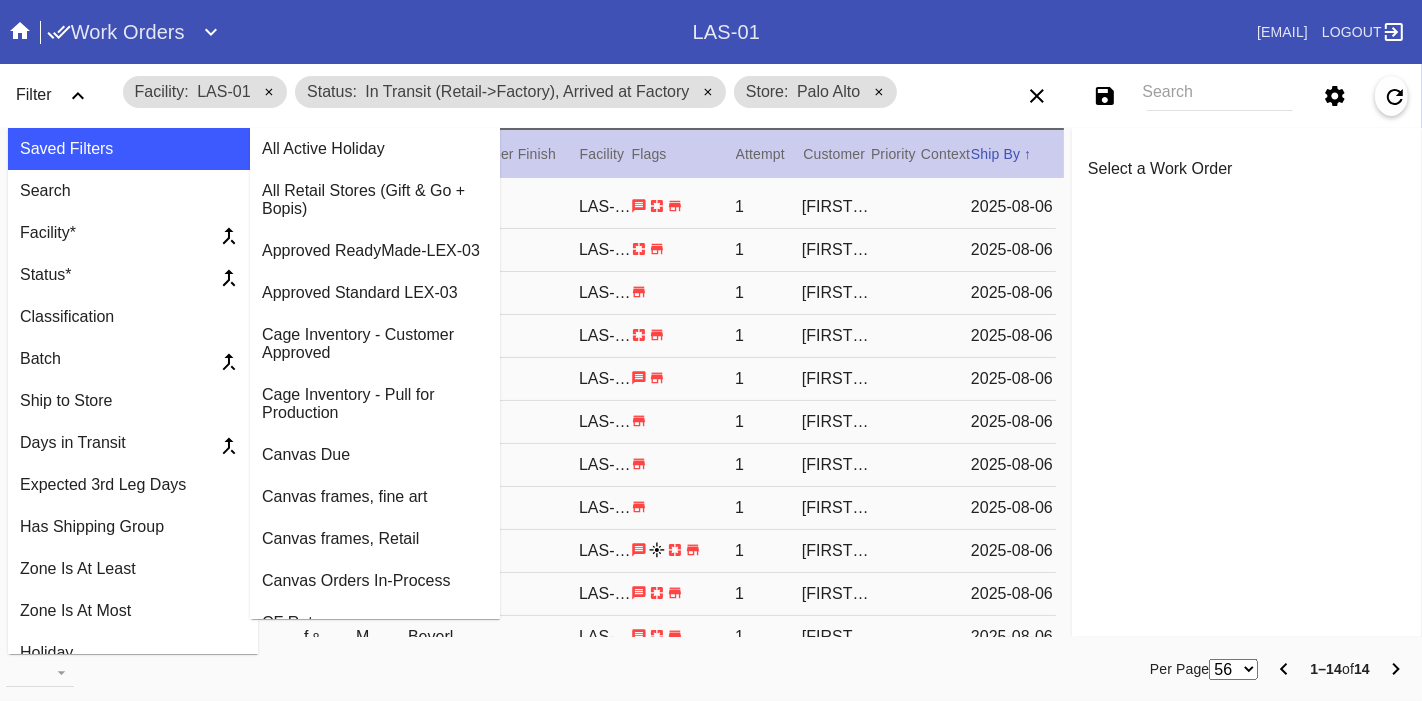 click 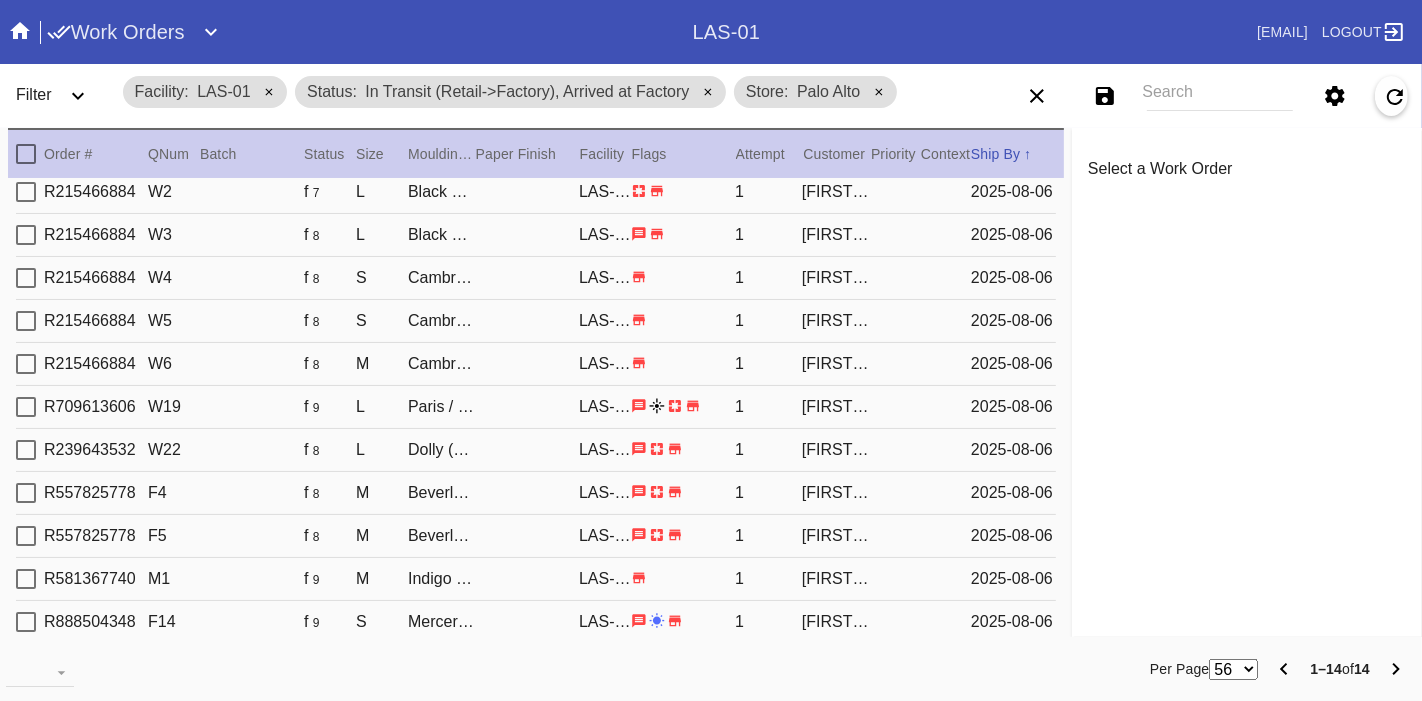 scroll, scrollTop: 0, scrollLeft: 0, axis: both 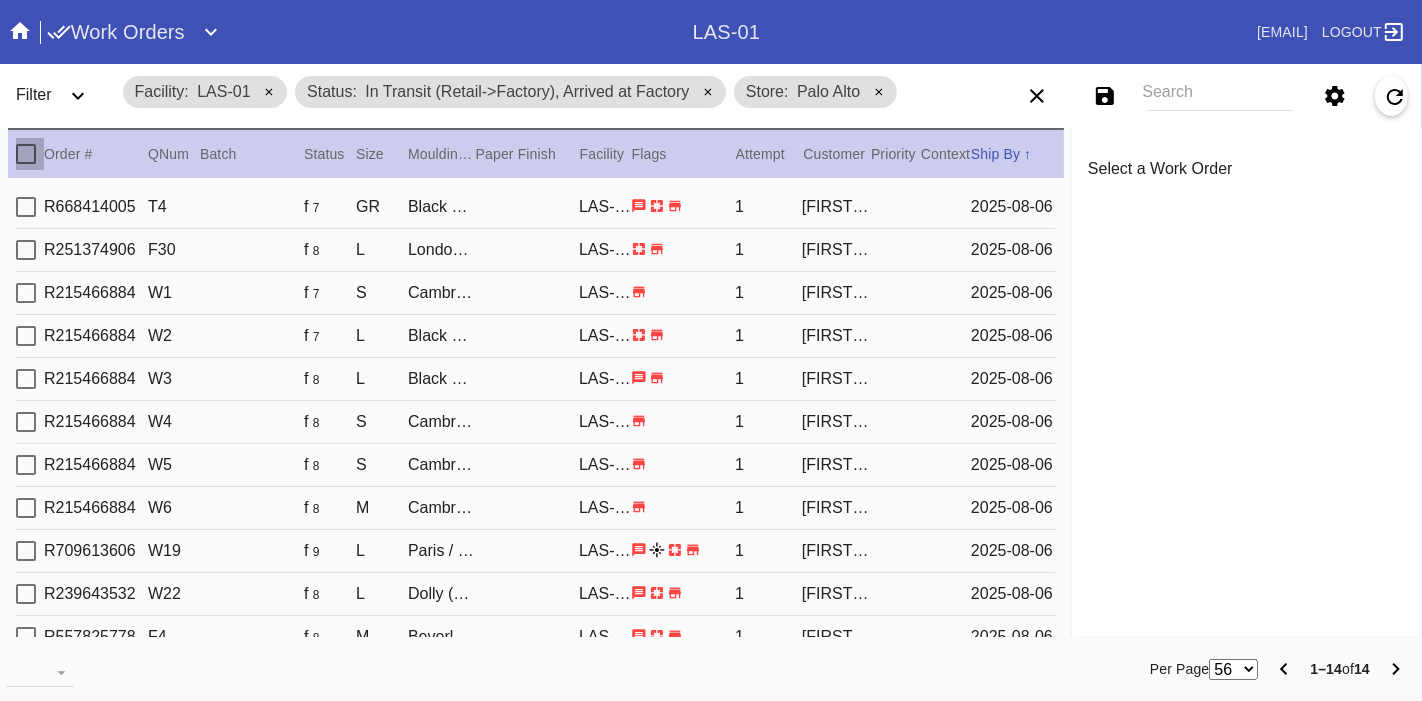 click at bounding box center [26, 154] 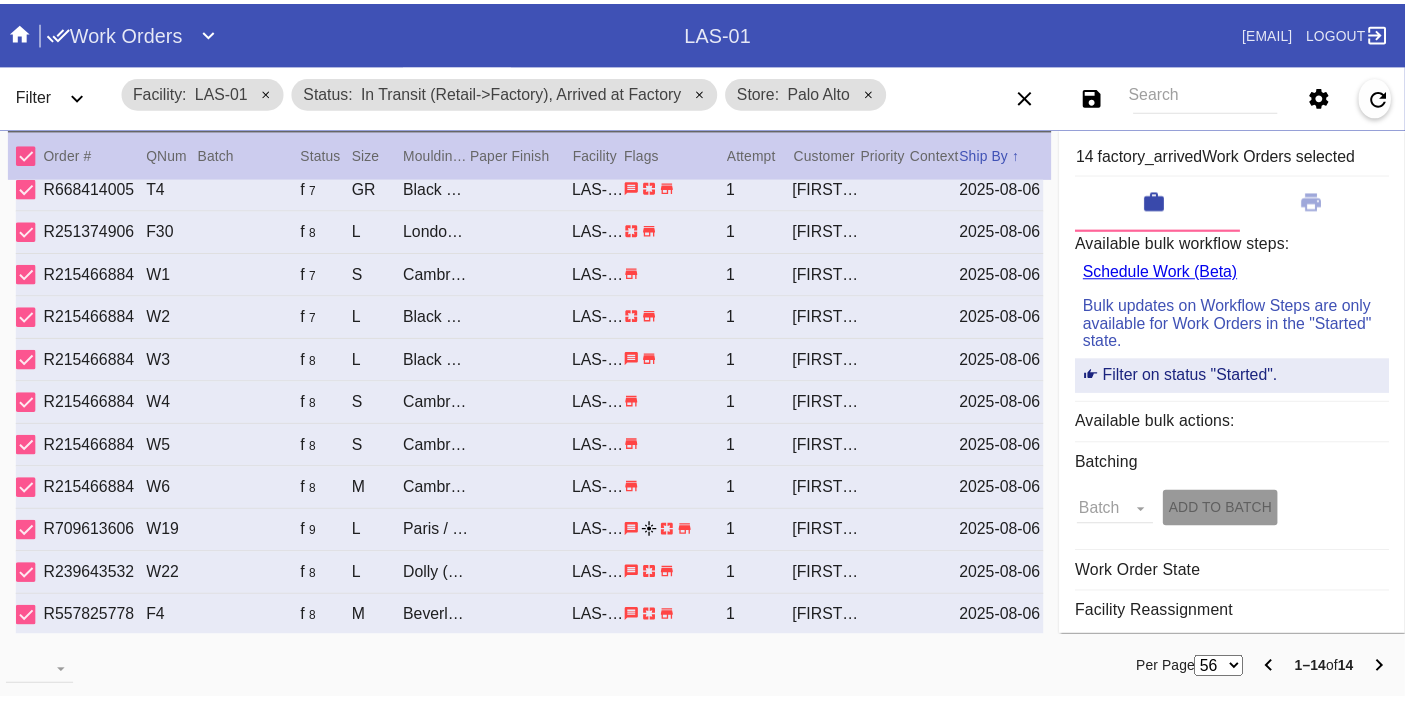 scroll, scrollTop: 0, scrollLeft: 0, axis: both 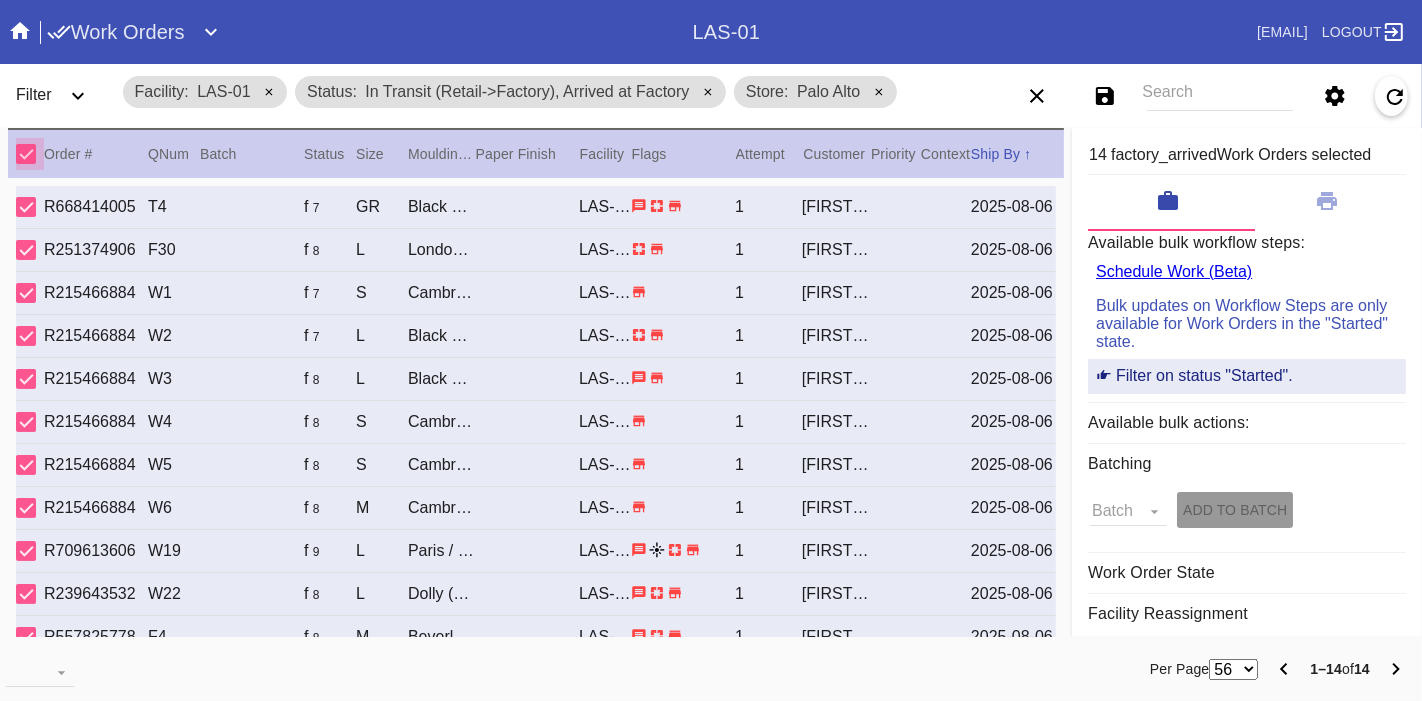 click at bounding box center (26, 154) 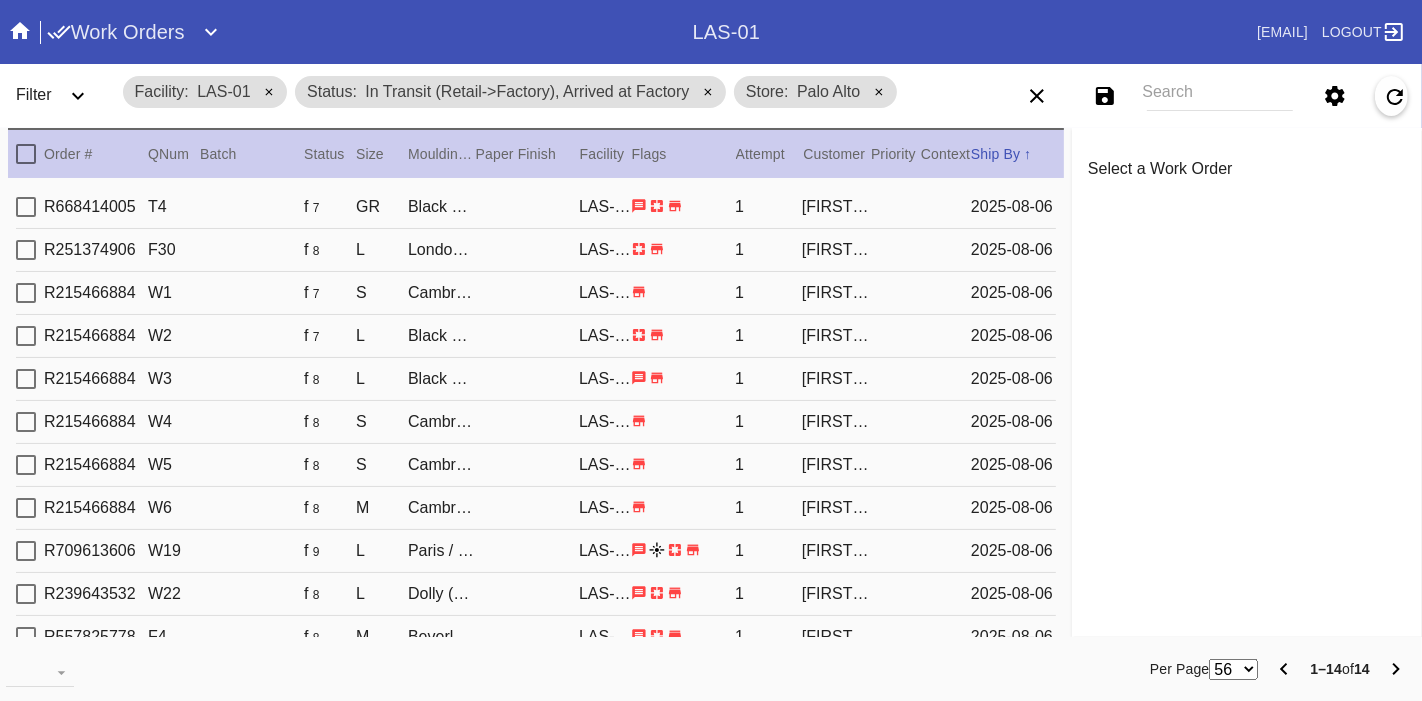 click on "Work Orders" at bounding box center [116, 32] 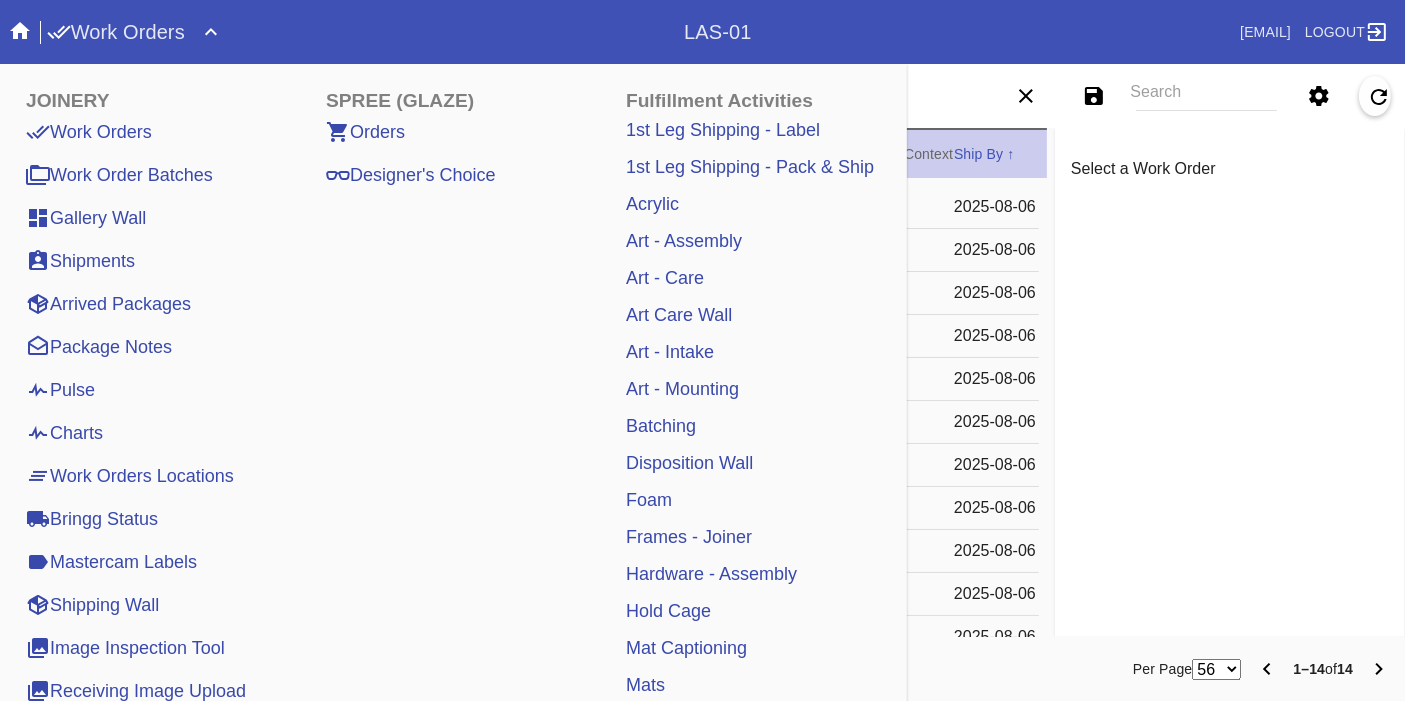 click on "Pulse" at bounding box center [60, 390] 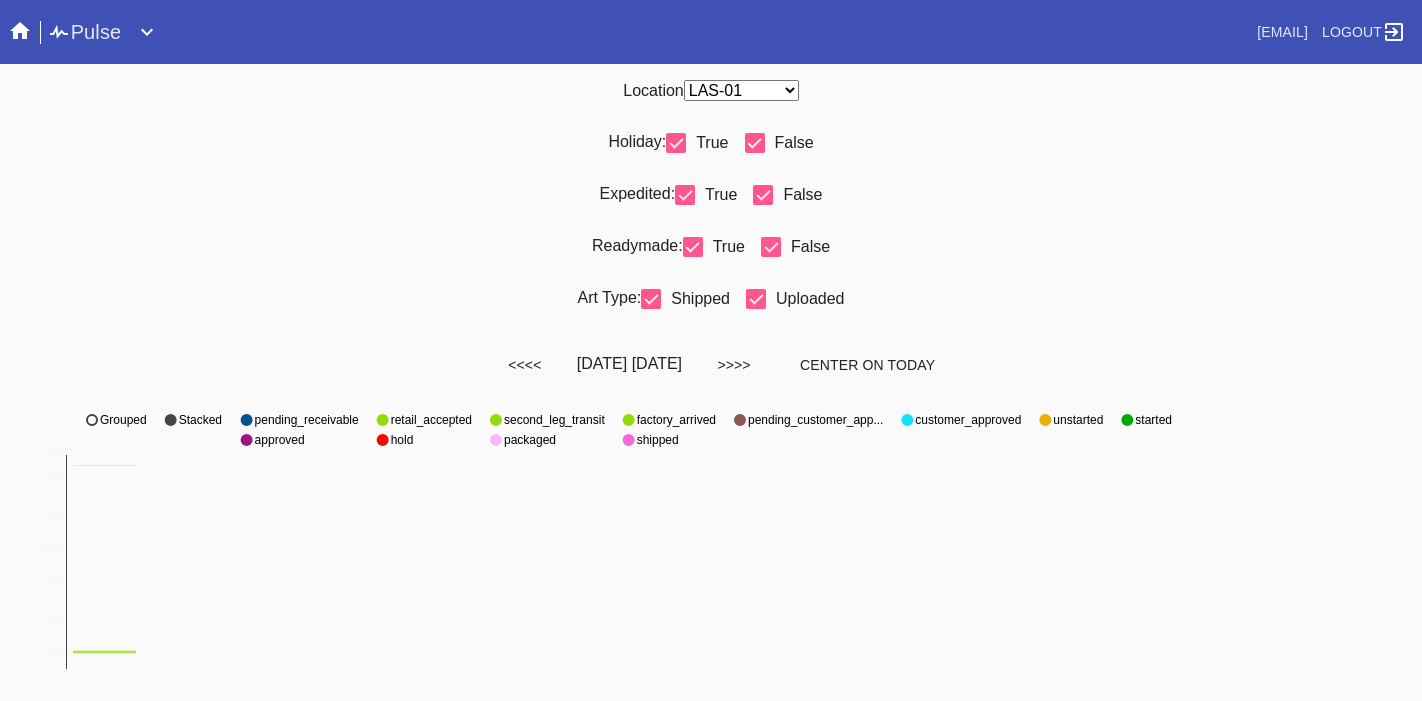 scroll, scrollTop: 0, scrollLeft: 0, axis: both 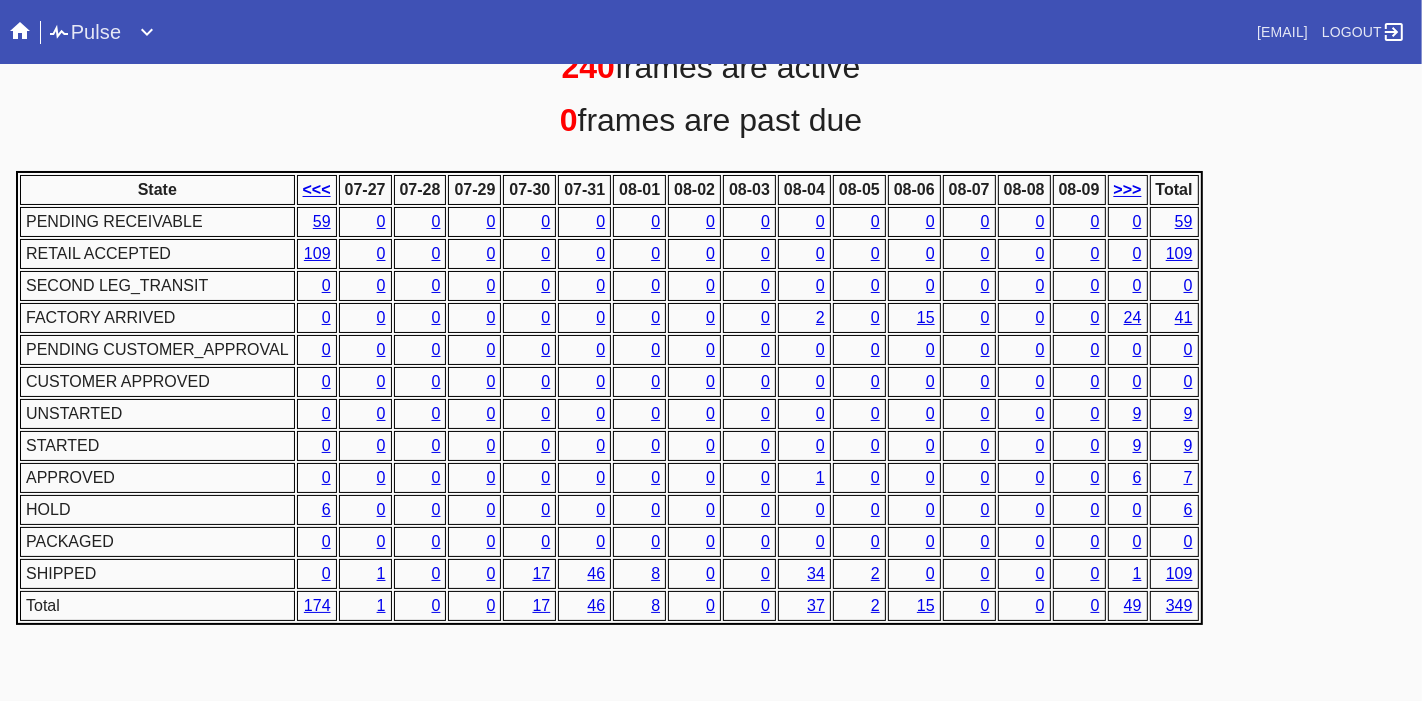 click on "15" at bounding box center (926, 317) 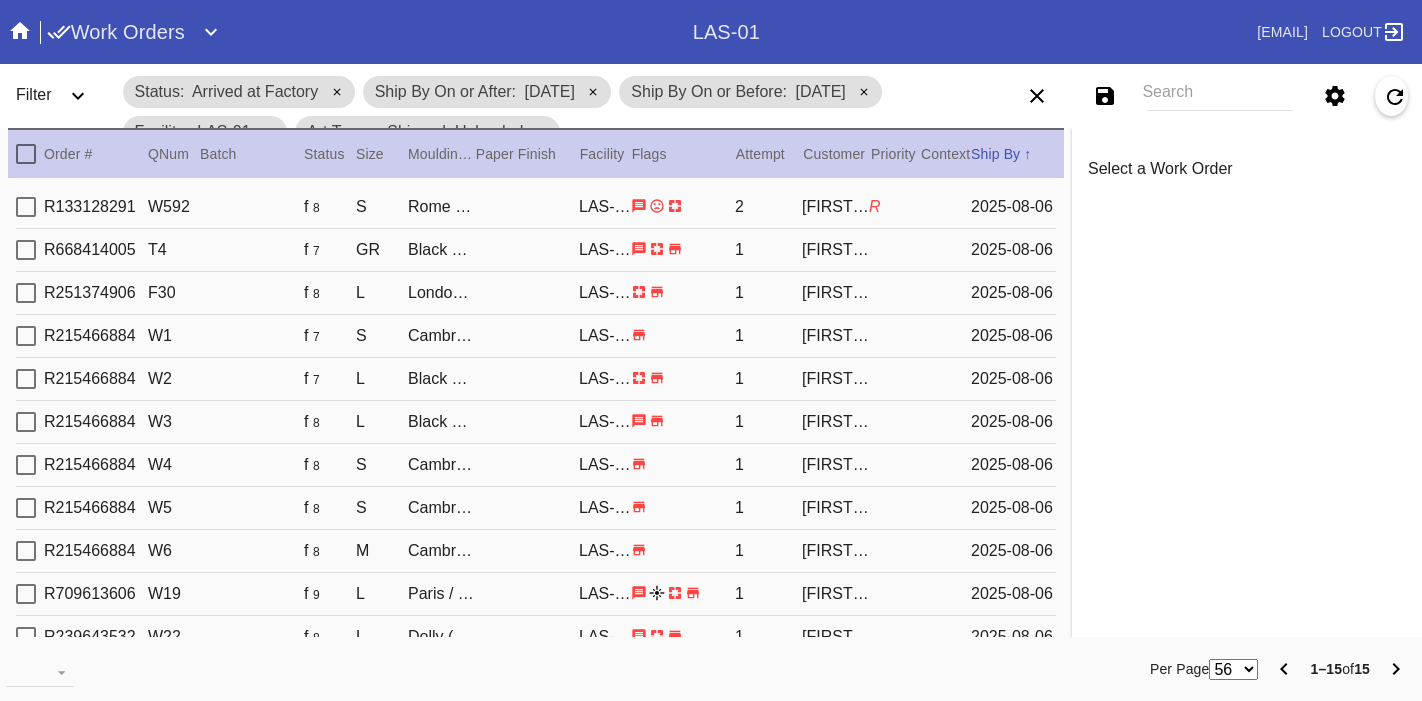 scroll, scrollTop: 0, scrollLeft: 0, axis: both 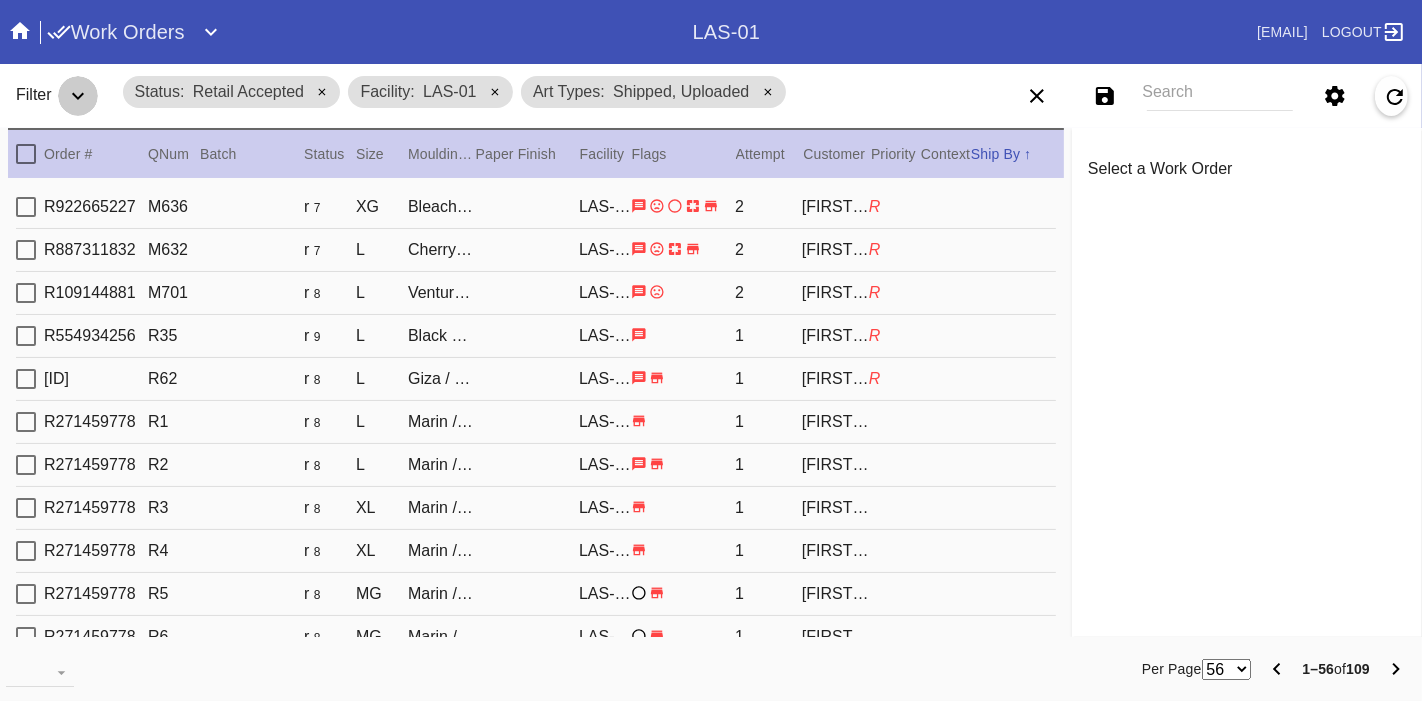 click 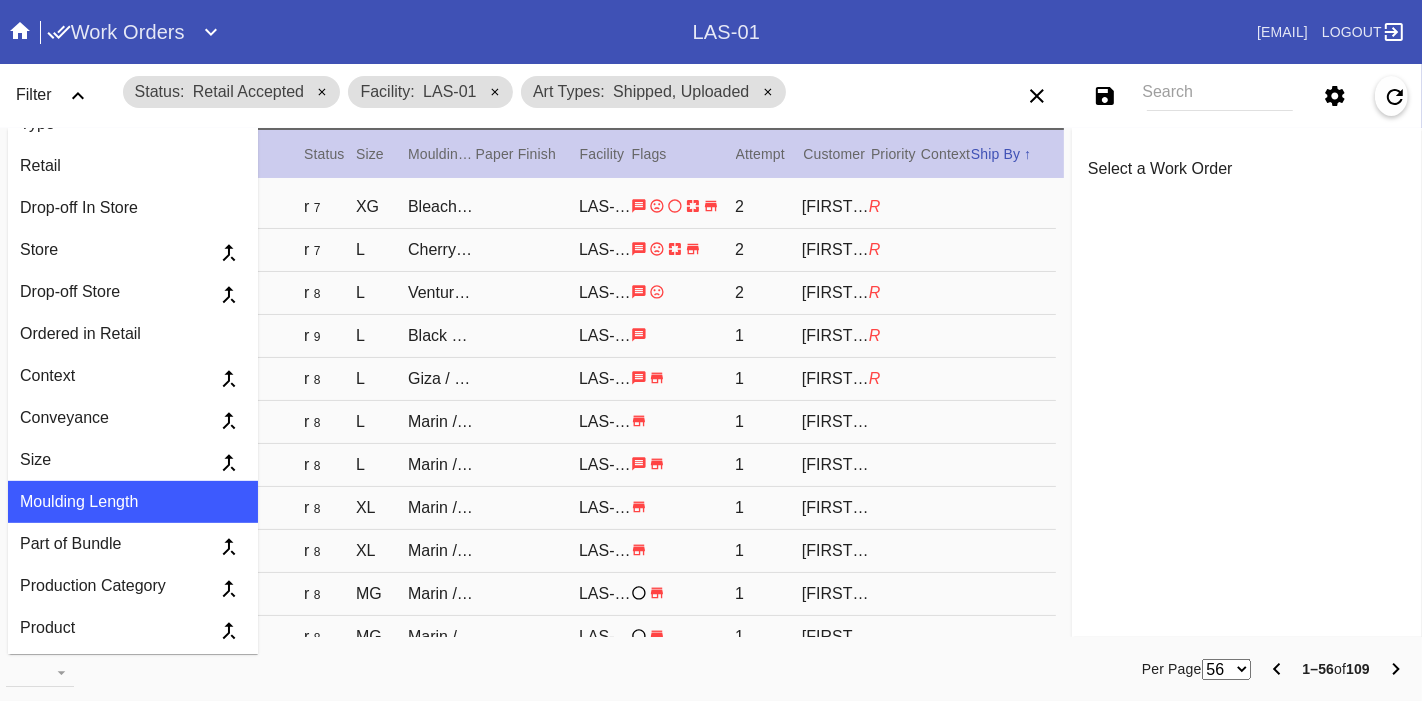 scroll, scrollTop: 697, scrollLeft: 0, axis: vertical 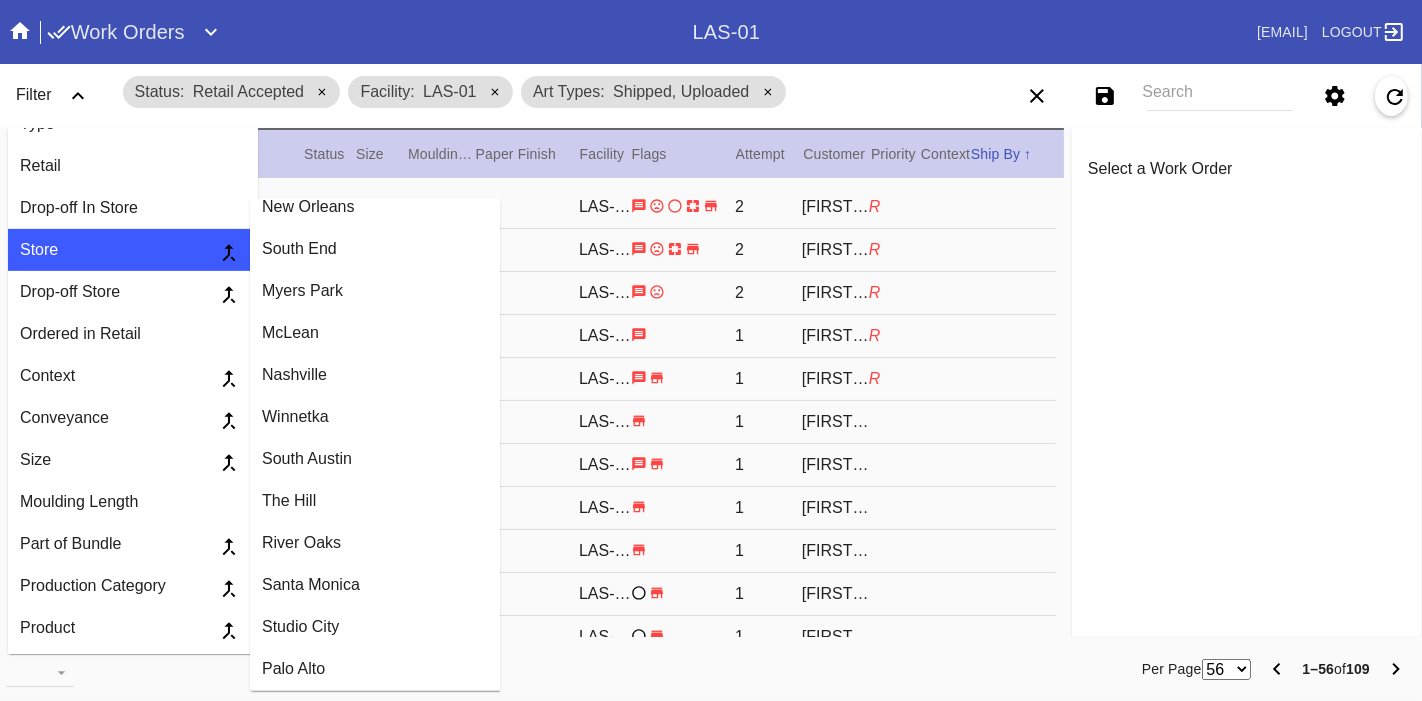 click on "Santa Monica" at bounding box center (375, 585) 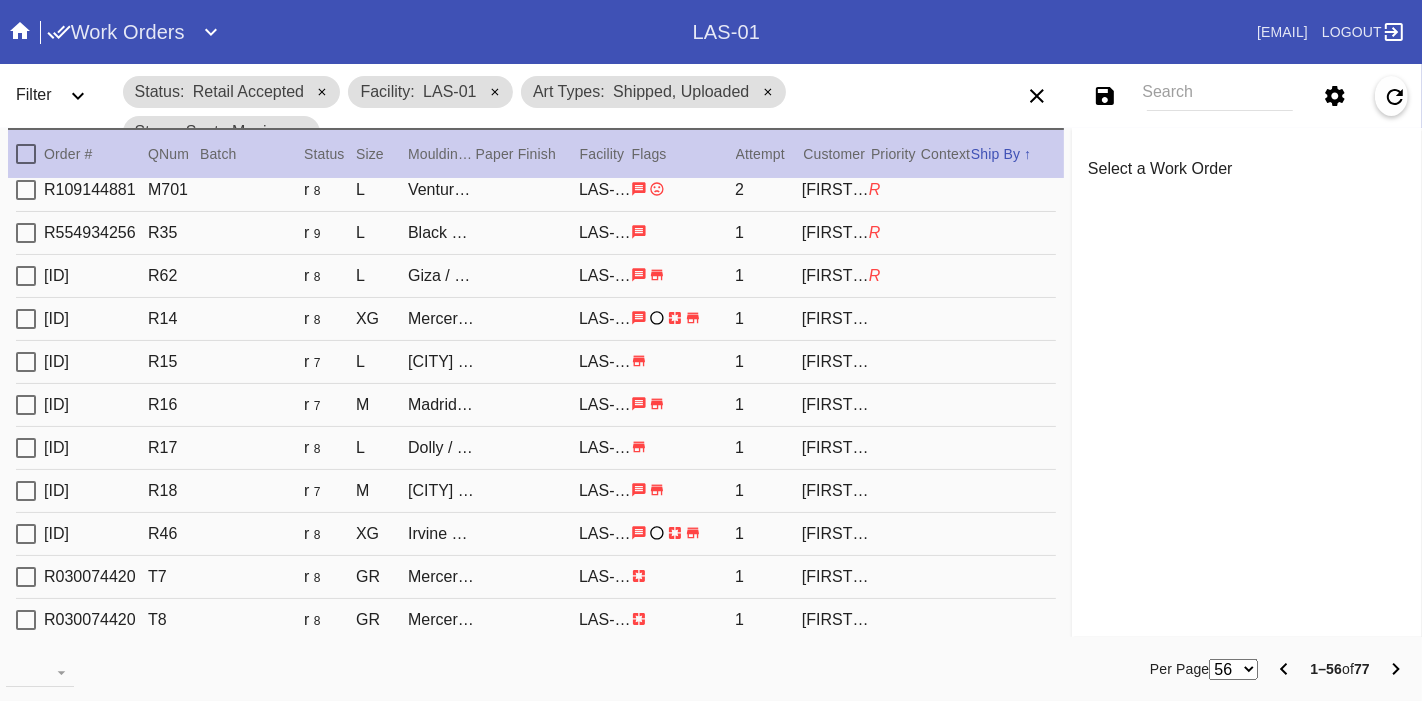 scroll, scrollTop: 0, scrollLeft: 0, axis: both 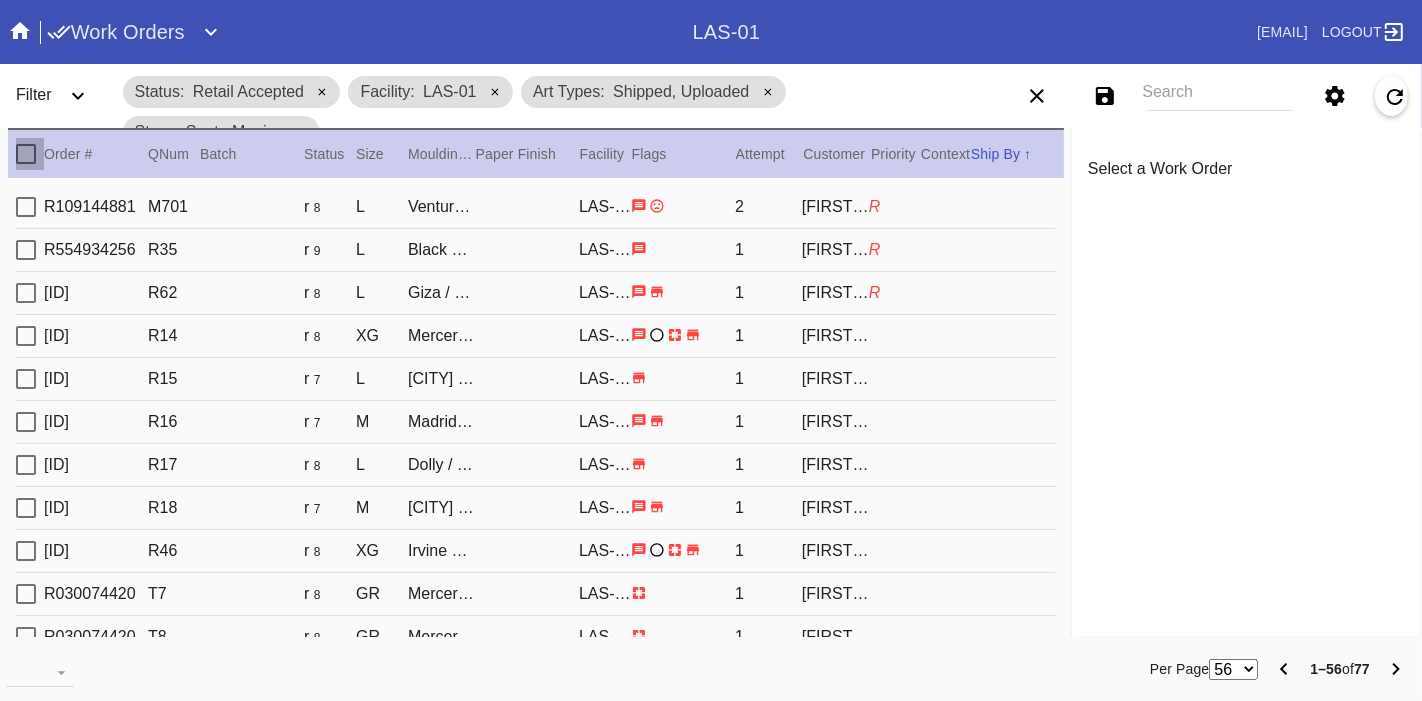 click at bounding box center [26, 154] 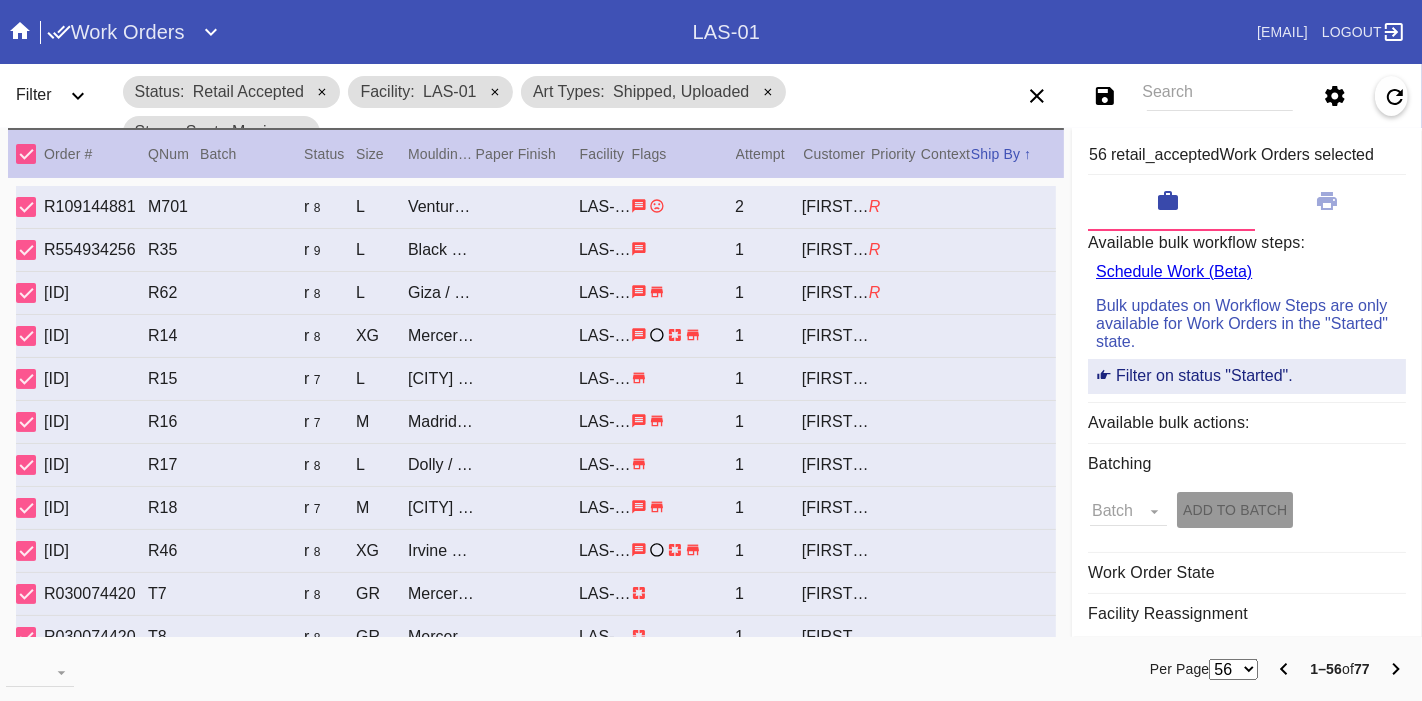 click 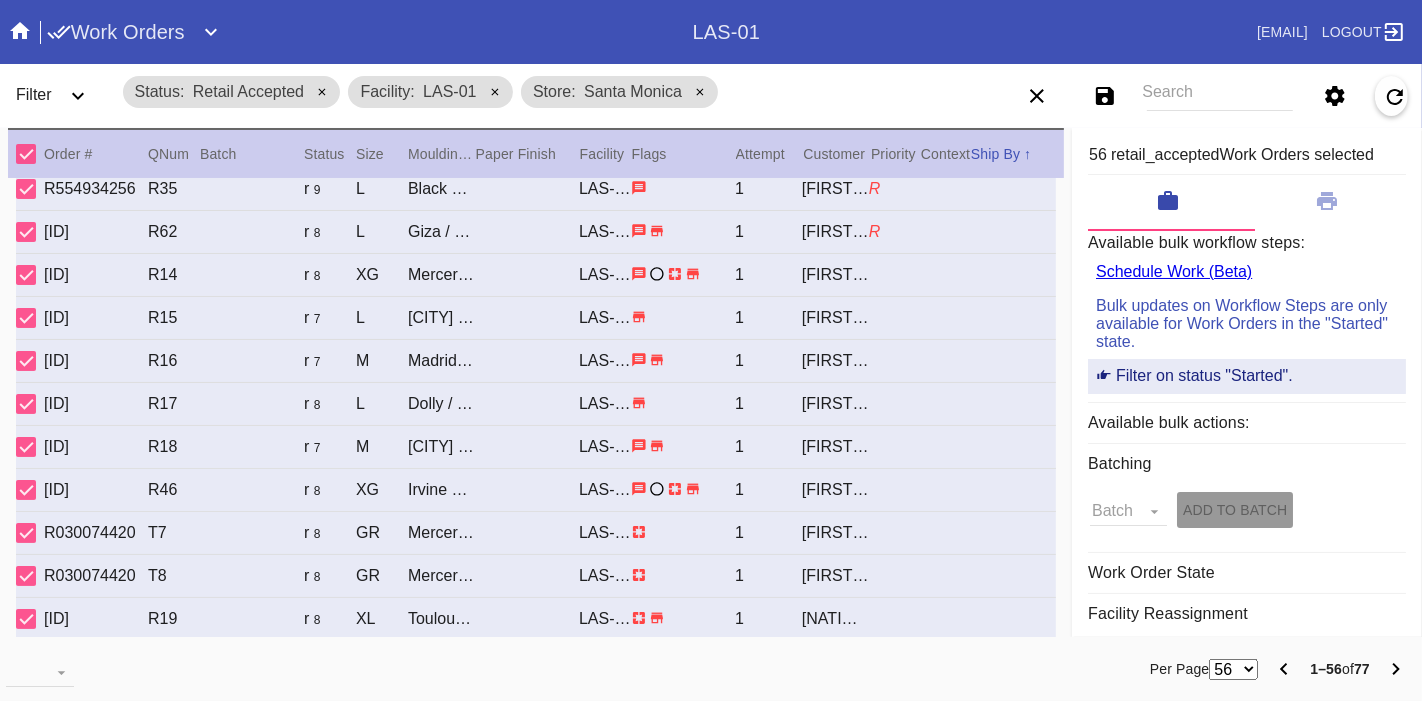 scroll, scrollTop: 0, scrollLeft: 0, axis: both 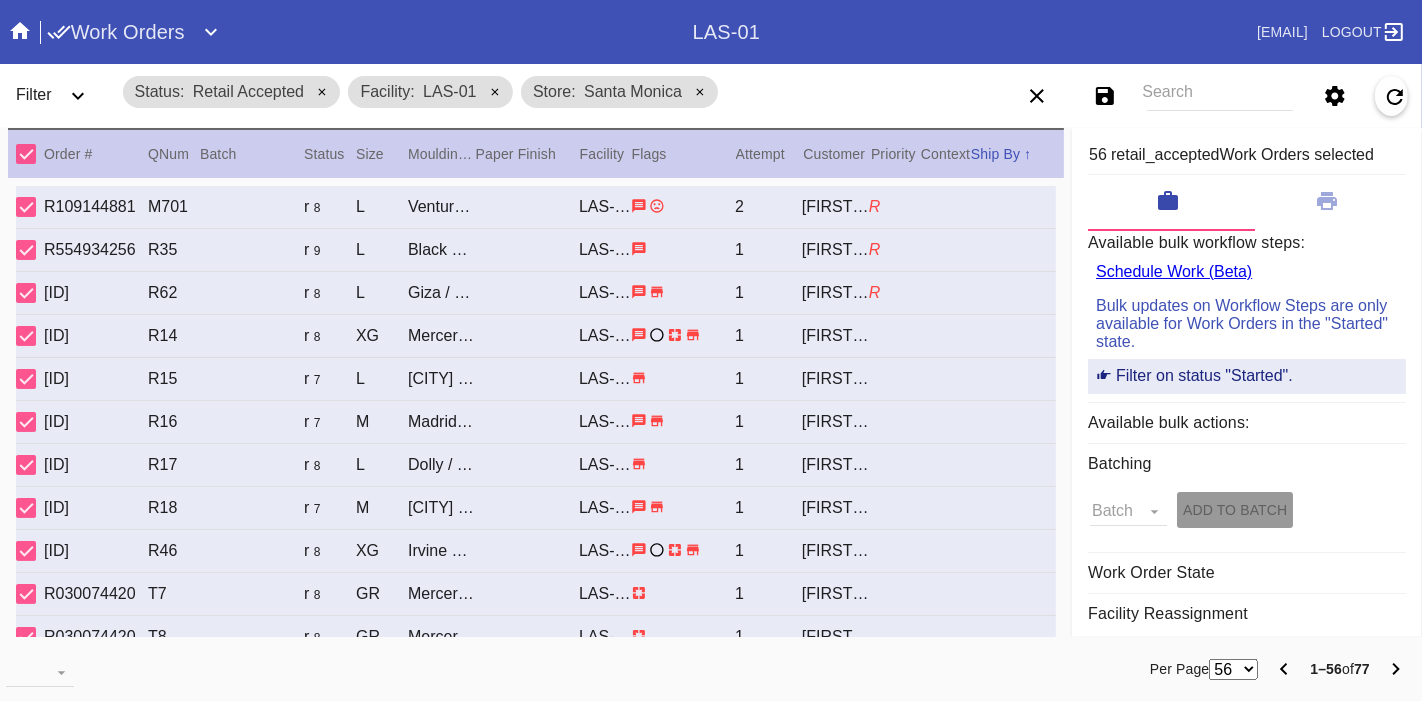 click 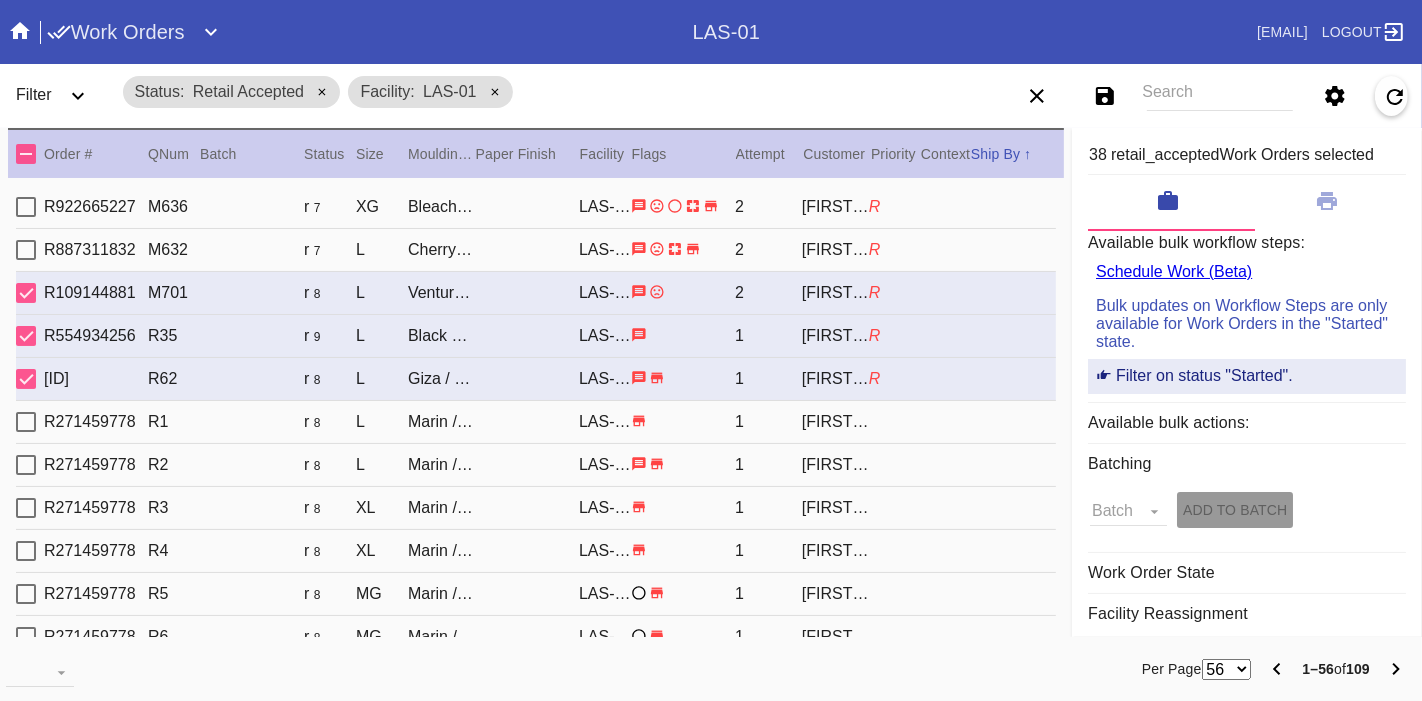 click 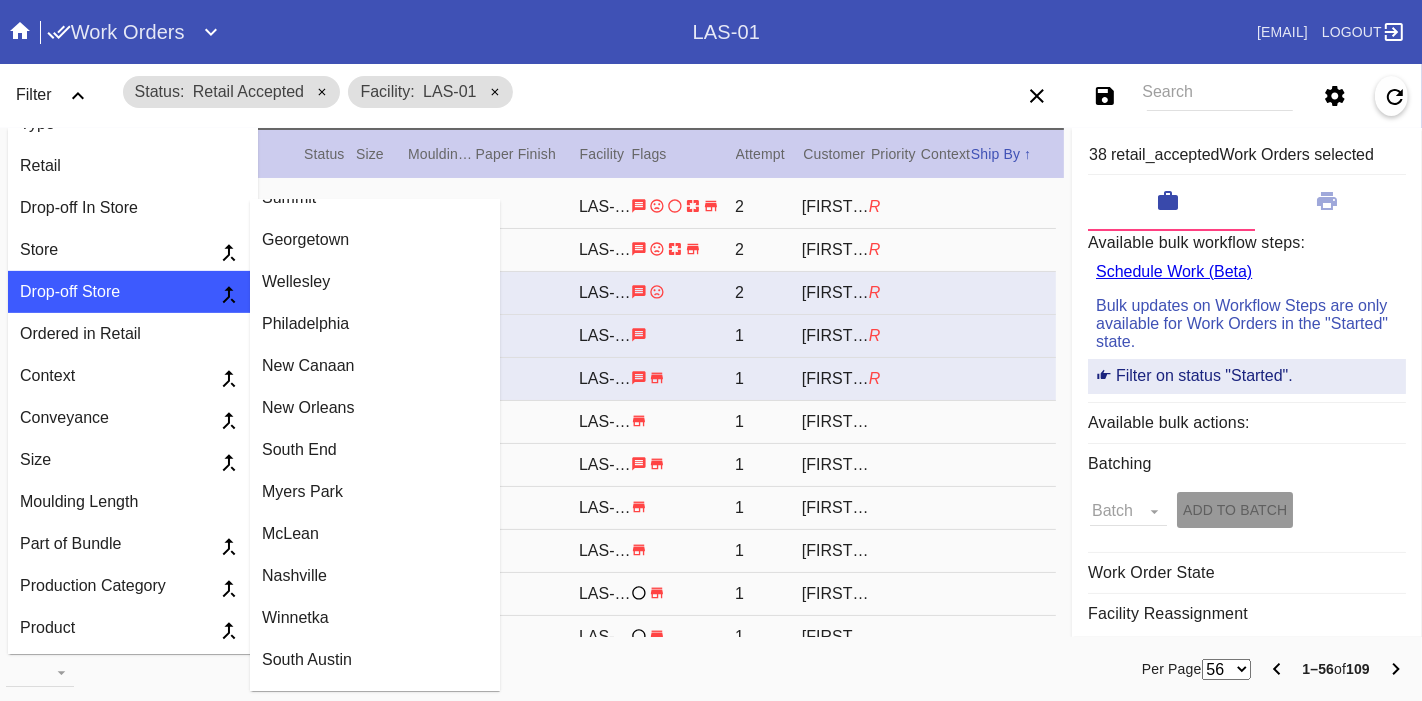 scroll, scrollTop: 1411, scrollLeft: 0, axis: vertical 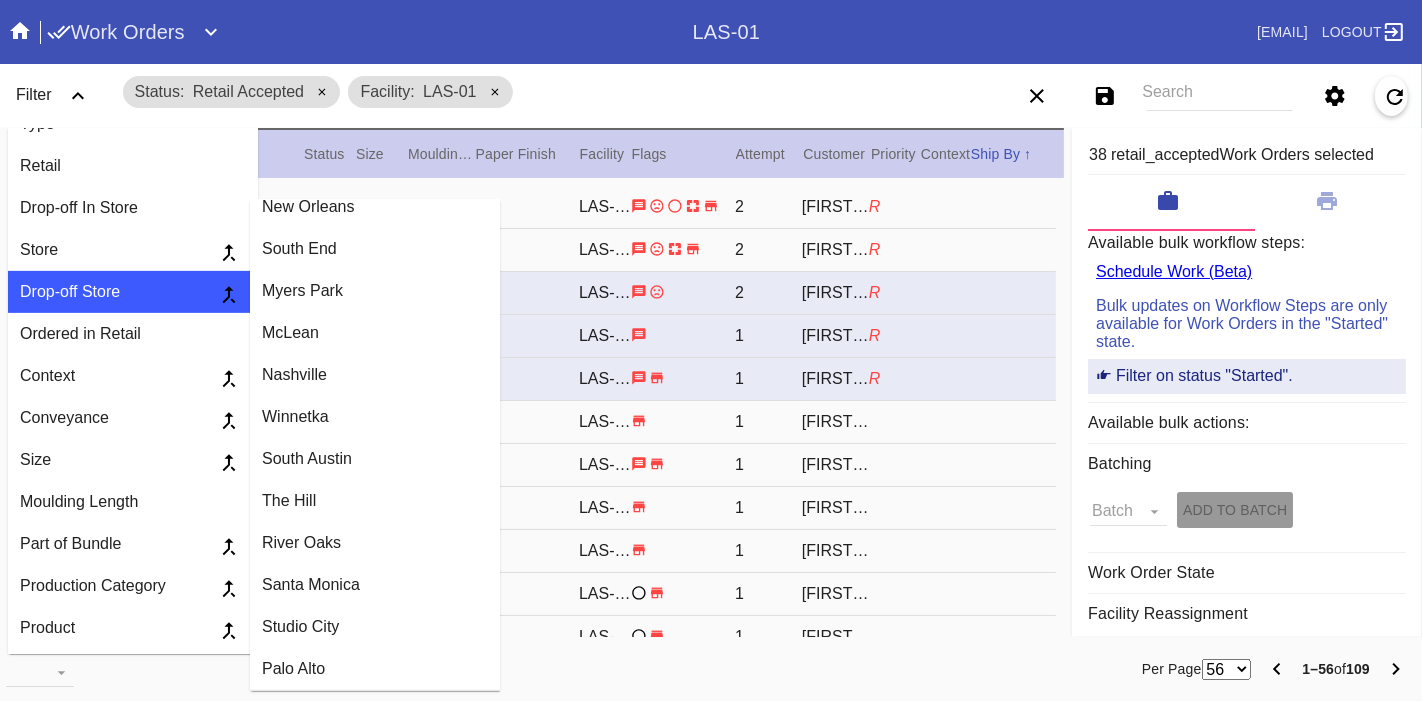 click on "Santa Monica" at bounding box center (375, 585) 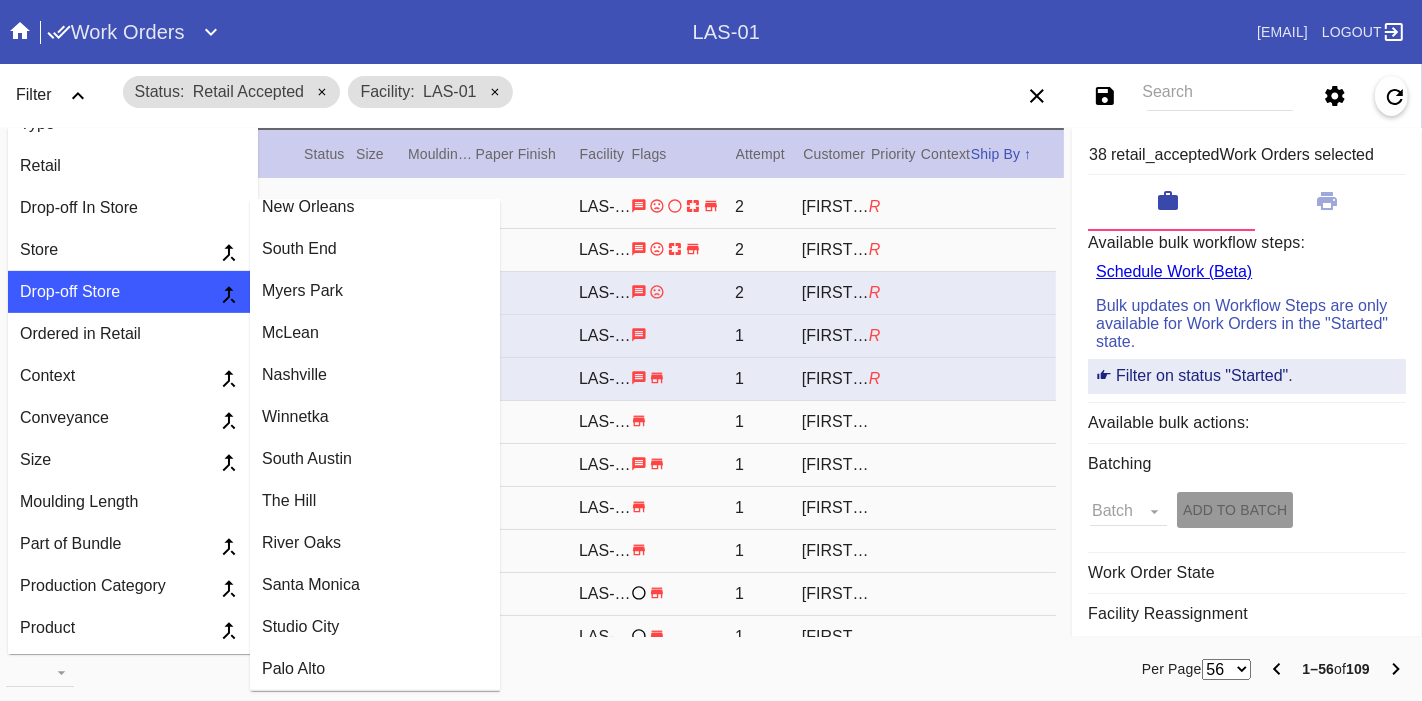 click on "Santa Monica" at bounding box center [375, 585] 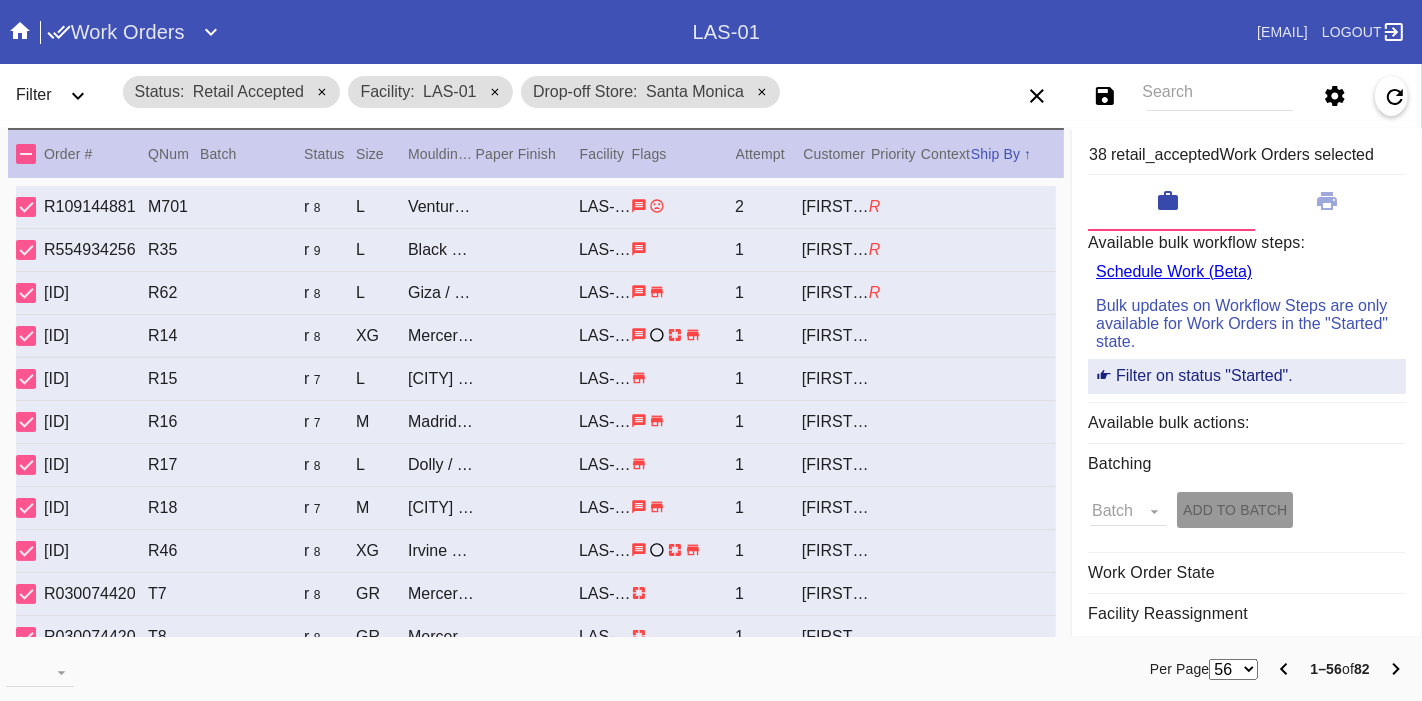 click on "Filter
Status
Retail Accepted
Facility
LAS-01
Drop-off Store
Santa Monica" at bounding box center (497, 96) 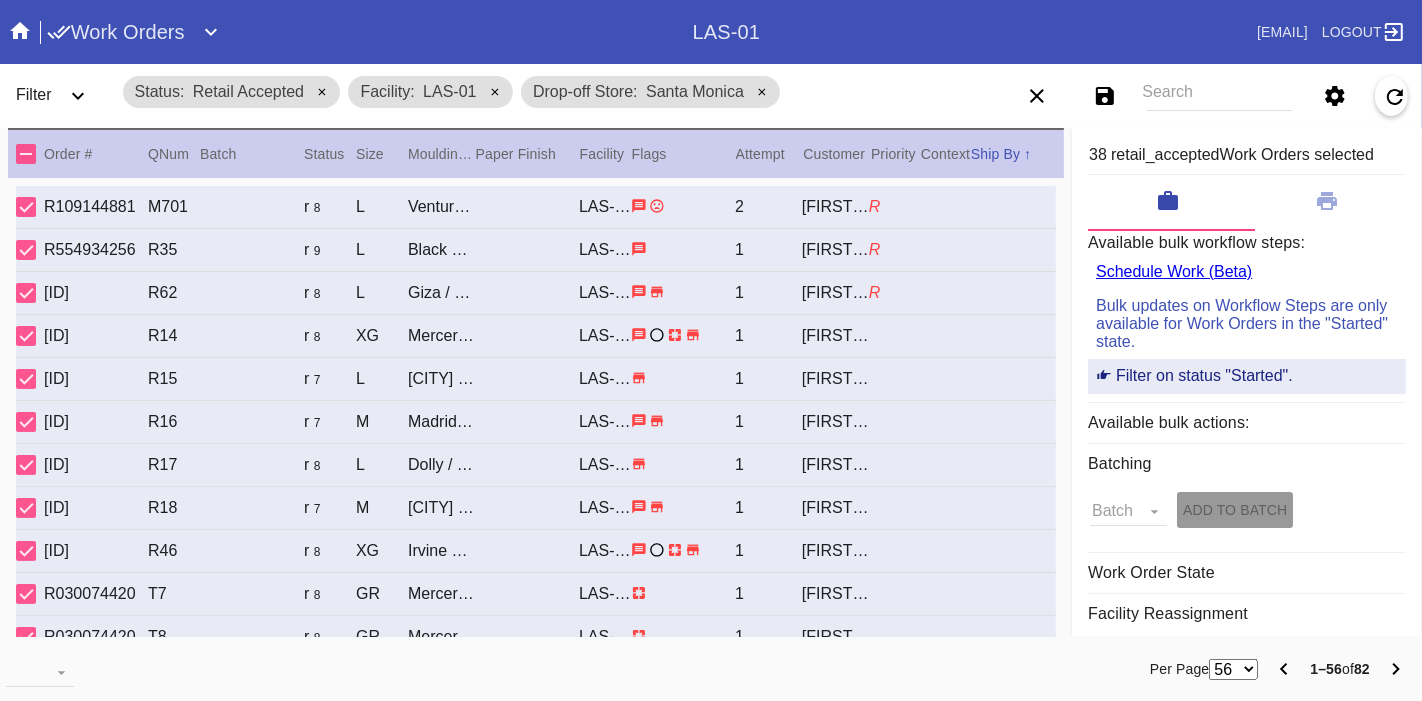 click 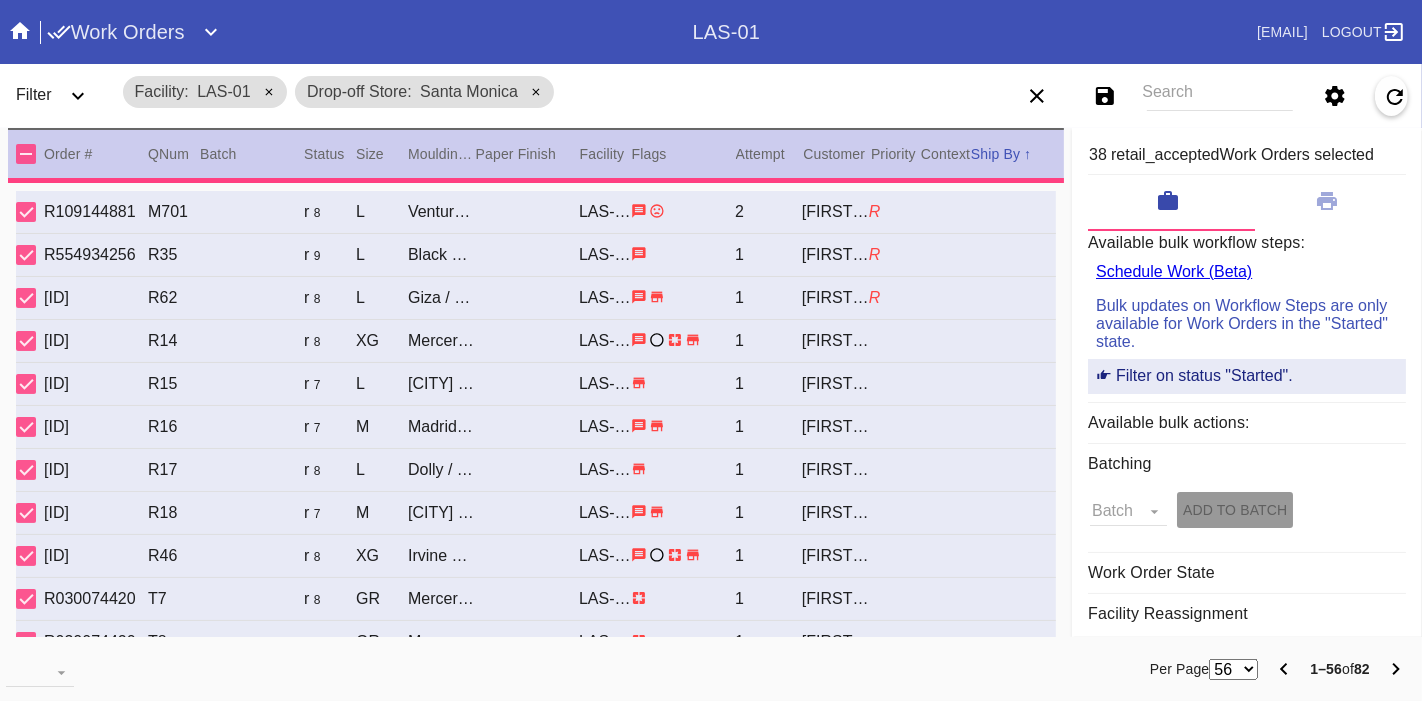 click 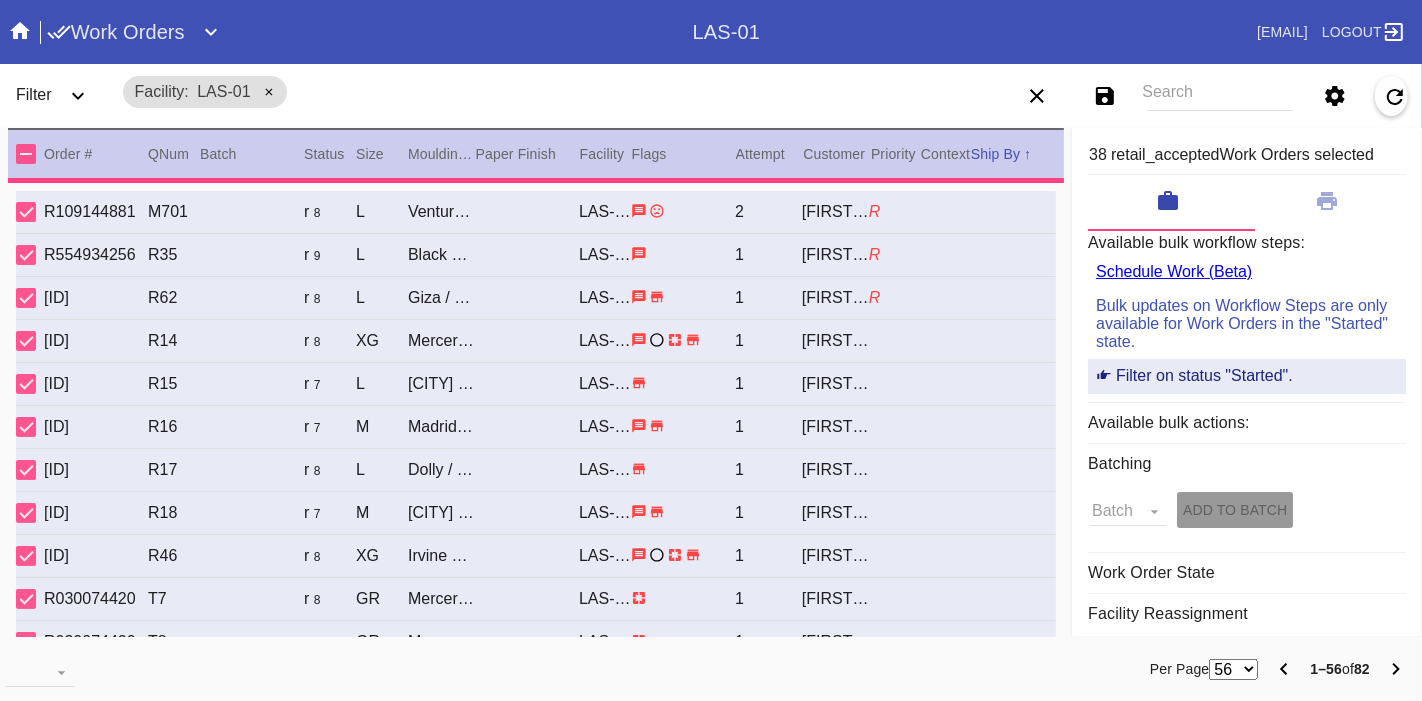 click 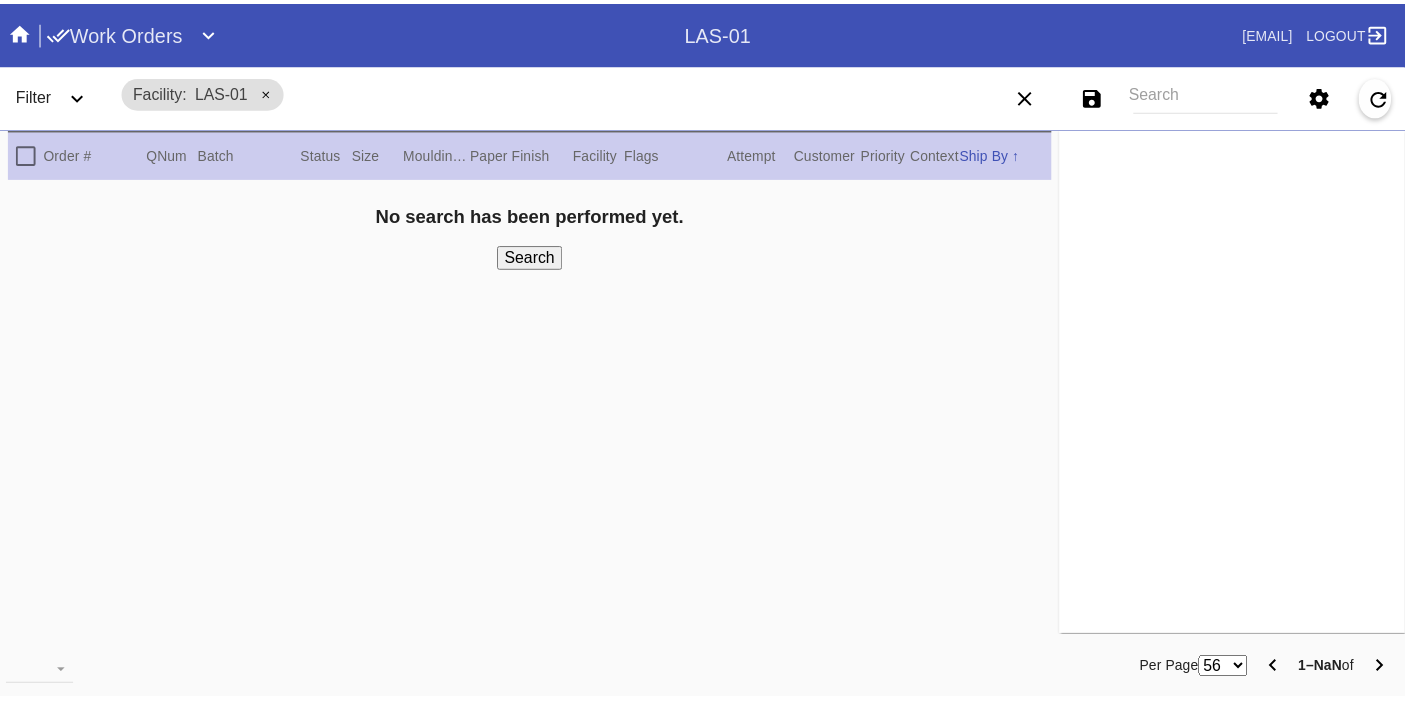 scroll, scrollTop: 0, scrollLeft: 0, axis: both 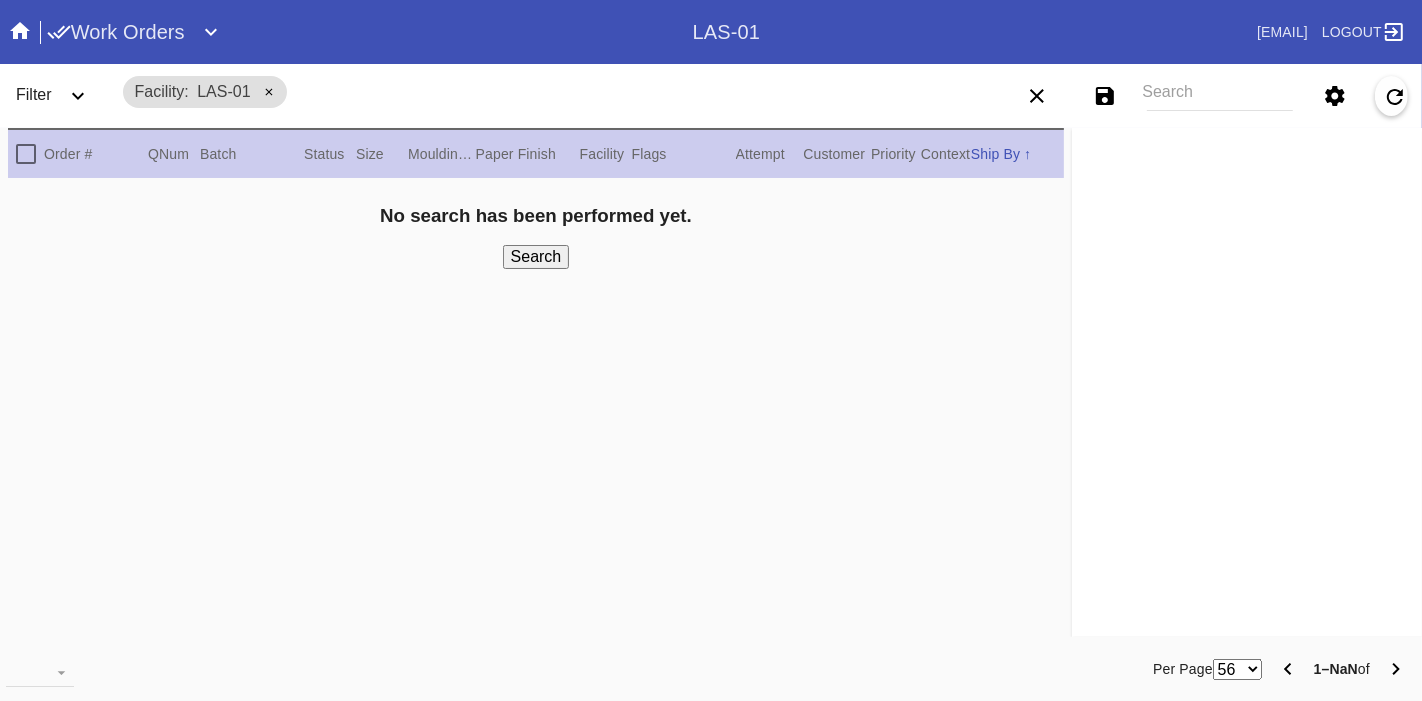 click on "Work Orders" at bounding box center (116, 32) 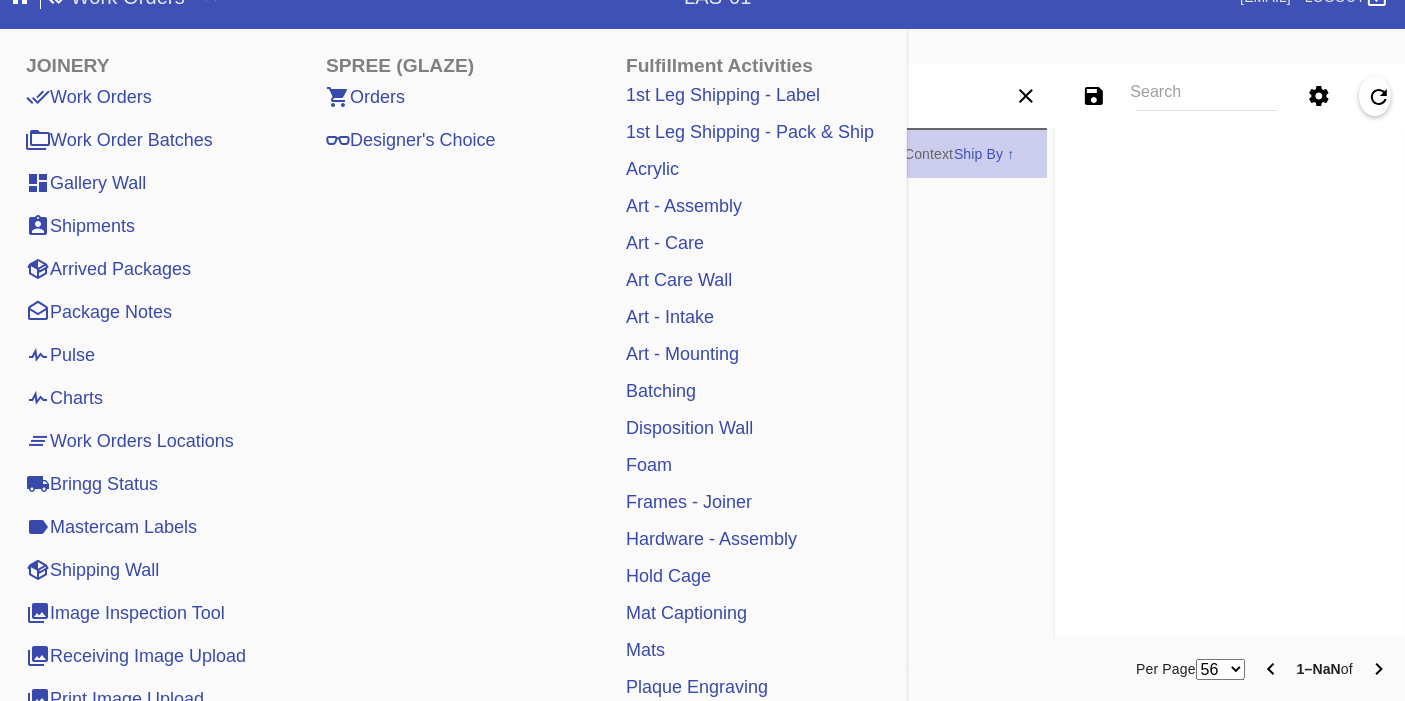 scroll, scrollTop: 0, scrollLeft: 0, axis: both 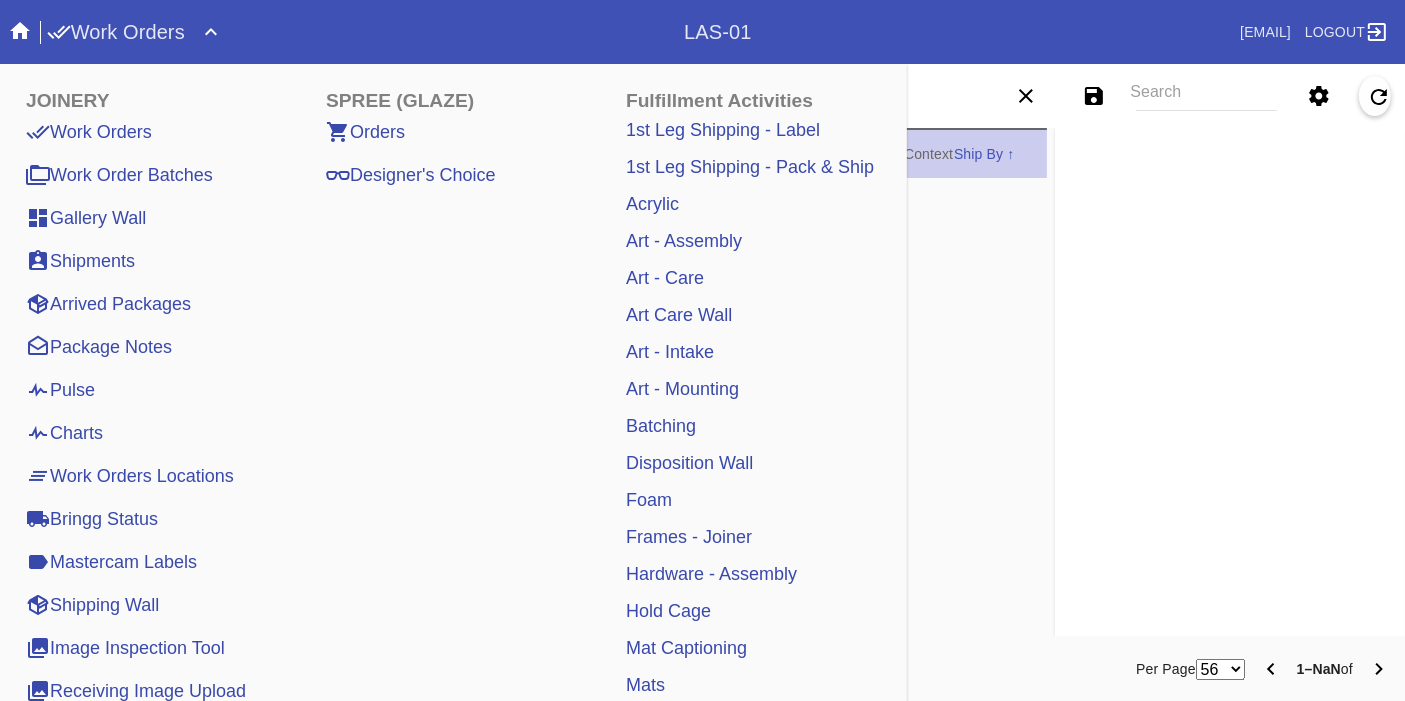 click on "Arrived Packages" at bounding box center (108, 304) 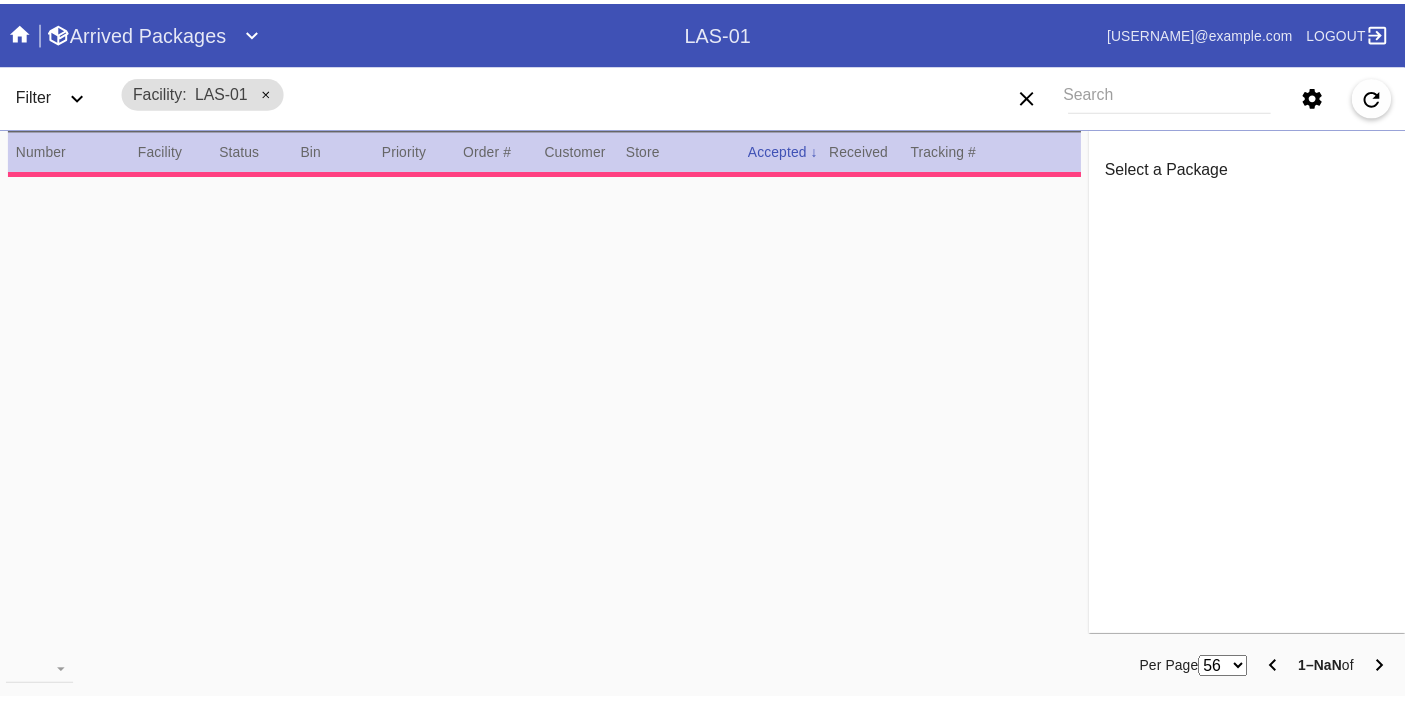 scroll, scrollTop: 0, scrollLeft: 0, axis: both 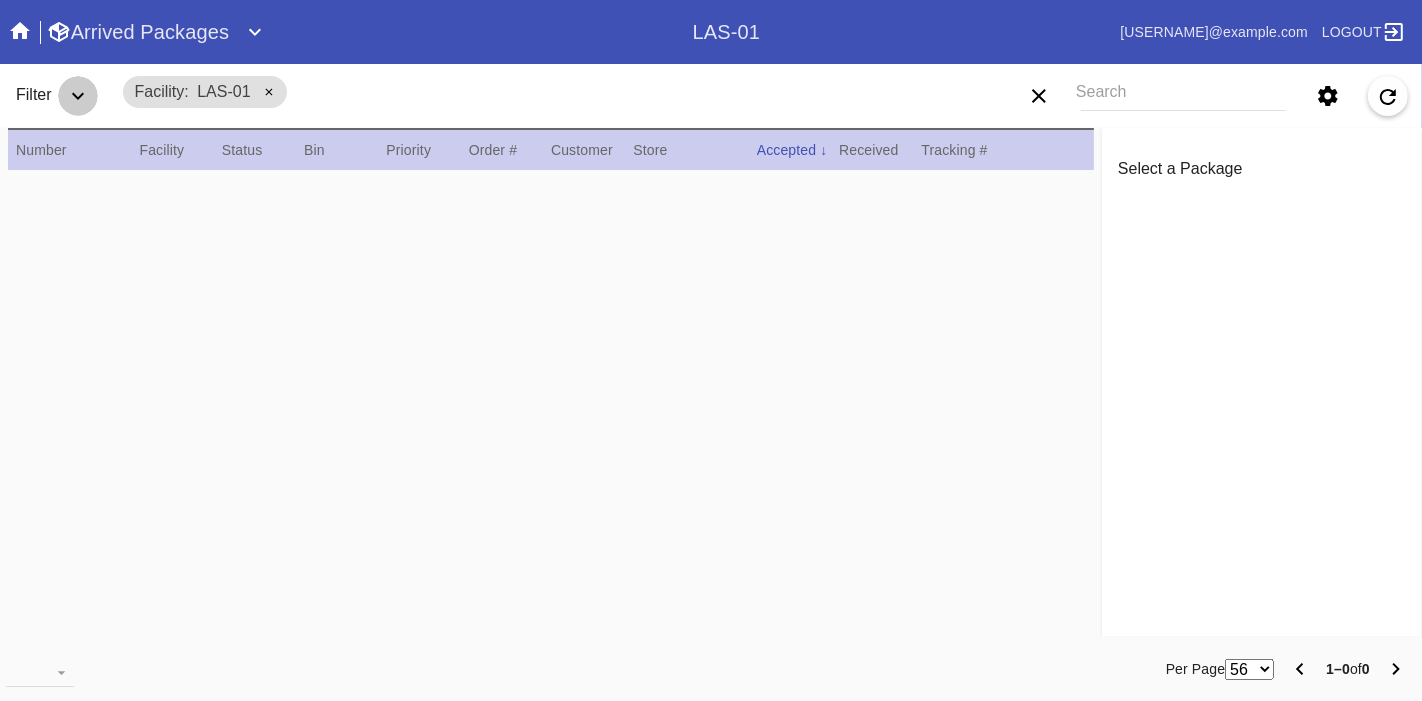 click 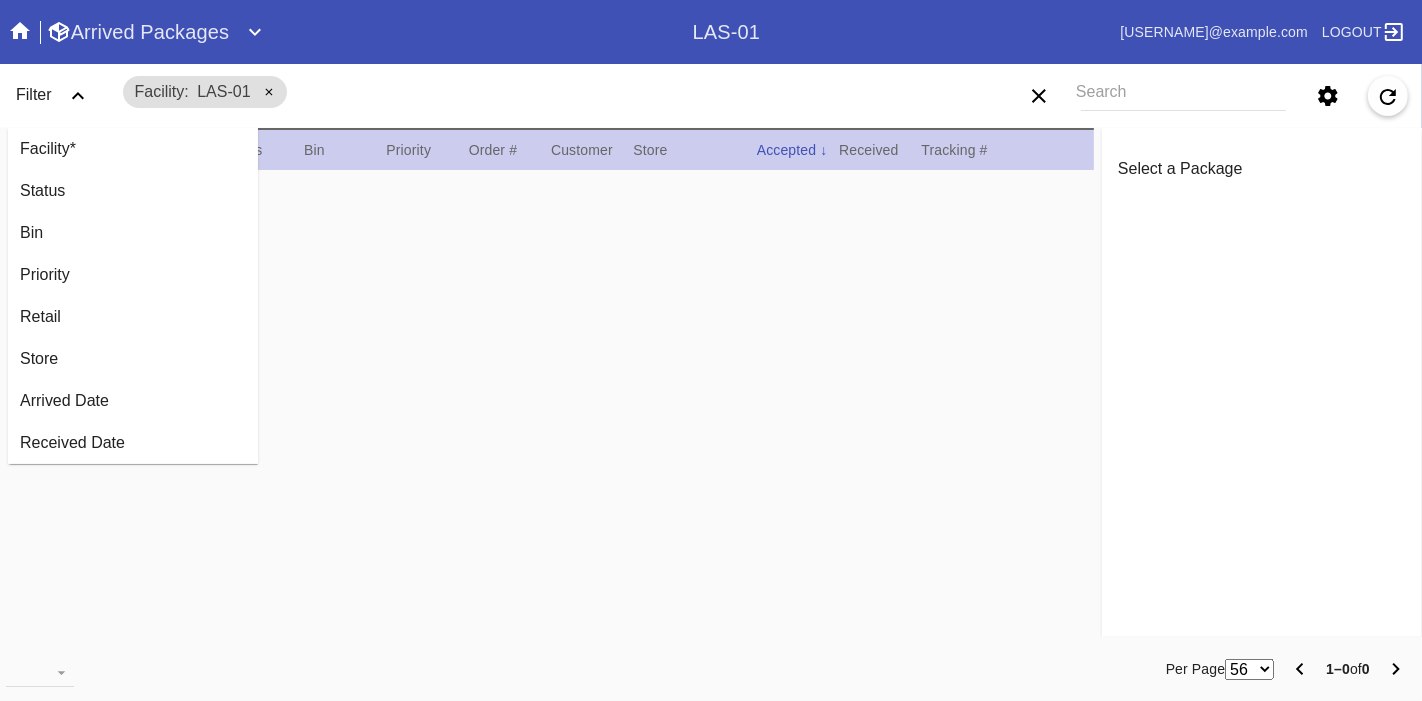 click on "Facility
LAS-01" at bounding box center (528, 92) 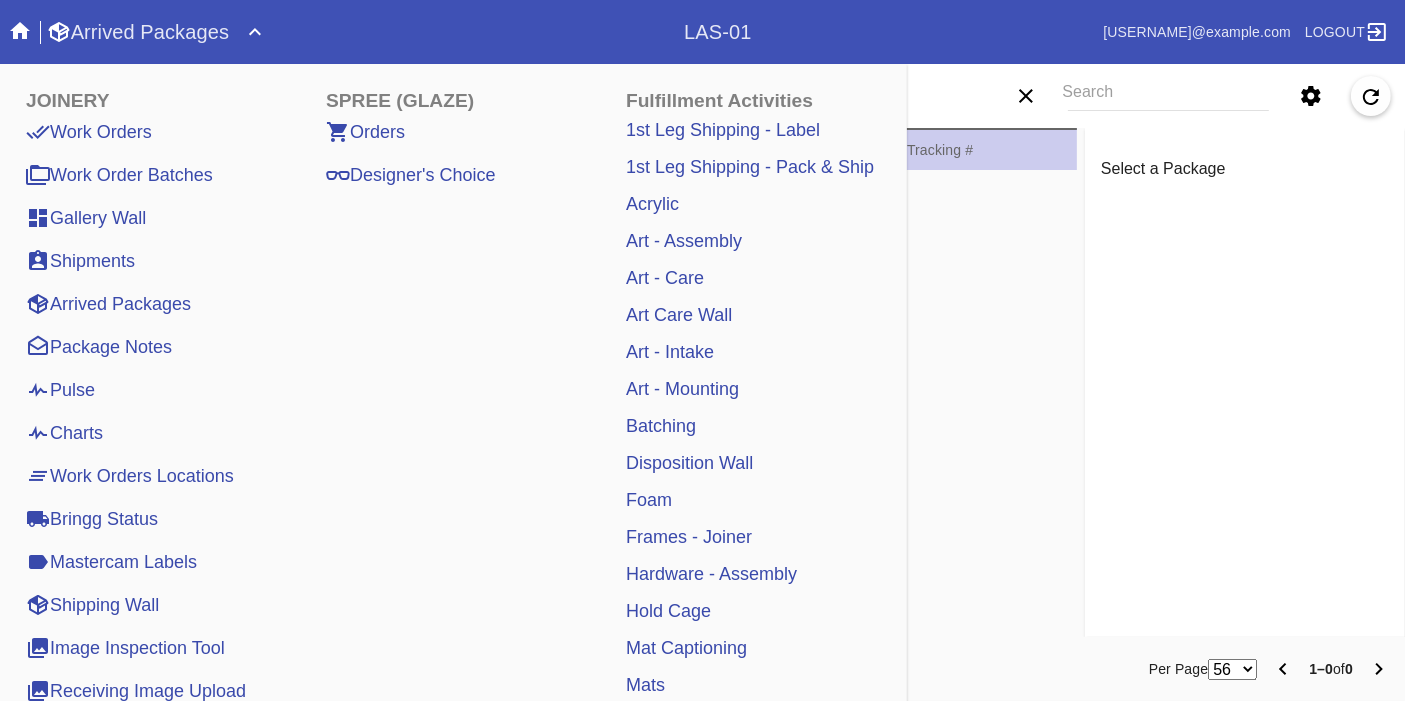 click on "Pulse" at bounding box center (60, 390) 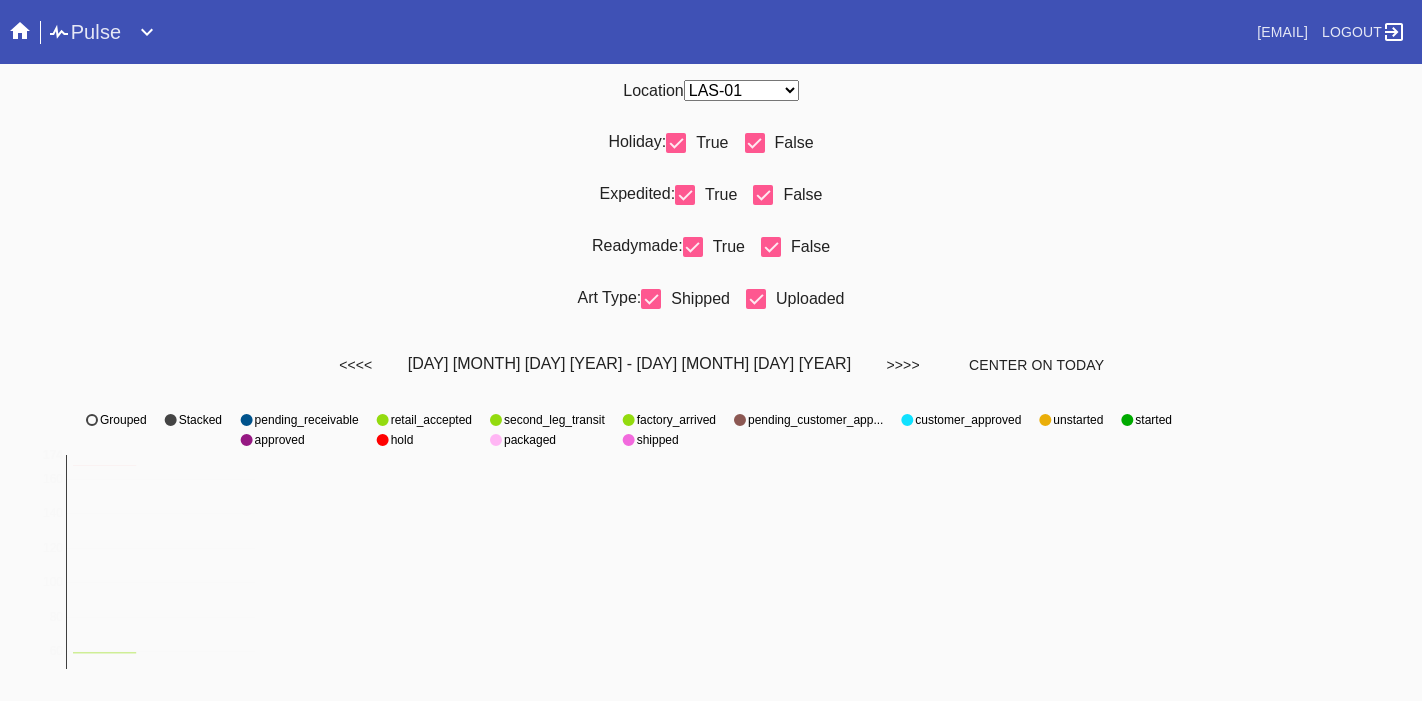 scroll, scrollTop: 0, scrollLeft: 0, axis: both 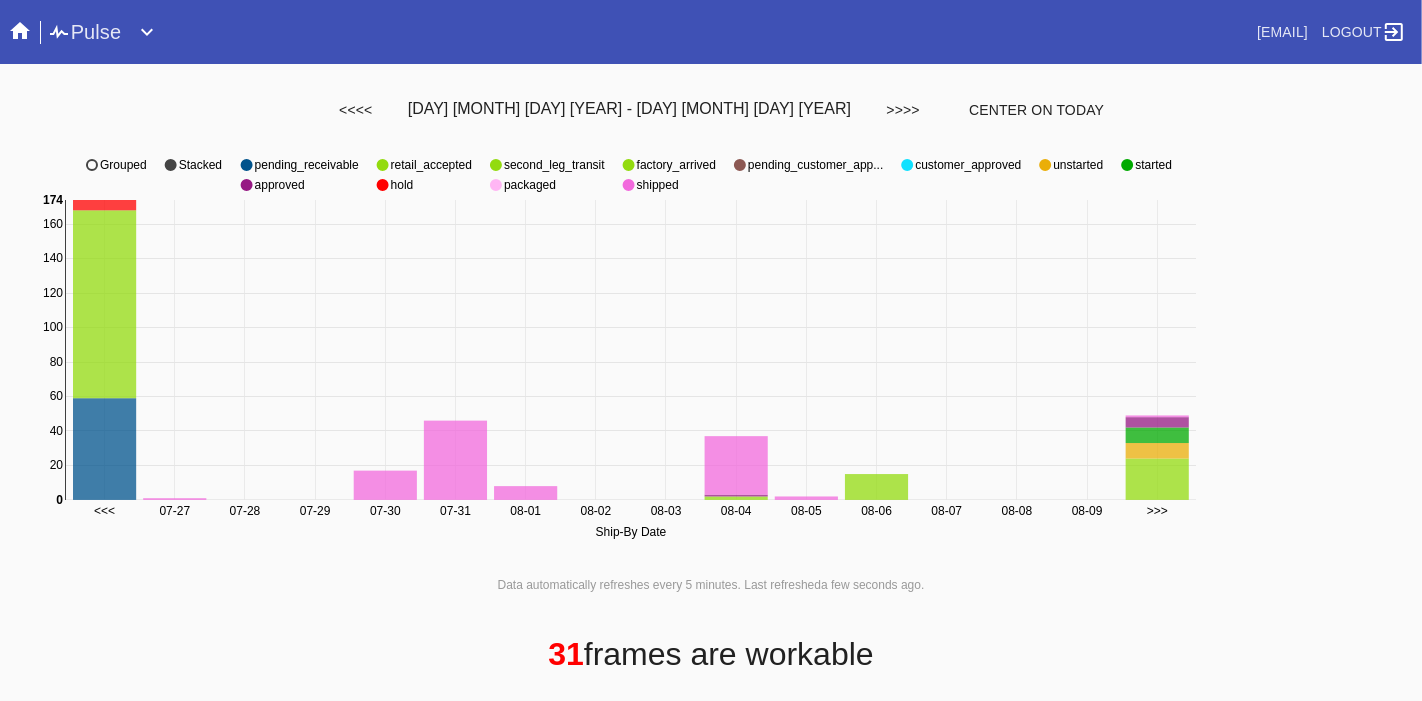 click on "retail_accepted" 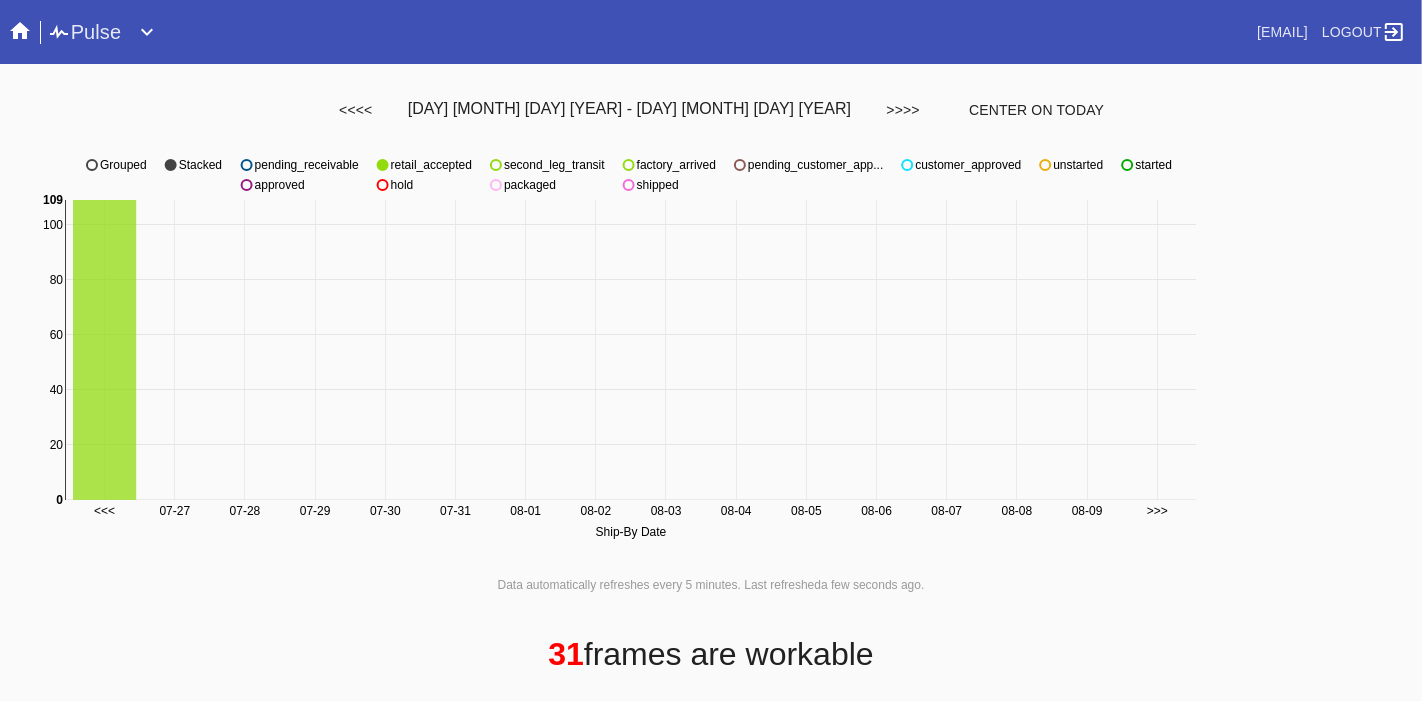 click on "approved" 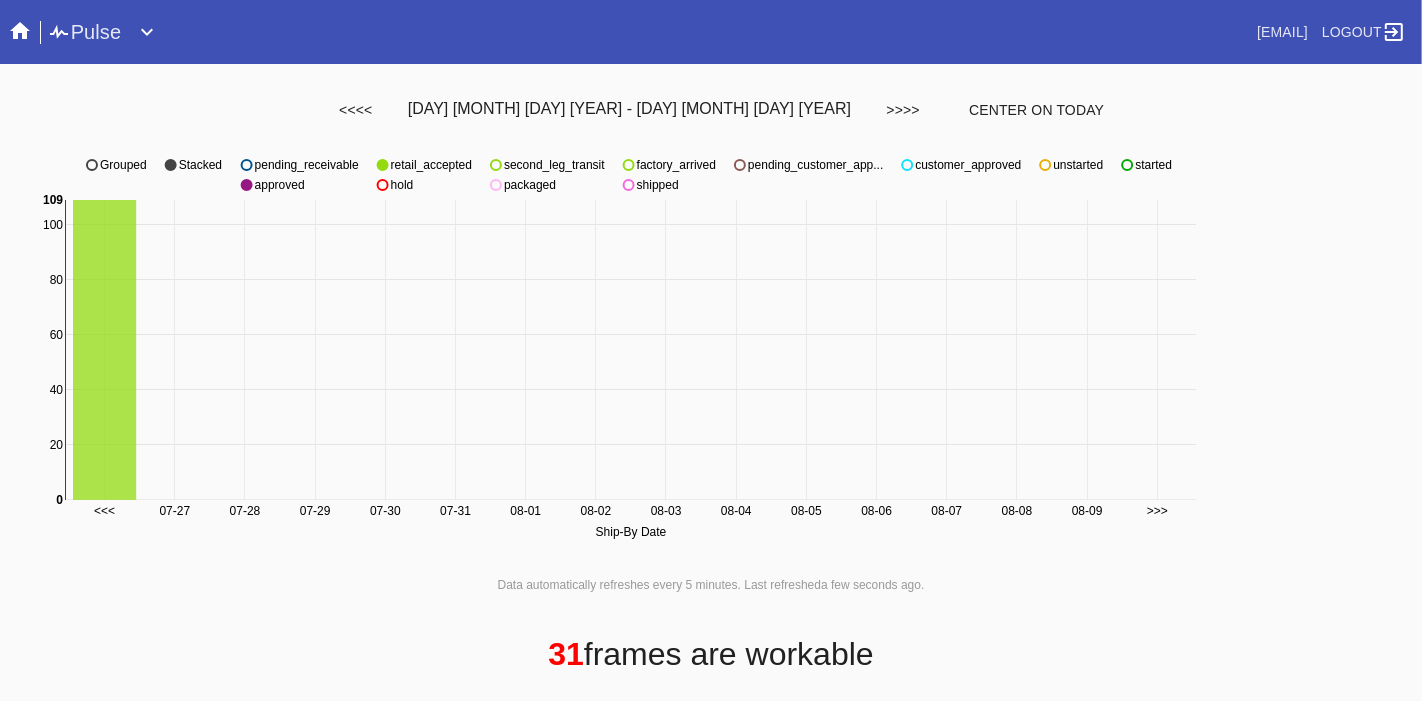 click on "approved" 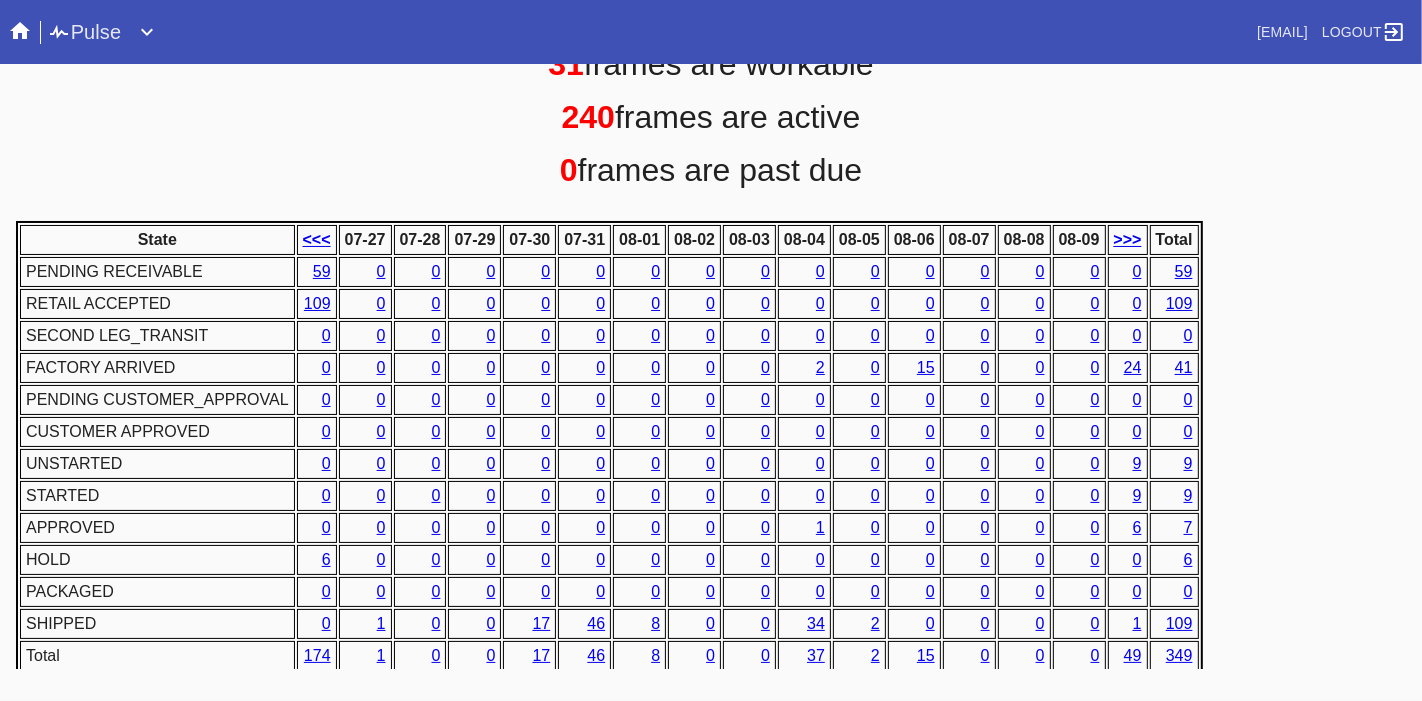 scroll, scrollTop: 950, scrollLeft: 0, axis: vertical 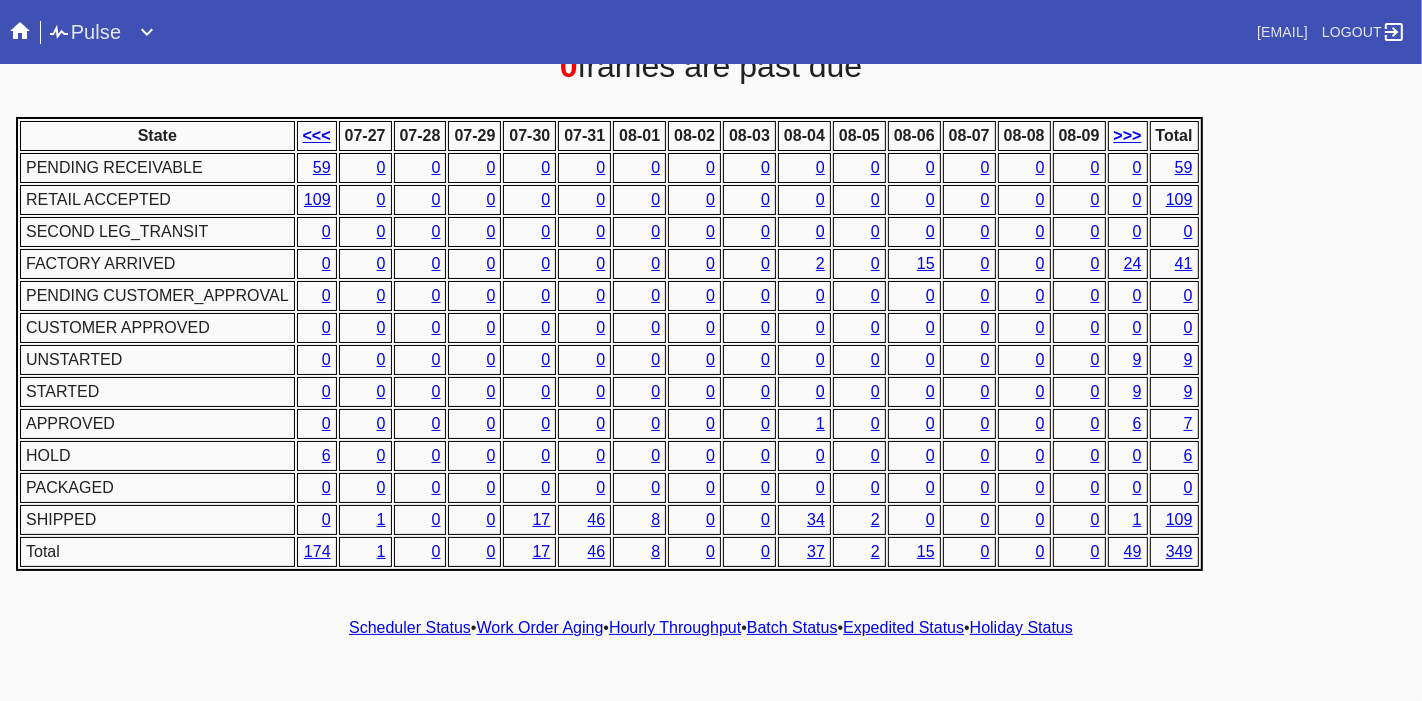click on "Hourly Throughput" at bounding box center [675, 627] 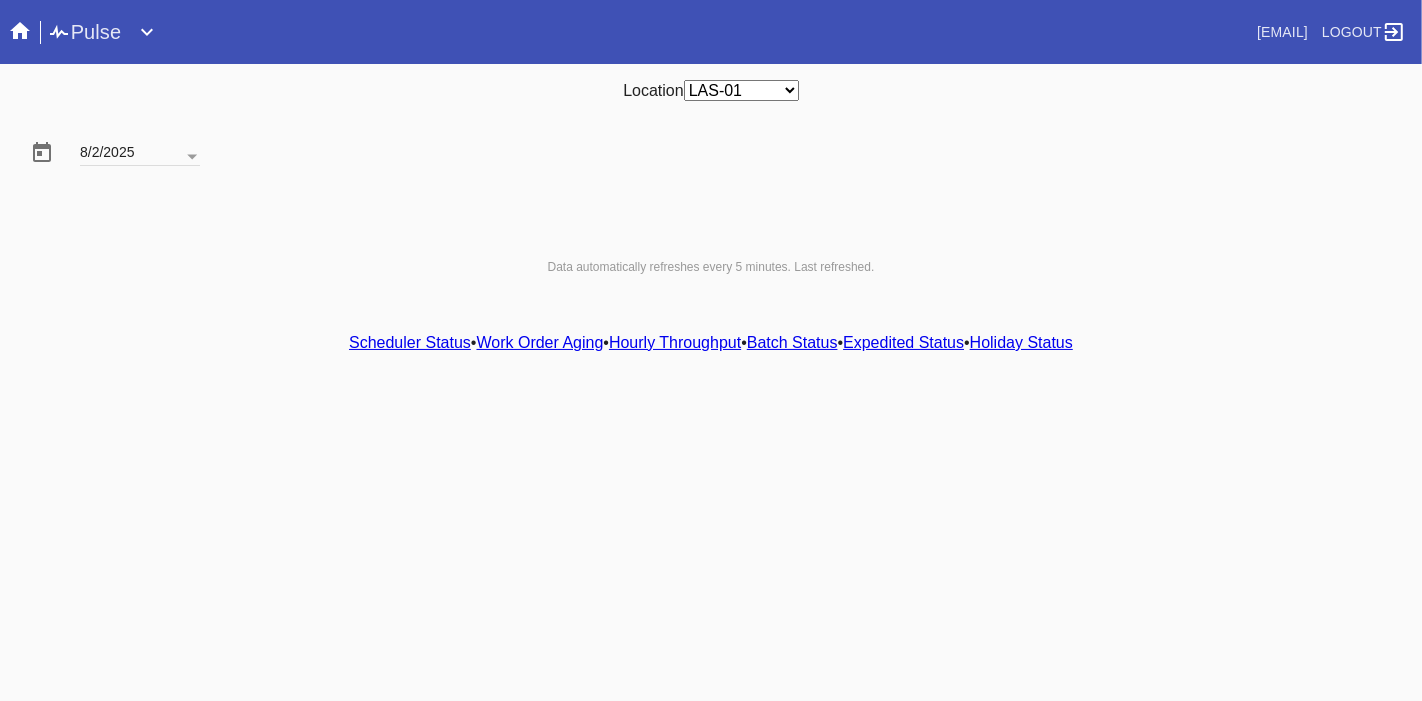 scroll, scrollTop: 0, scrollLeft: 0, axis: both 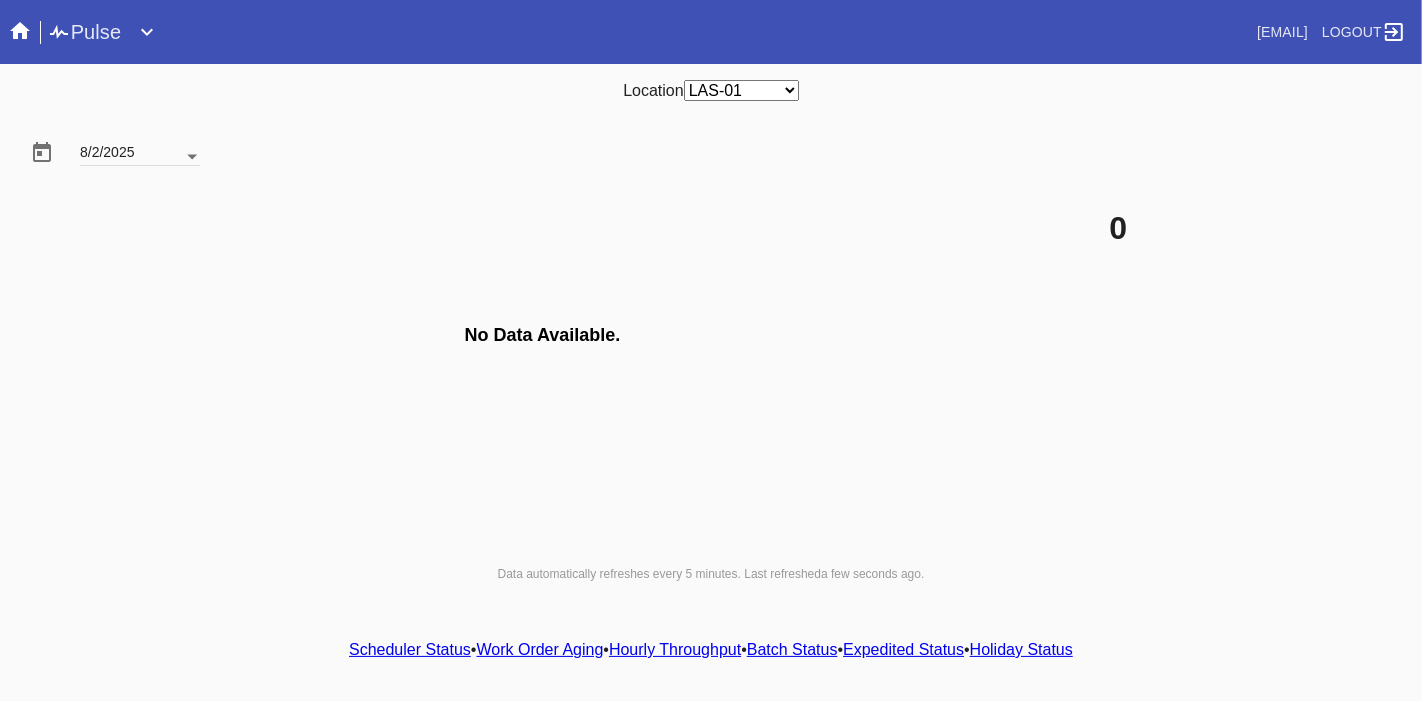 click at bounding box center [192, 157] 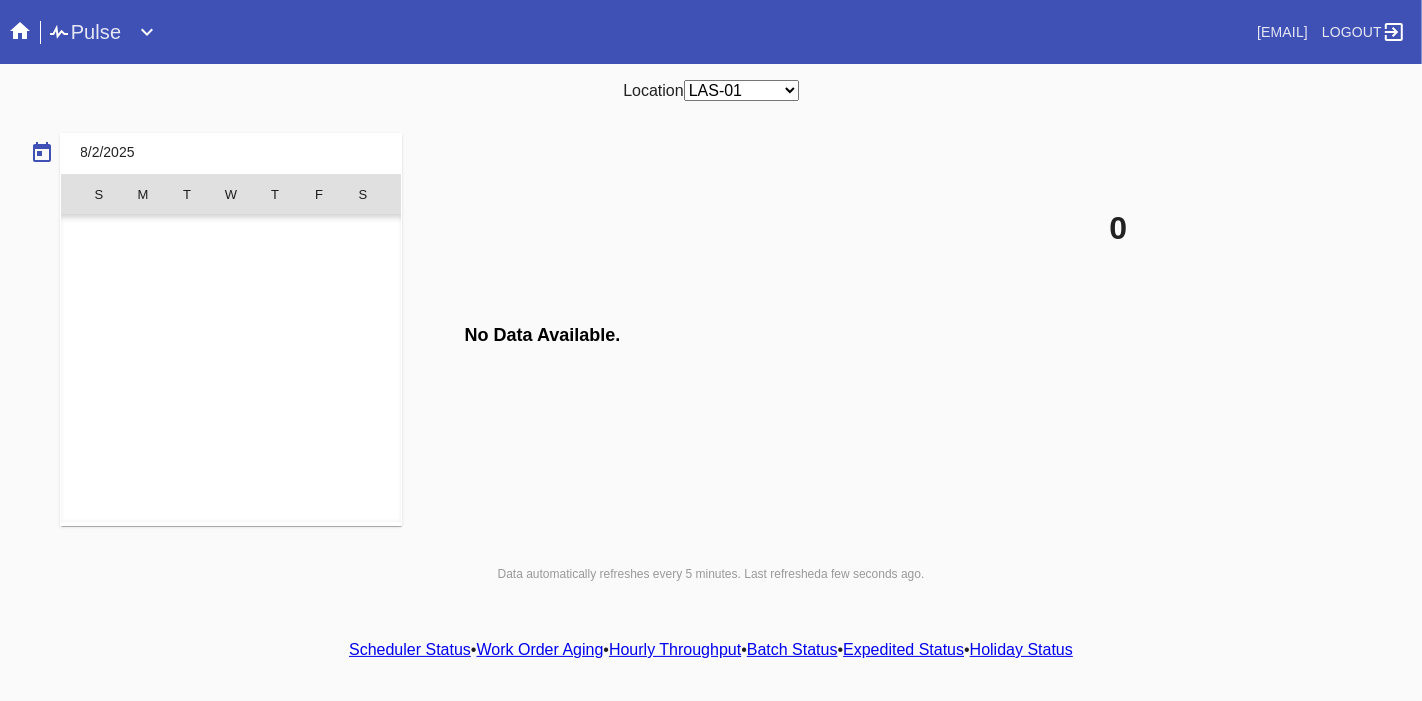 scroll, scrollTop: 462954, scrollLeft: 0, axis: vertical 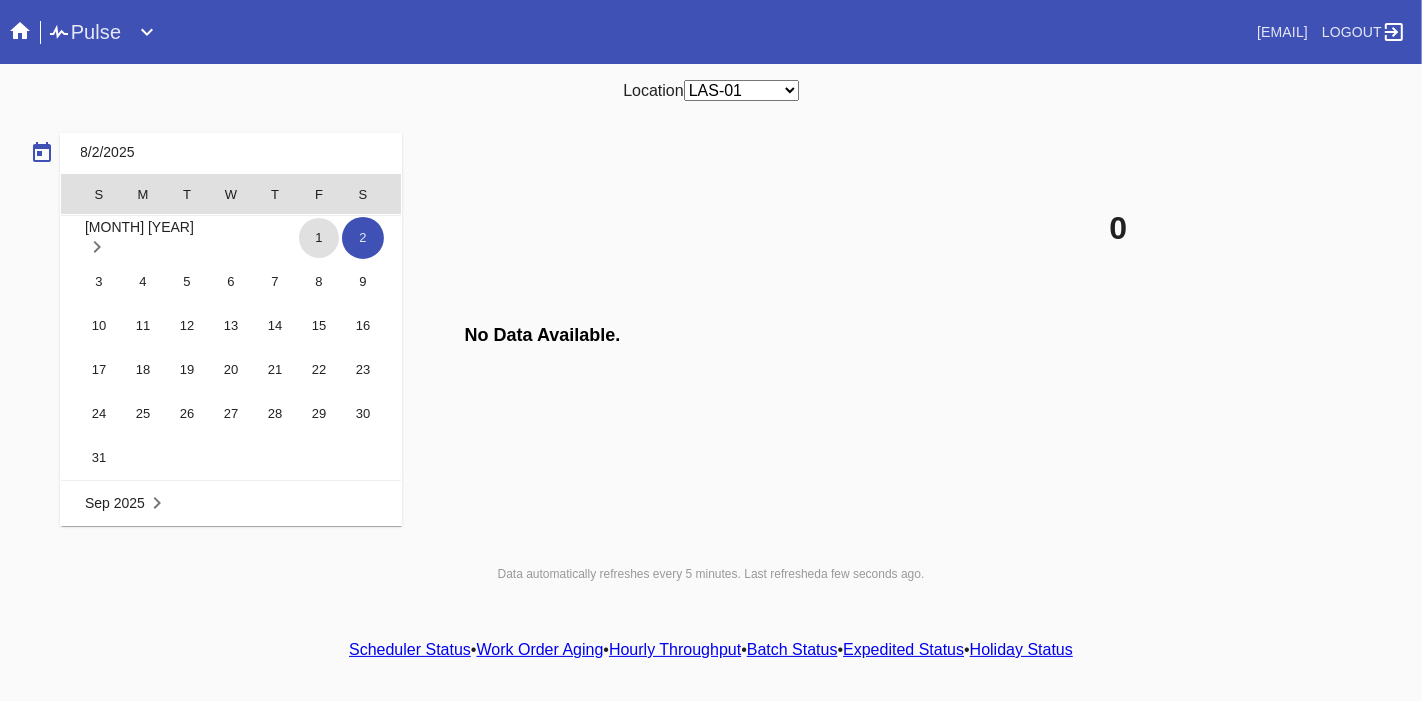 click on "1" at bounding box center (319, 238) 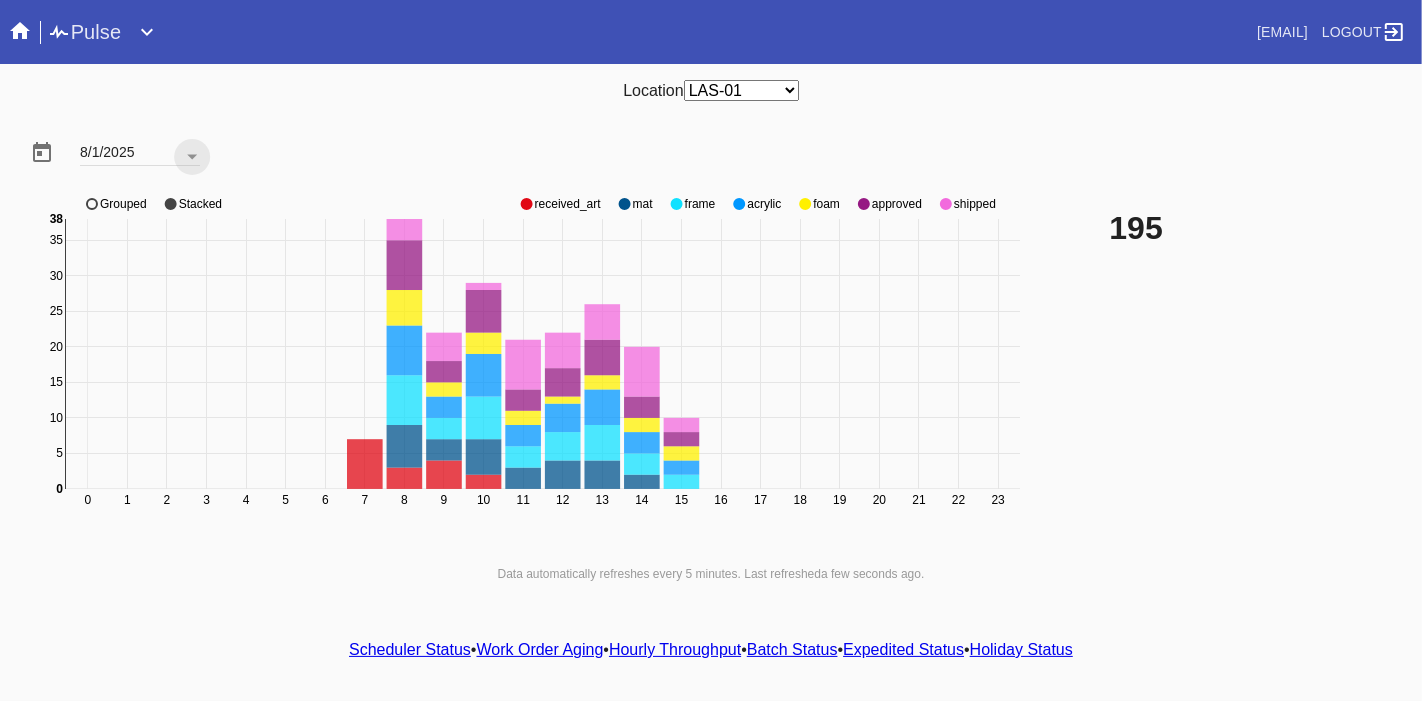 click on "shipped" 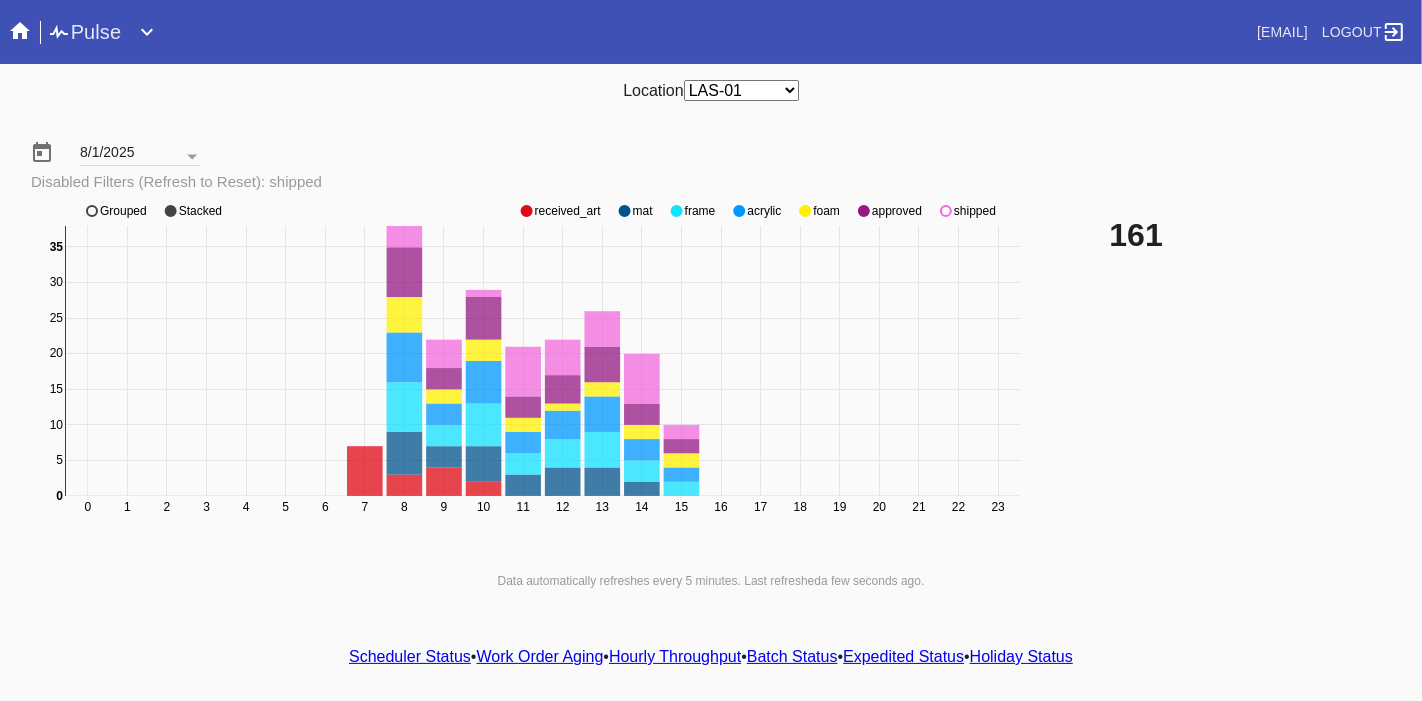 click on "shipped" 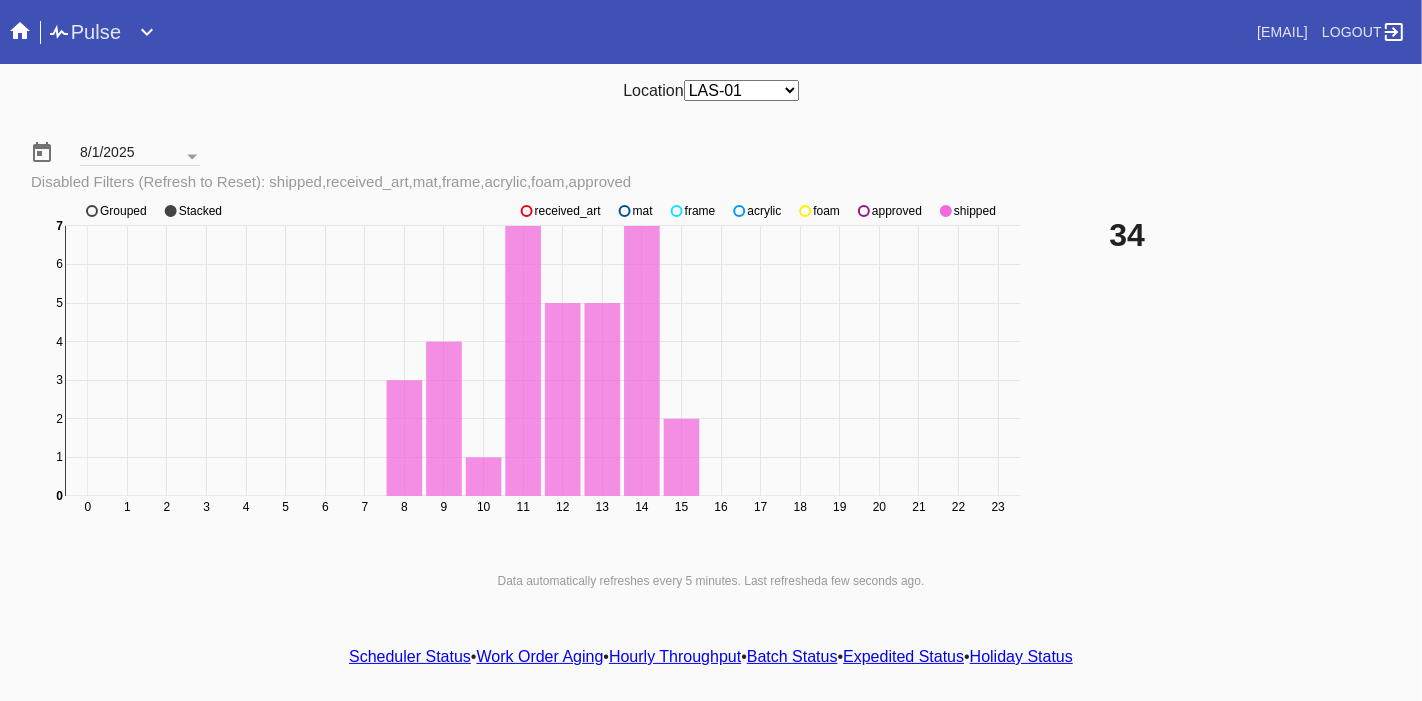 click on "34" at bounding box center (1258, 370) 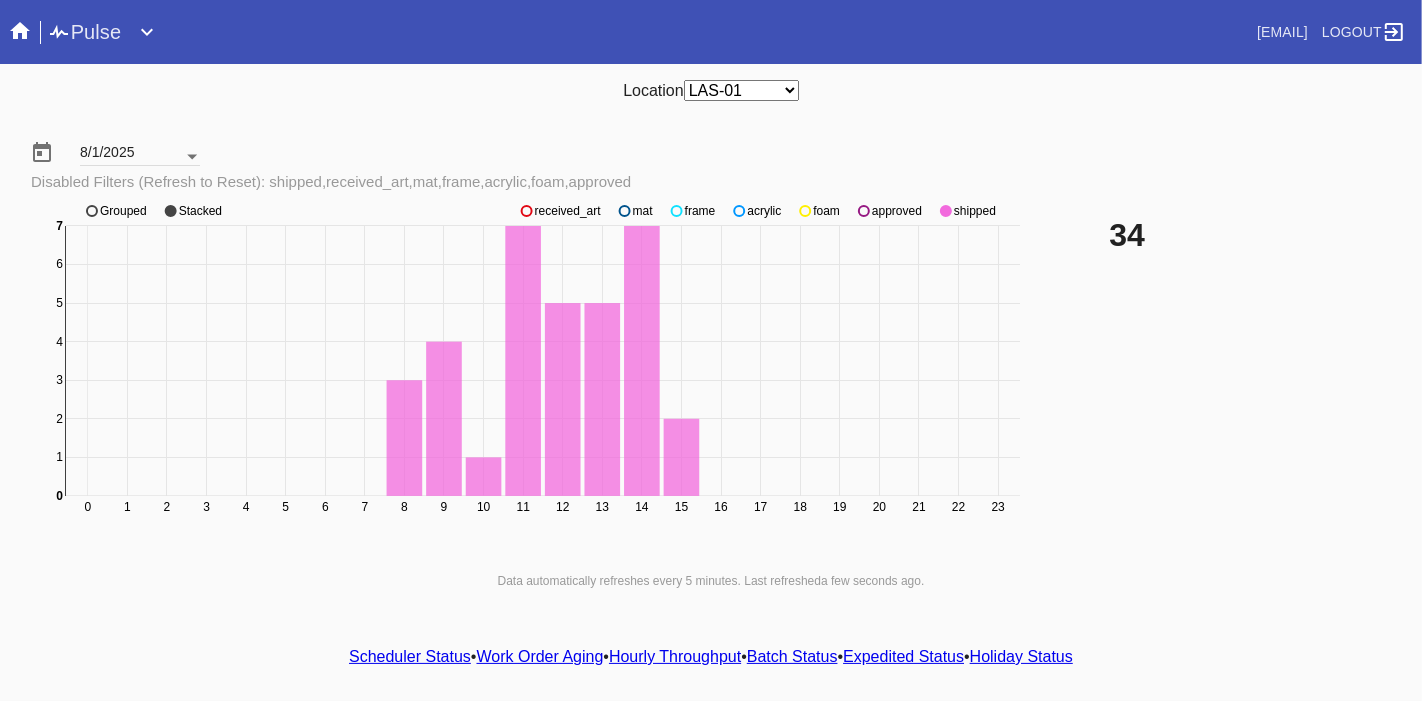 click at bounding box center (192, 157) 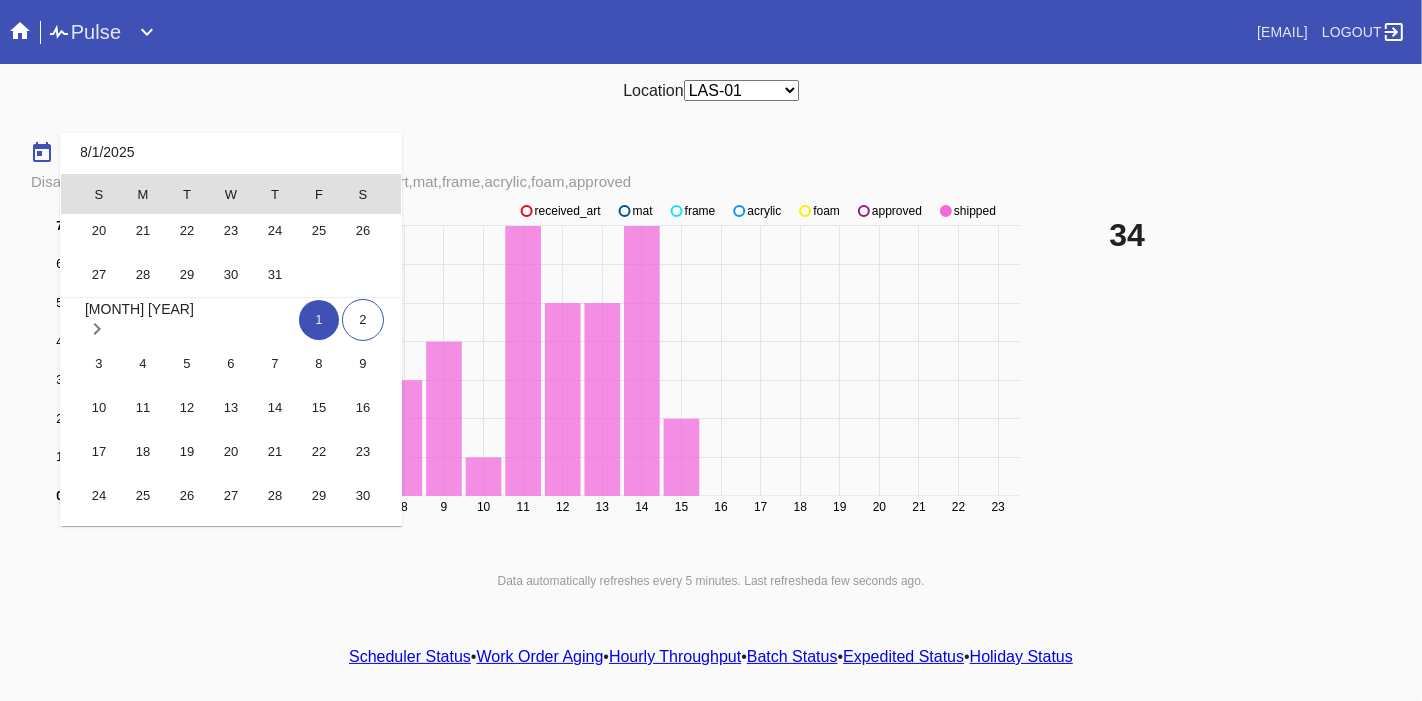 scroll, scrollTop: 462870, scrollLeft: 0, axis: vertical 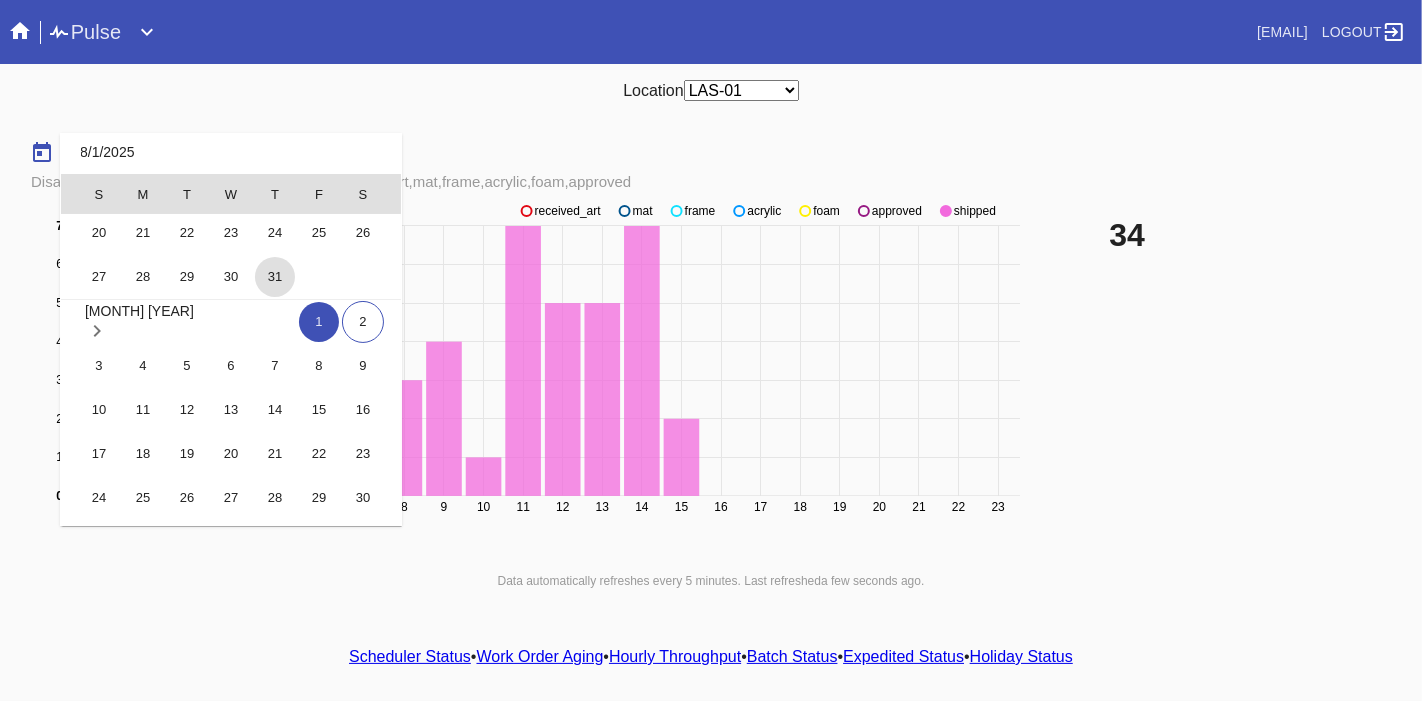 click on "31" at bounding box center [275, 277] 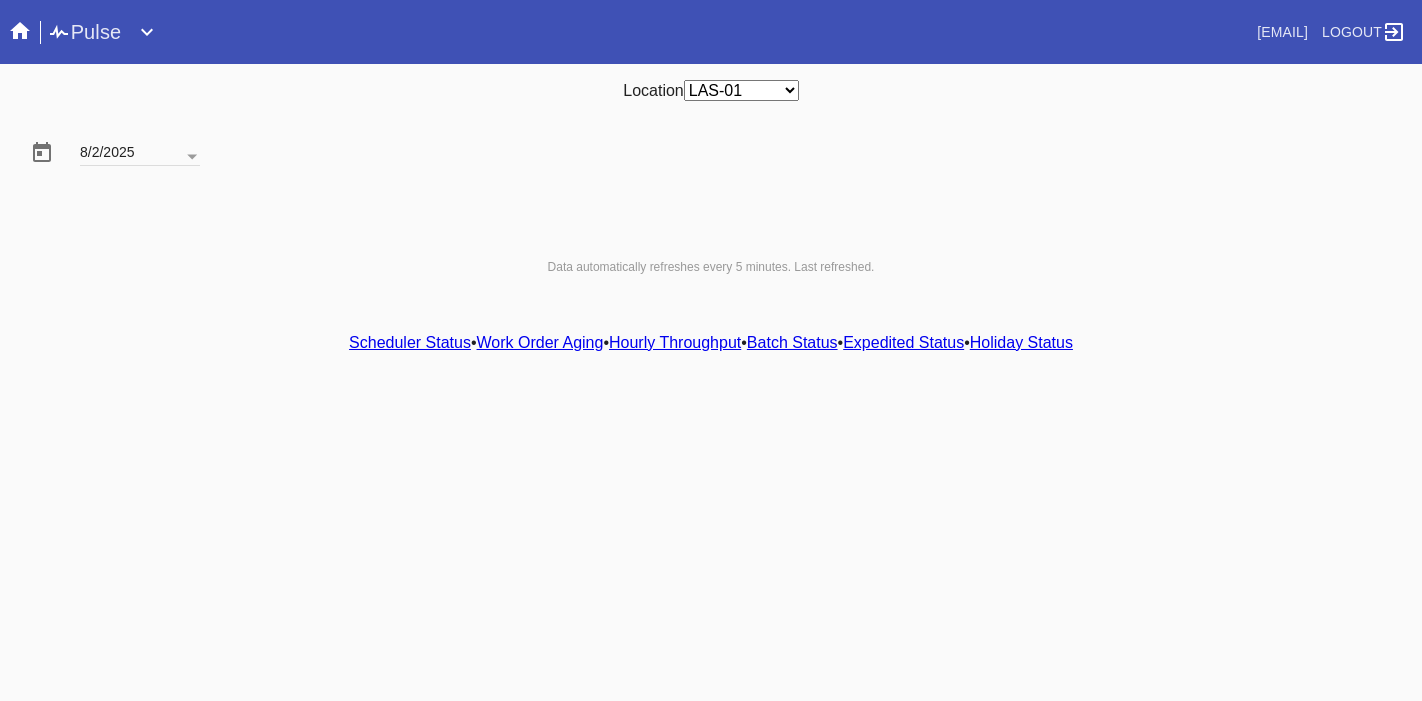 scroll, scrollTop: 0, scrollLeft: 0, axis: both 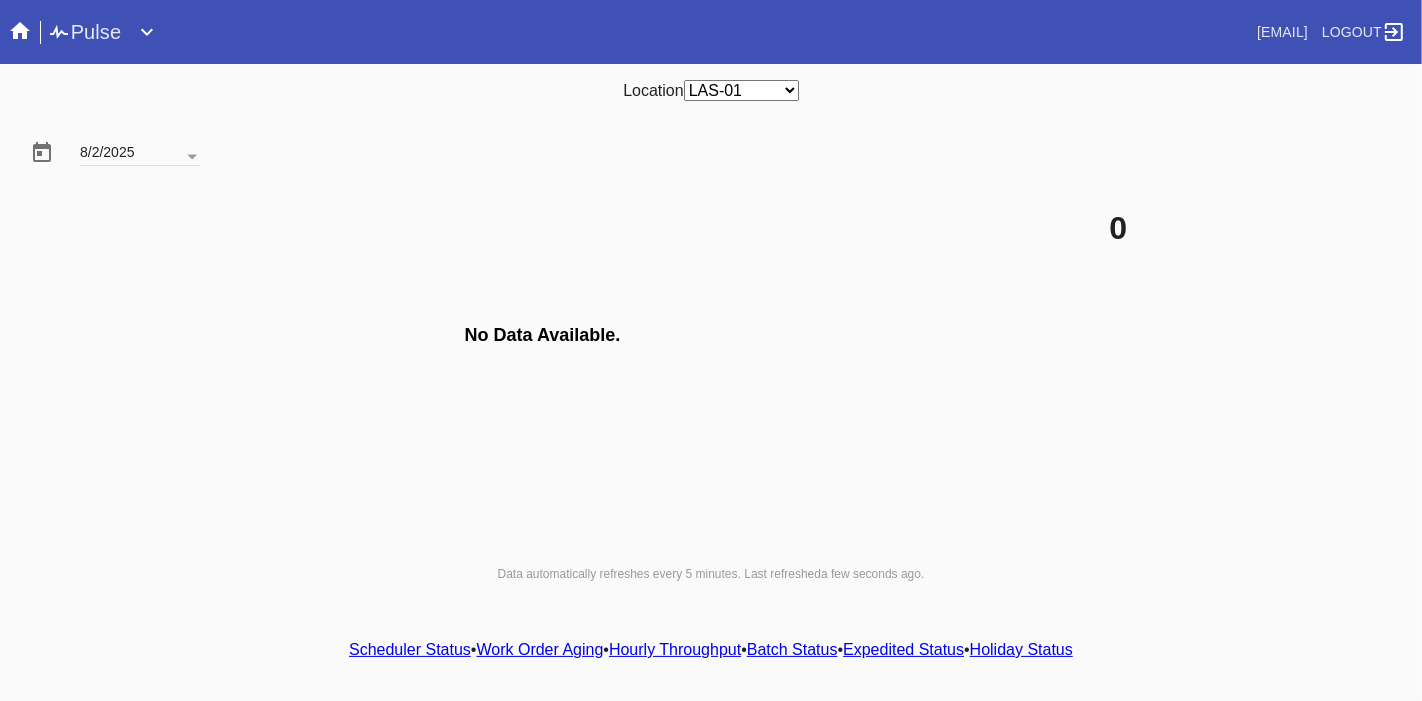 click on "Hourly Throughput" at bounding box center [675, 649] 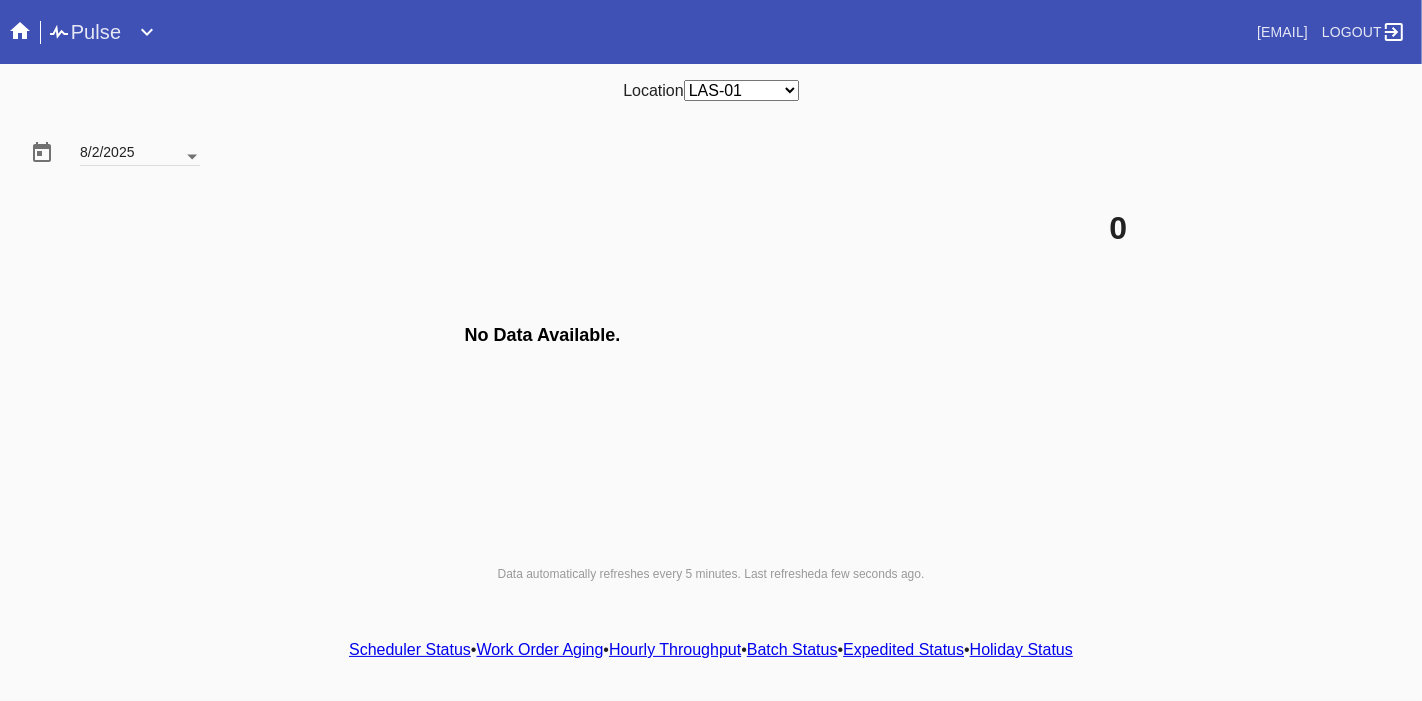 click at bounding box center (192, 157) 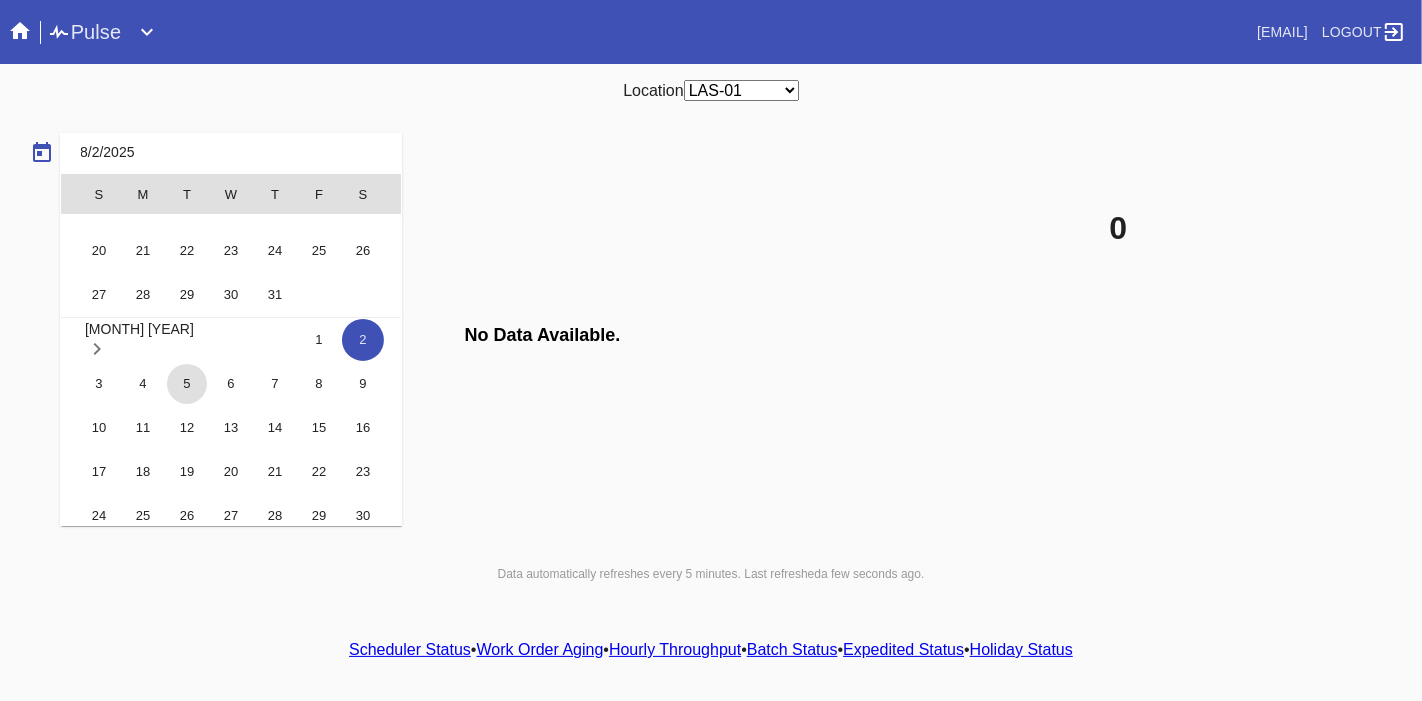 scroll, scrollTop: 462850, scrollLeft: 0, axis: vertical 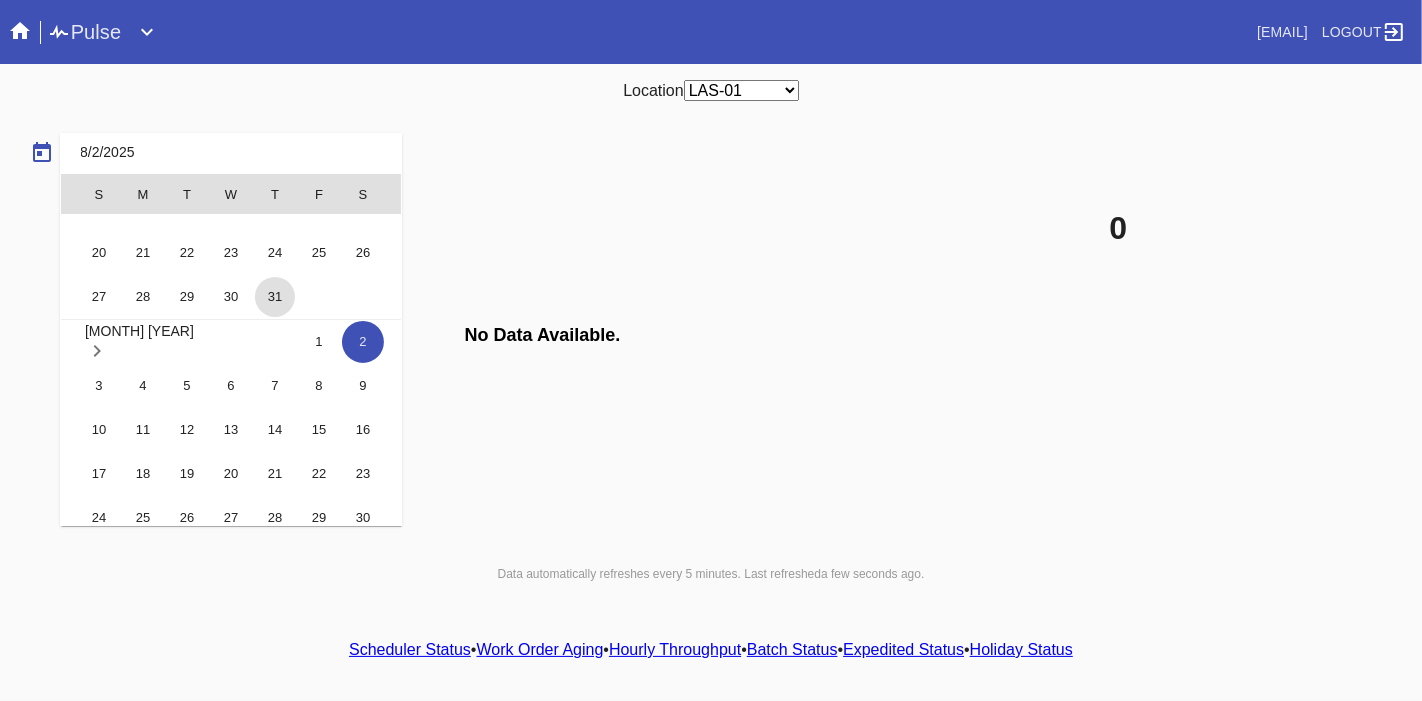 click on "31" at bounding box center (275, 297) 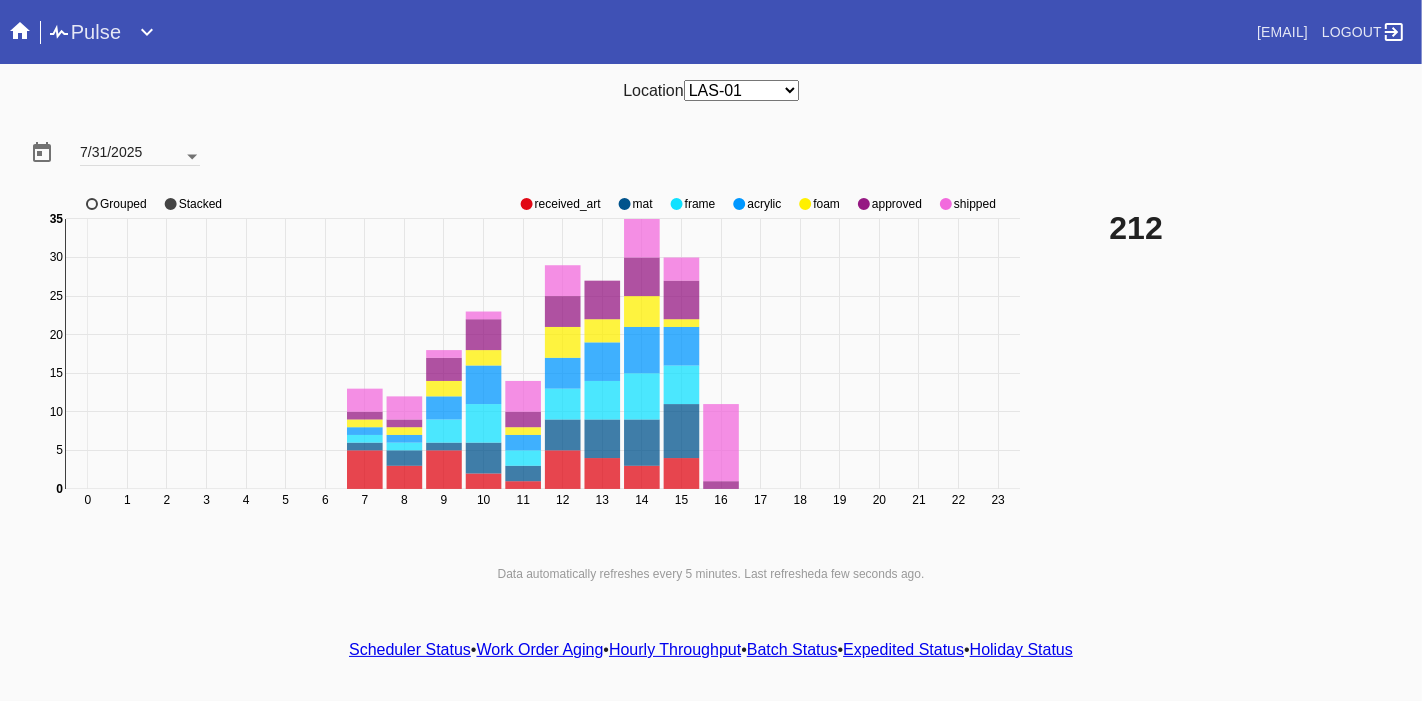 click at bounding box center [192, 157] 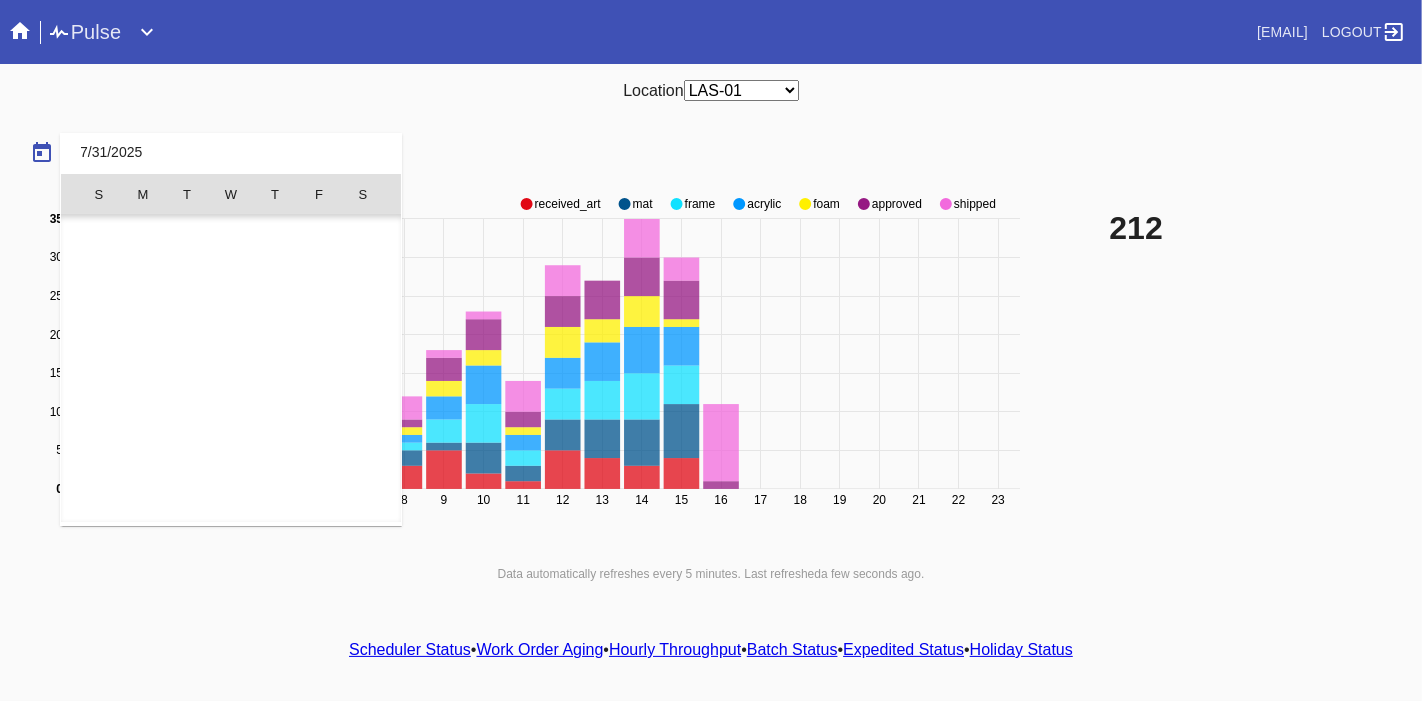 scroll, scrollTop: 462689, scrollLeft: 0, axis: vertical 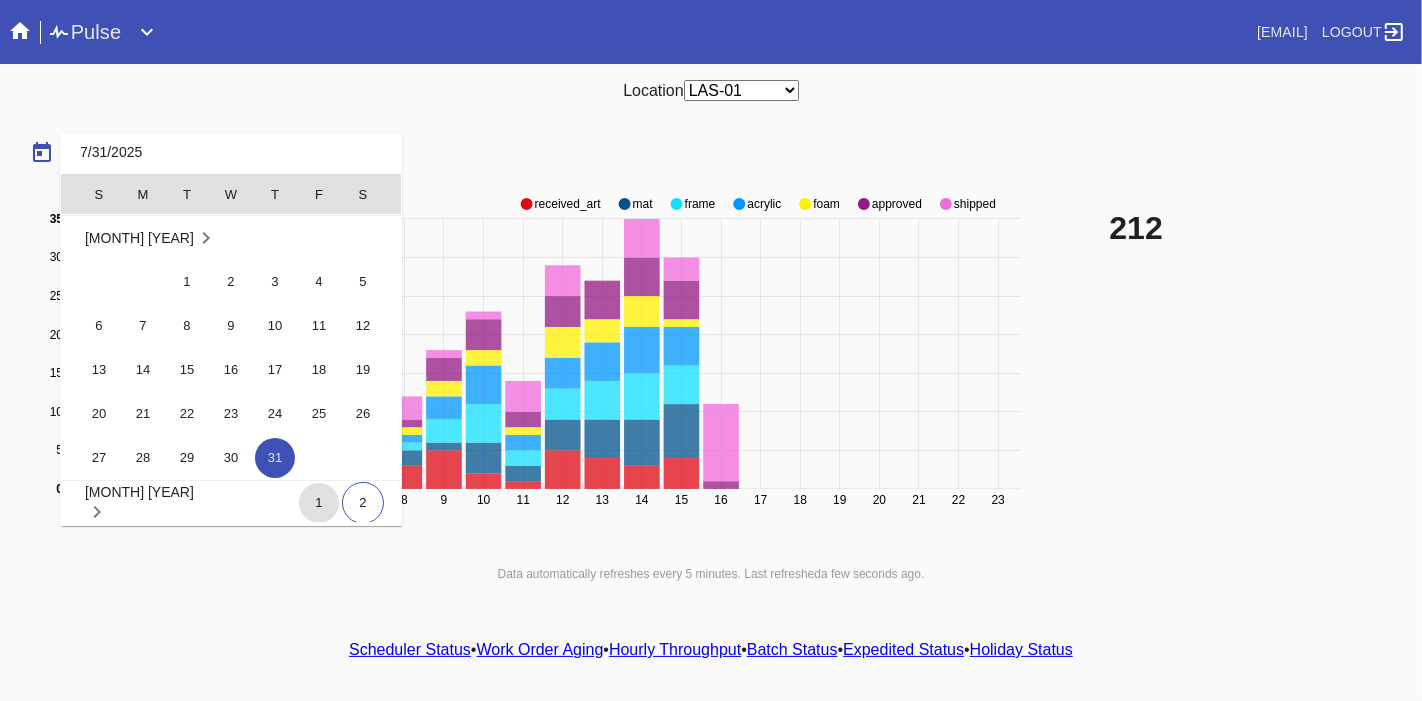 click on "1" at bounding box center (319, 503) 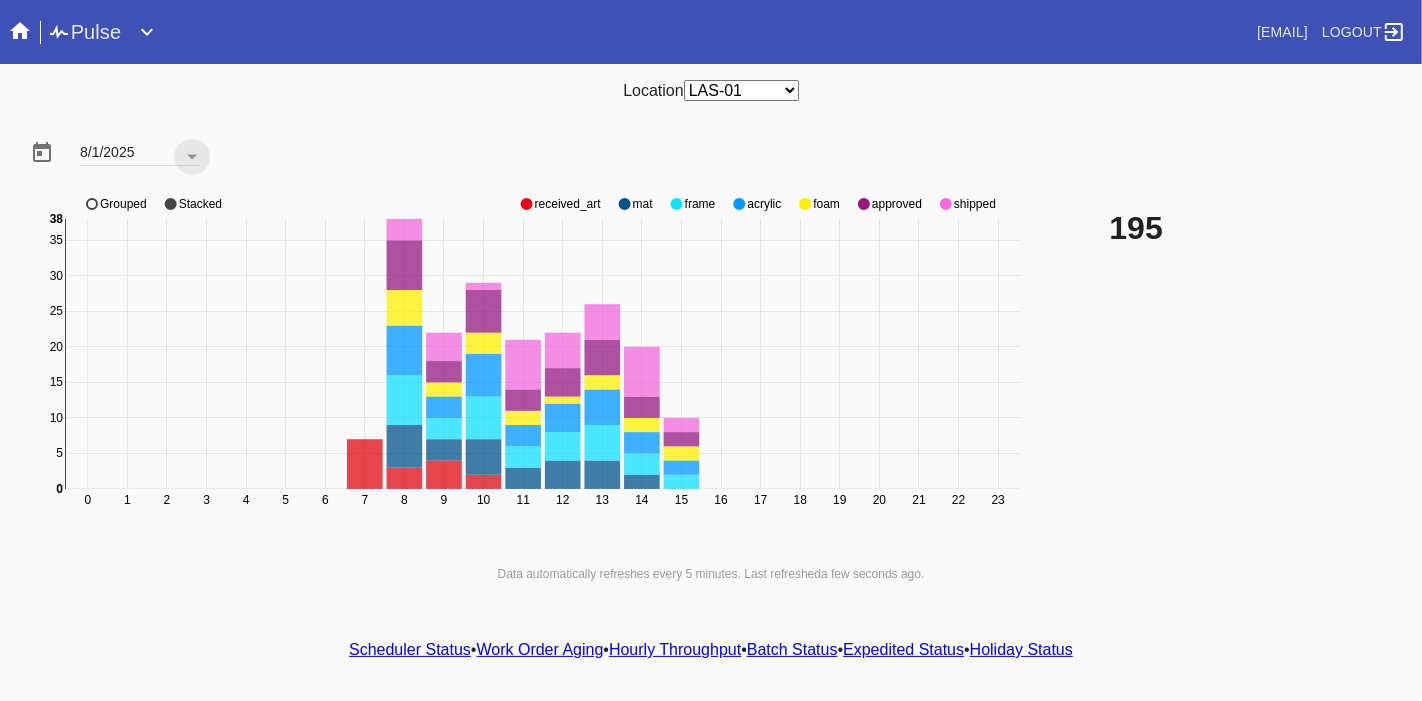 click on "approved" 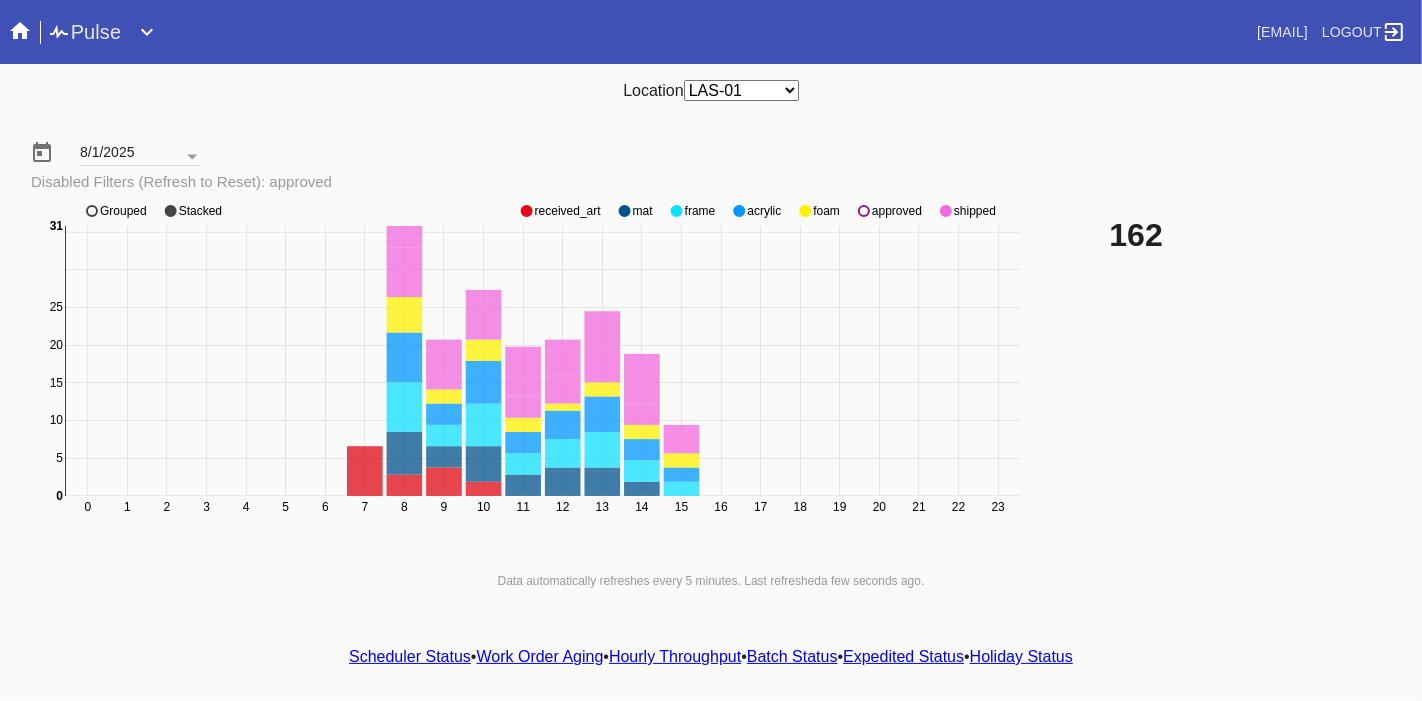 click on "approved" 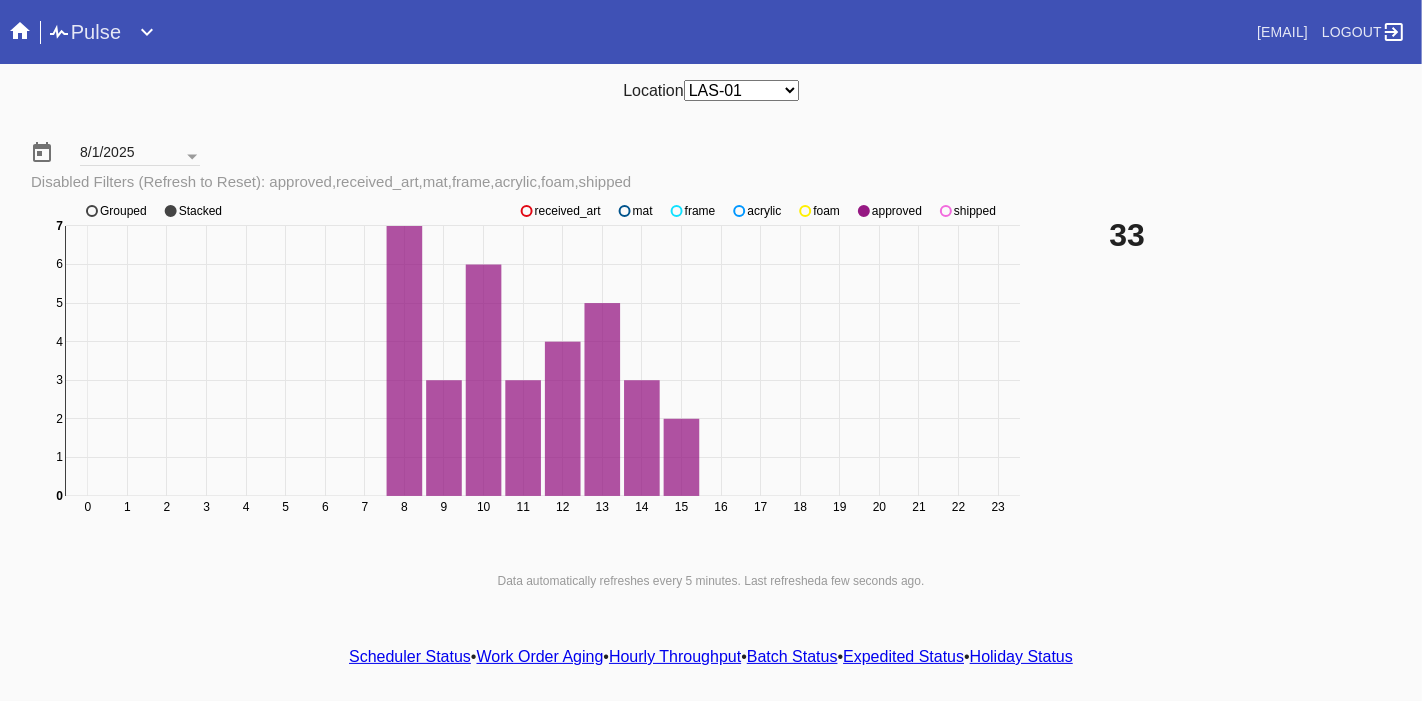click on "shipped" 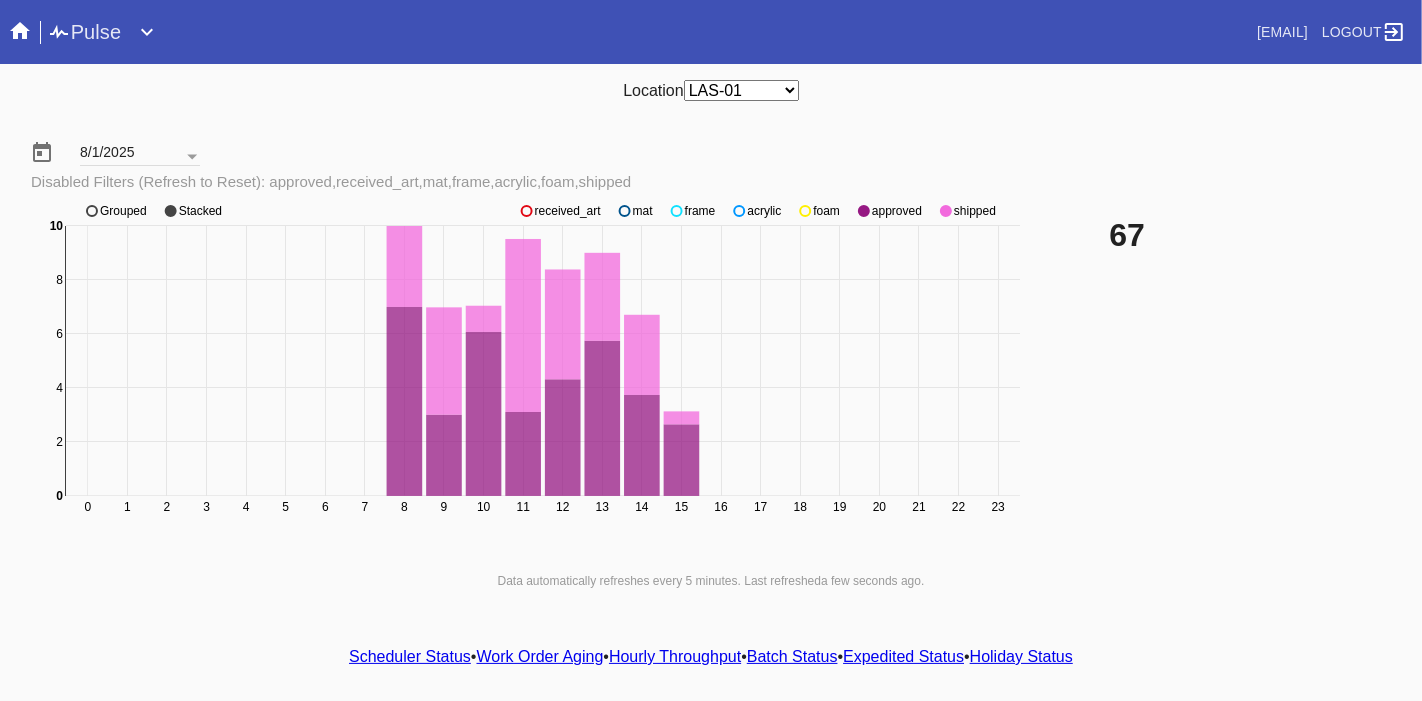 click on "shipped" 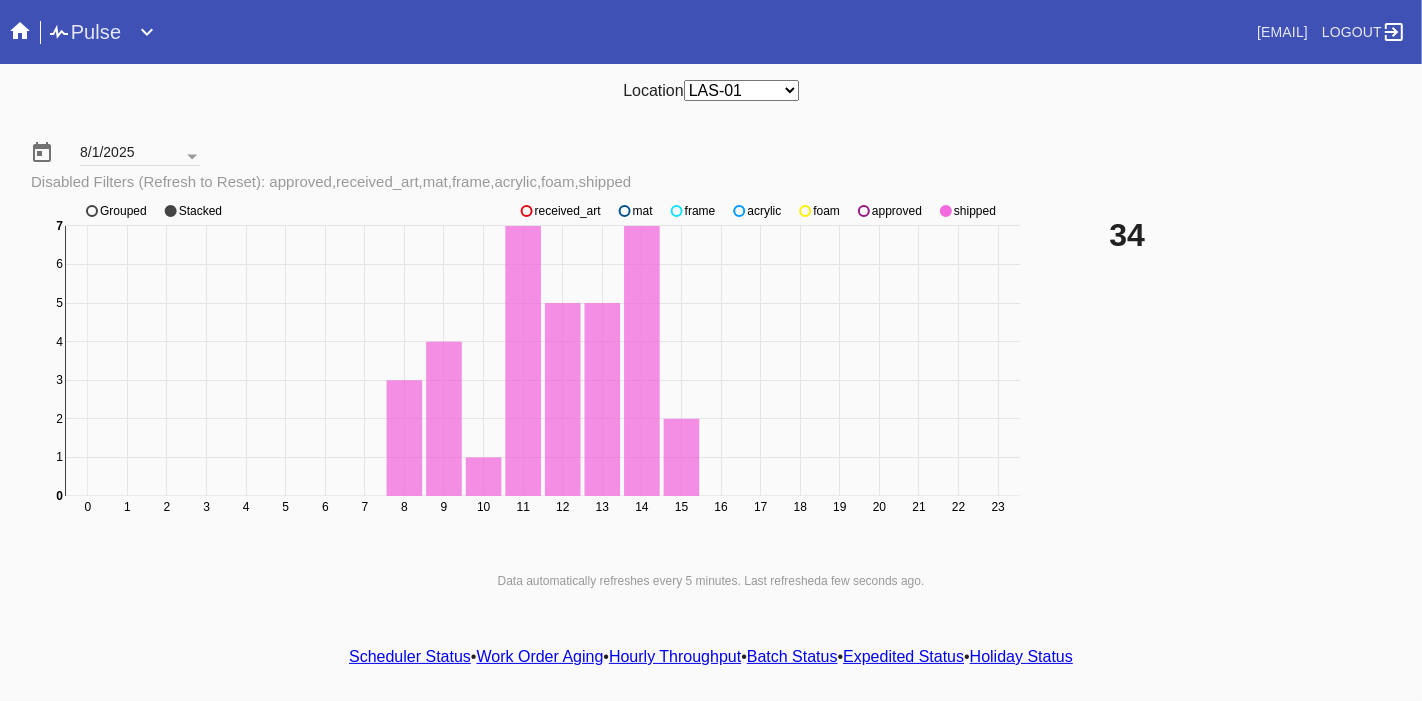 click on "approved" 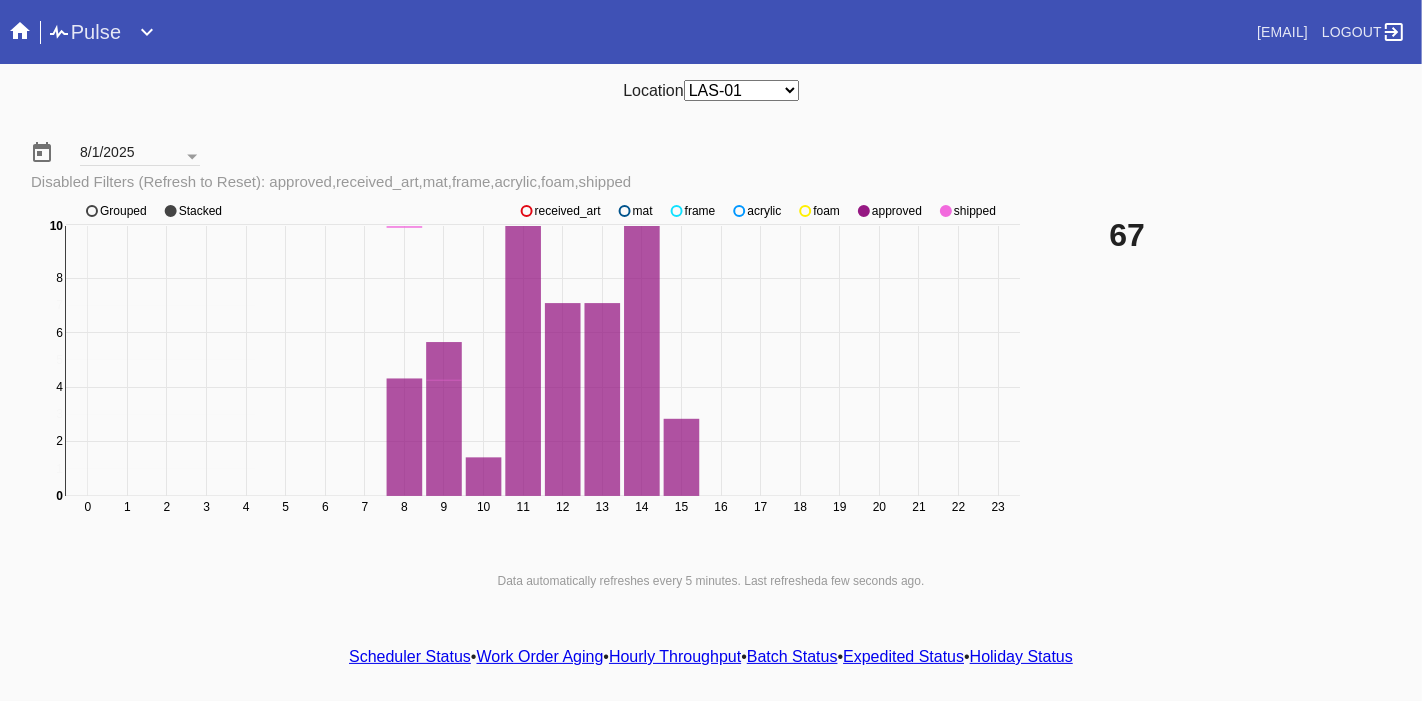 click on "approved" 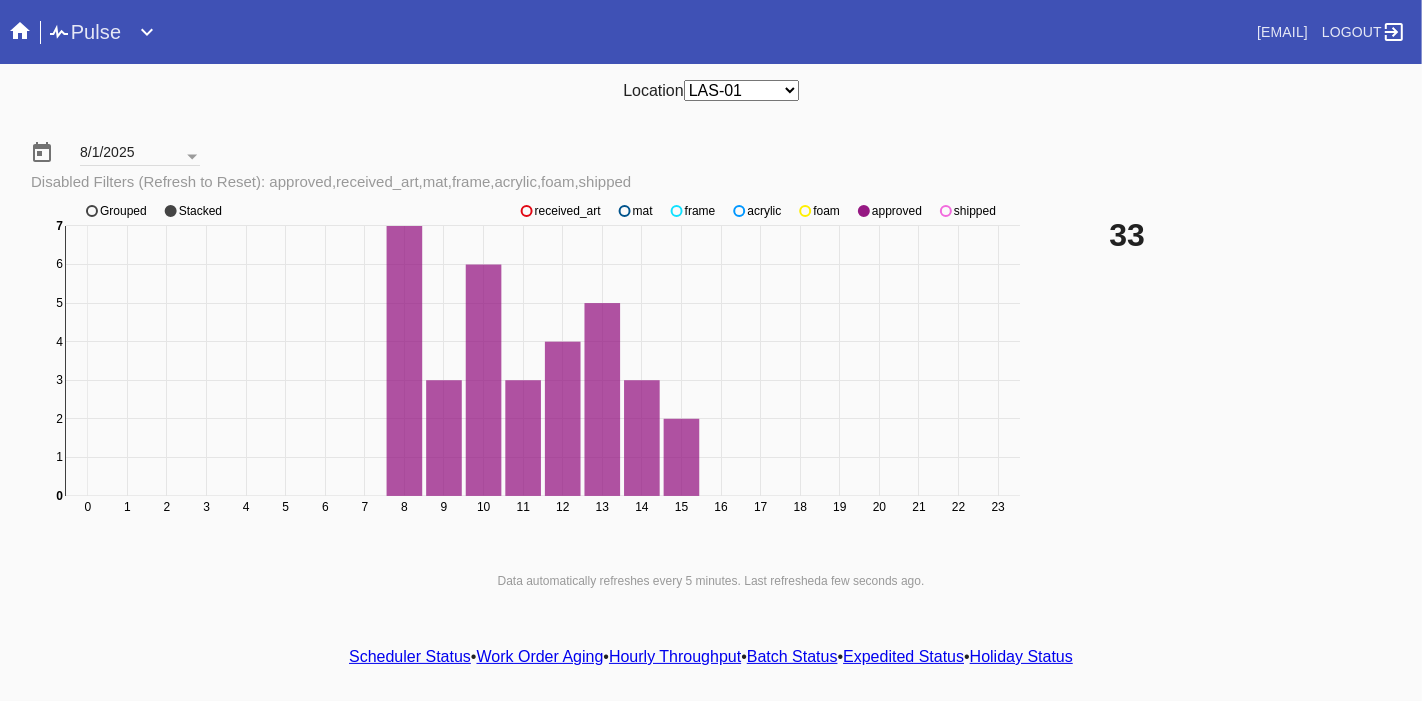 click on "shipped" 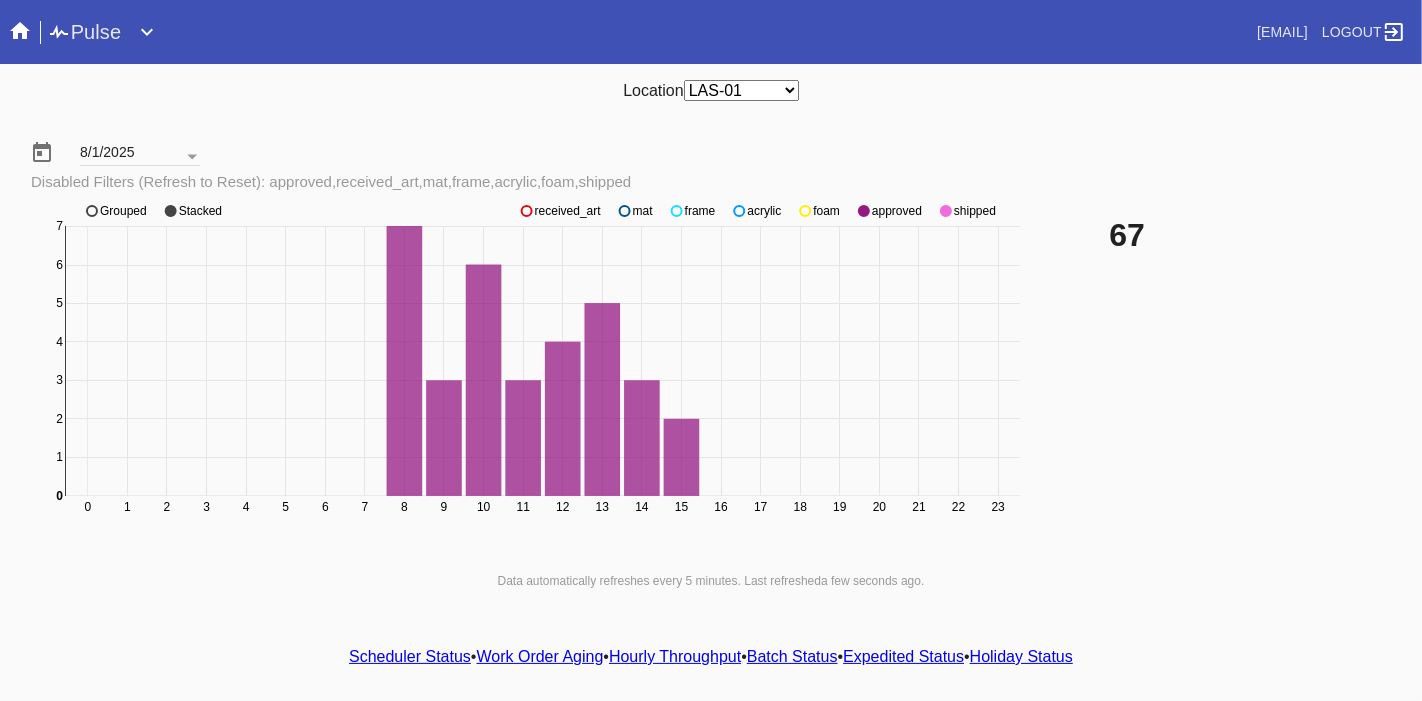 click on "shipped" 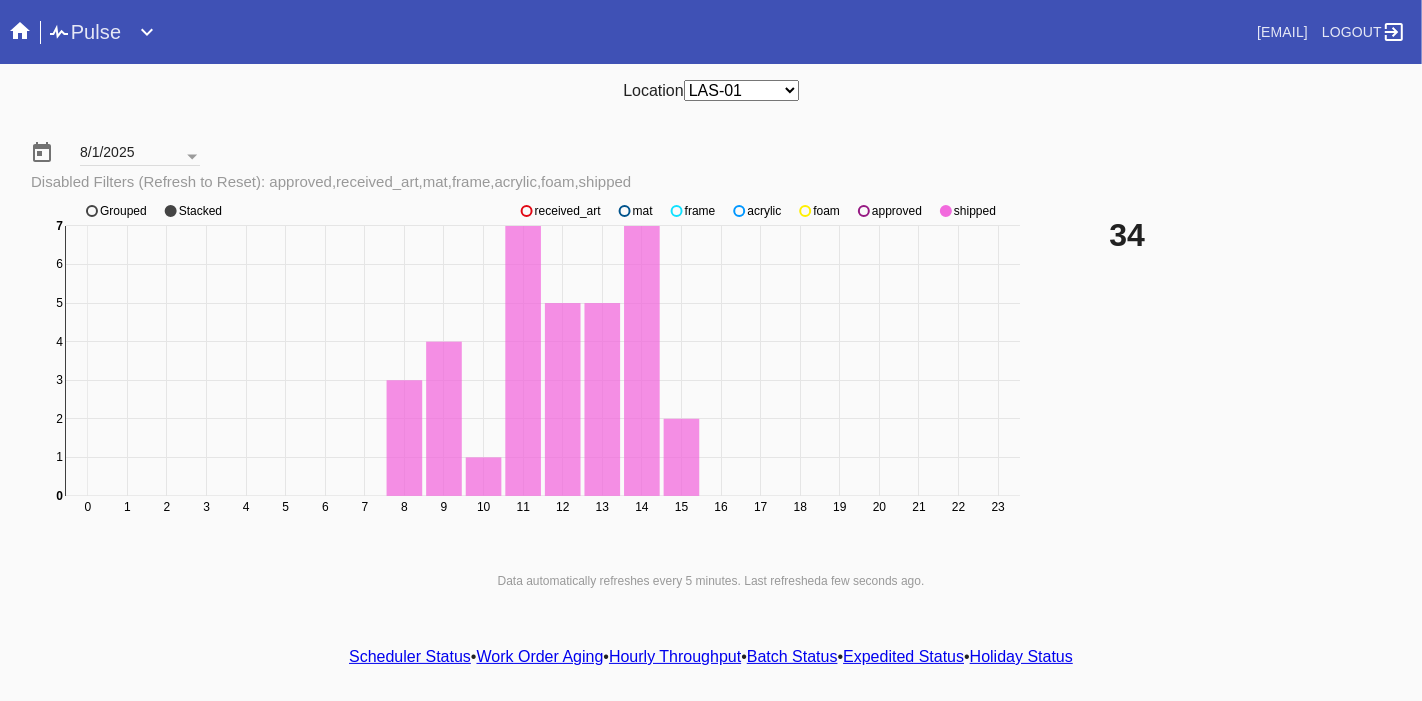 click on "approved" 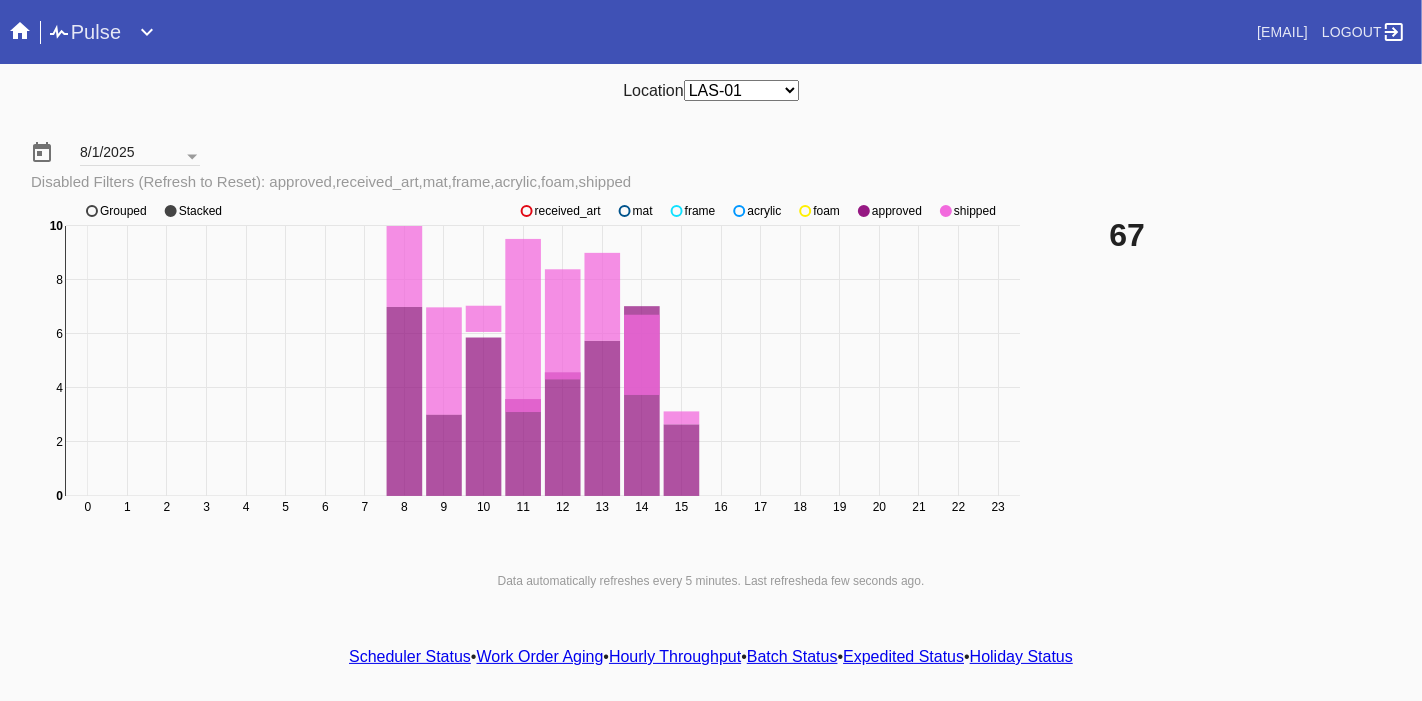 click on "approved" 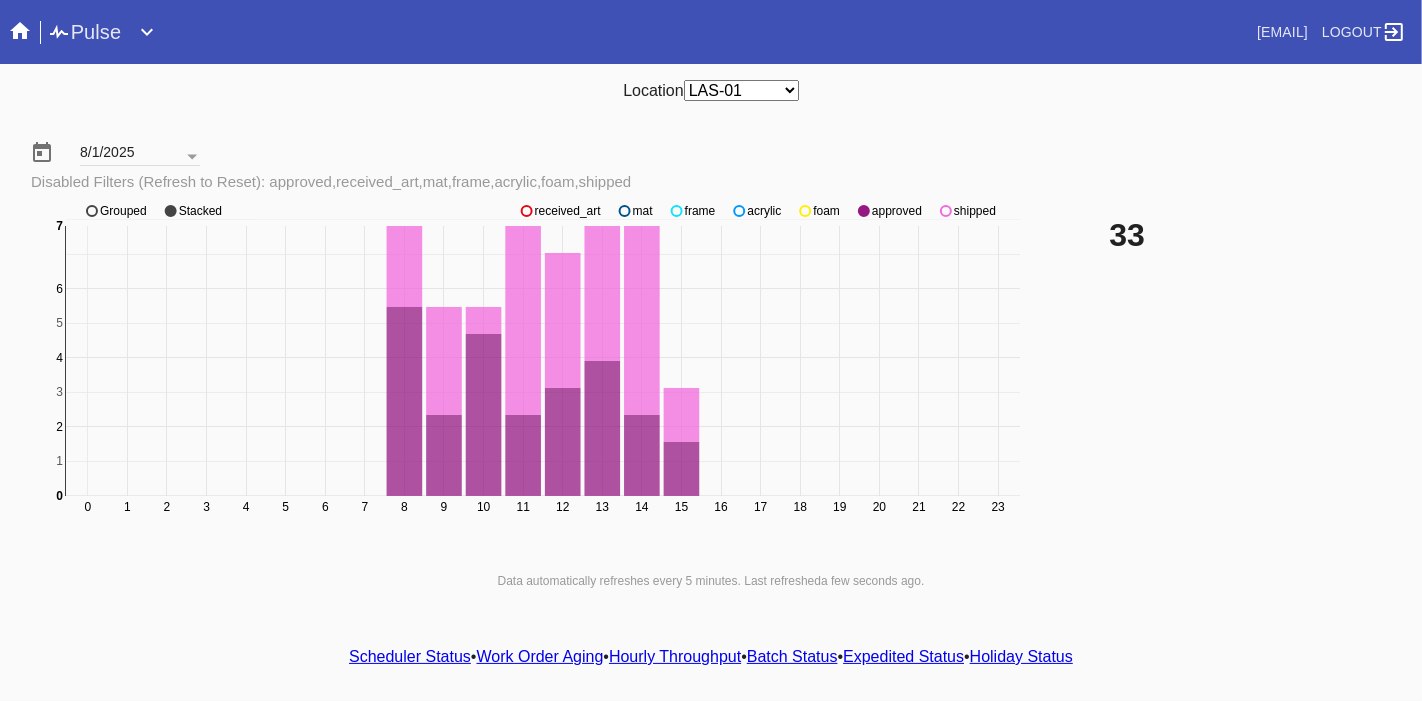 click on "approved" 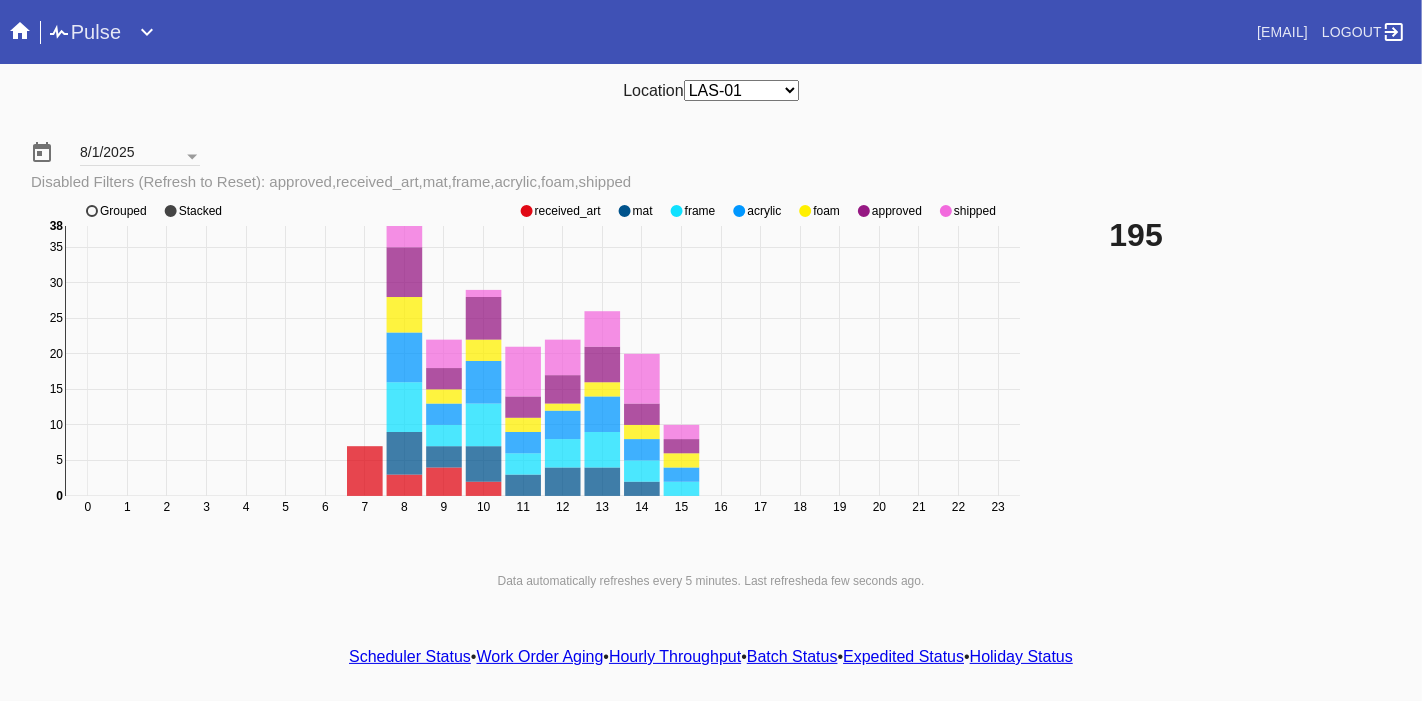 click on "approved" 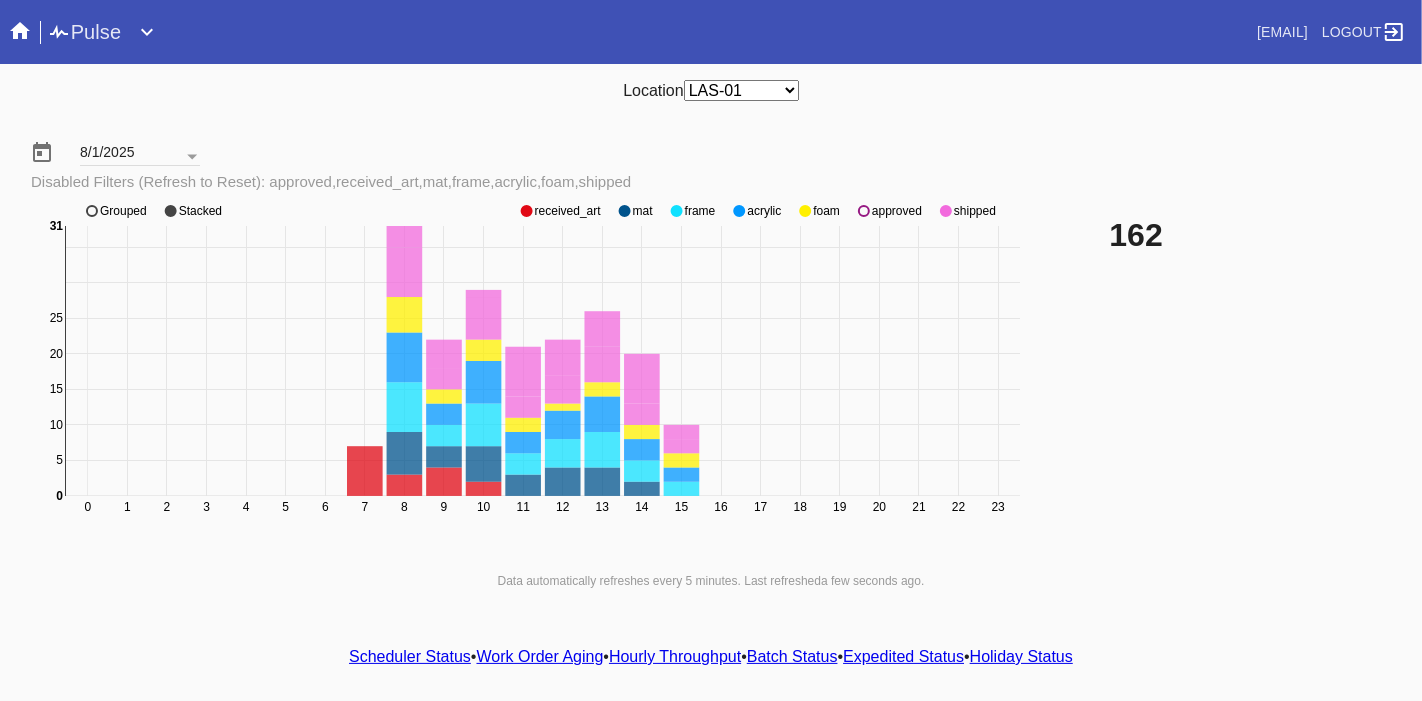 click on "approved" 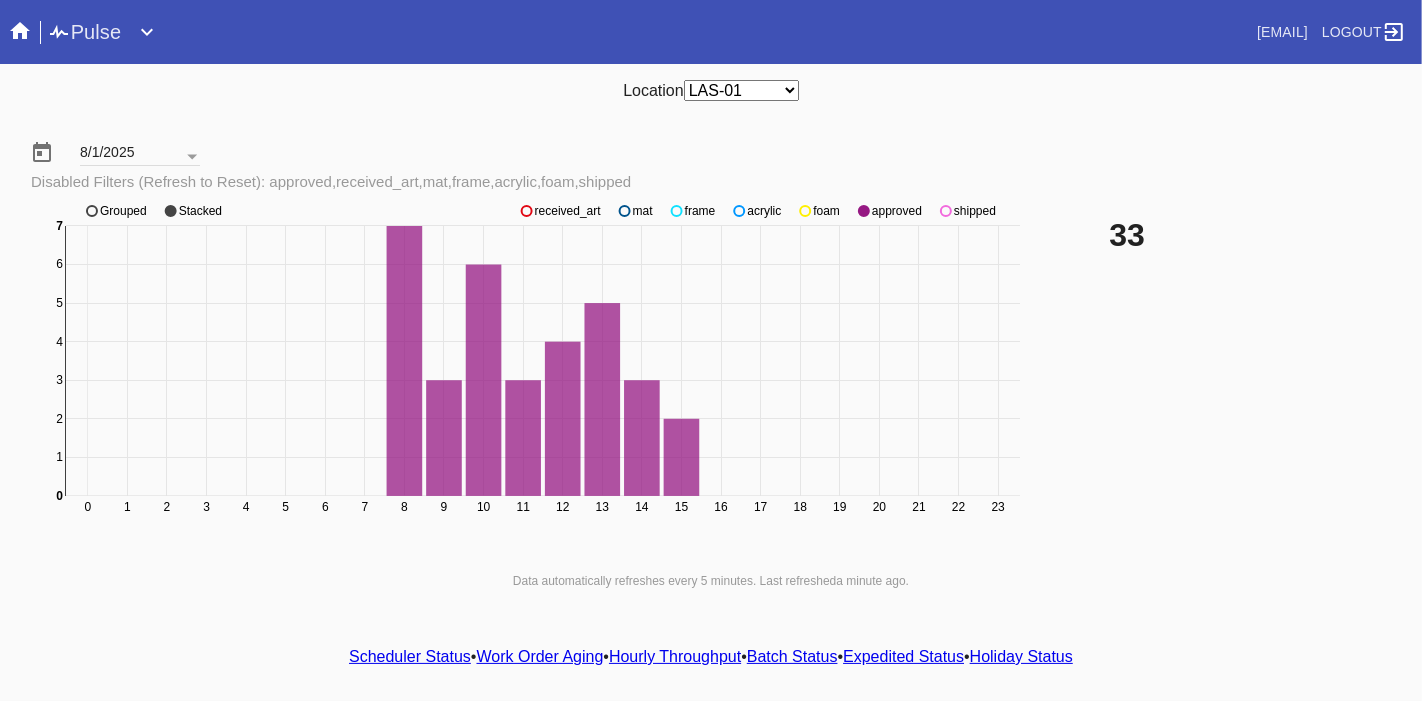 scroll, scrollTop: 30, scrollLeft: 0, axis: vertical 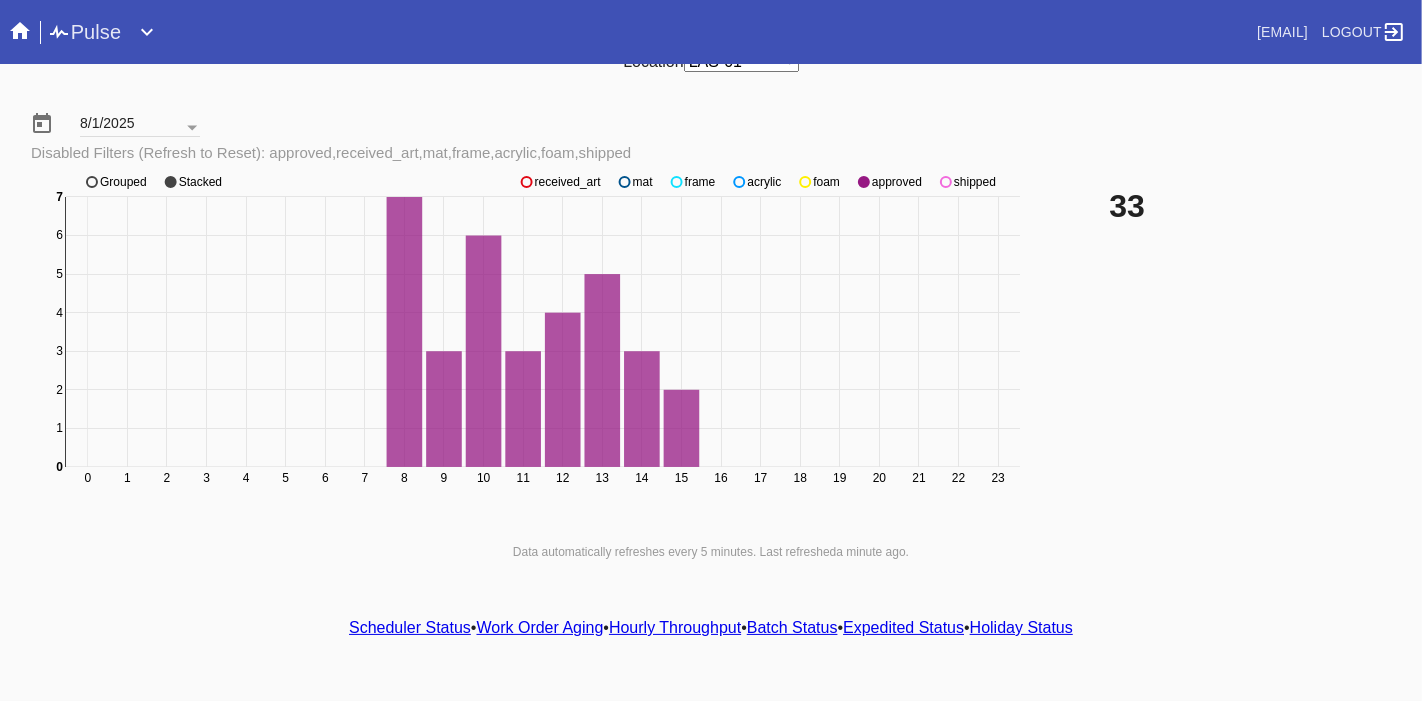click on "Scheduler Status" at bounding box center (410, 627) 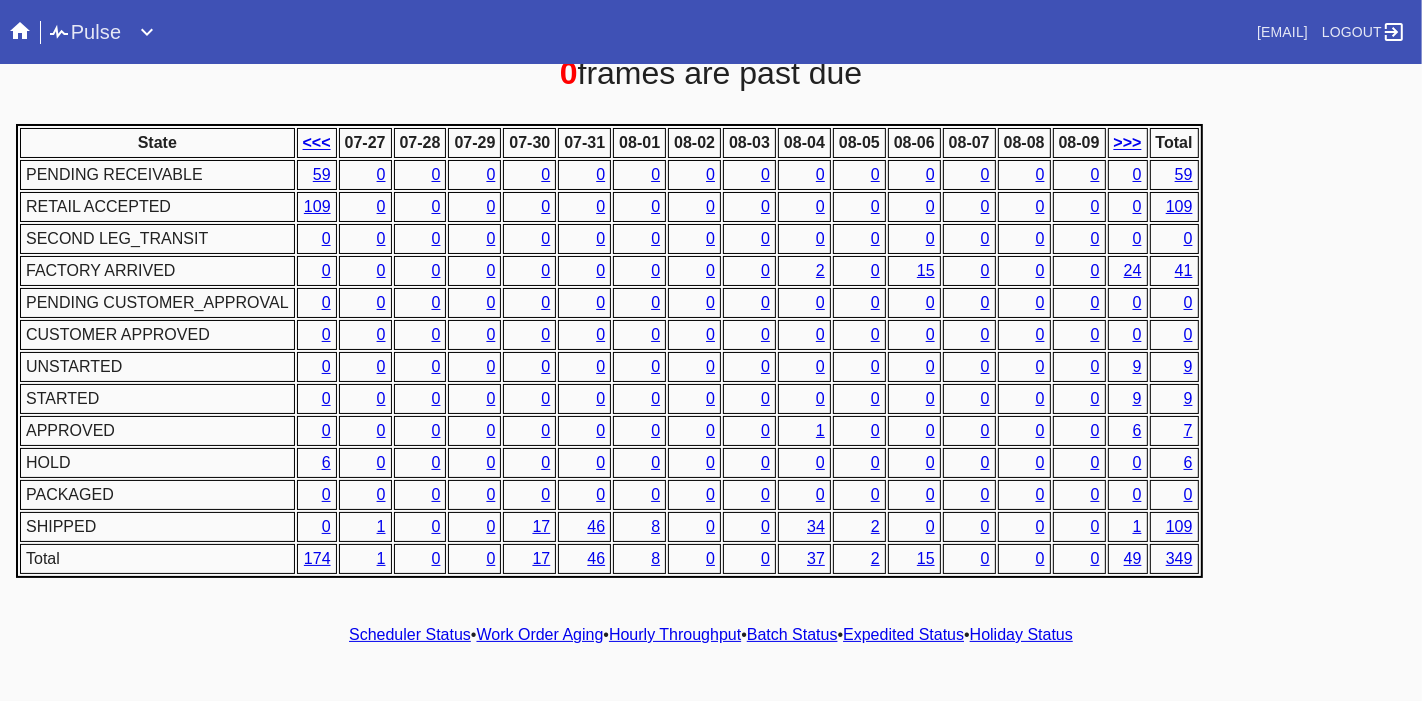 scroll, scrollTop: 950, scrollLeft: 0, axis: vertical 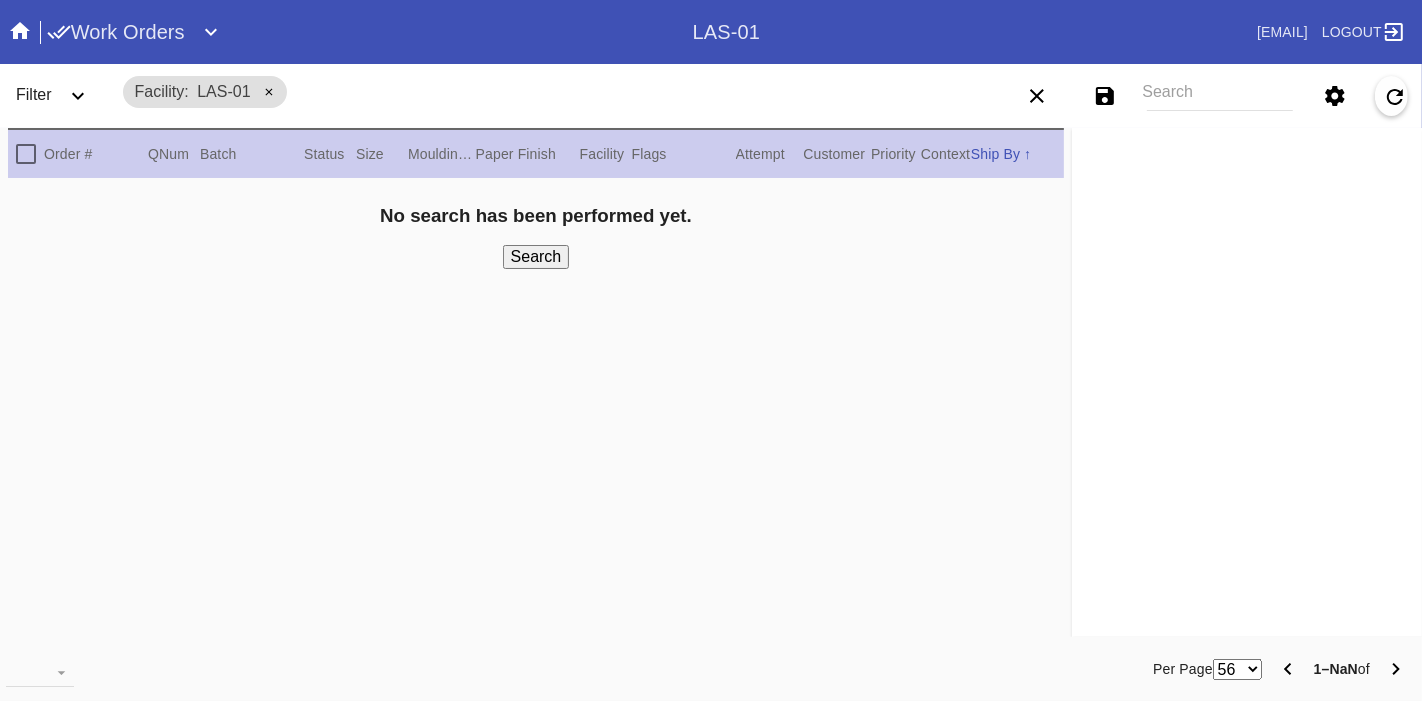 click 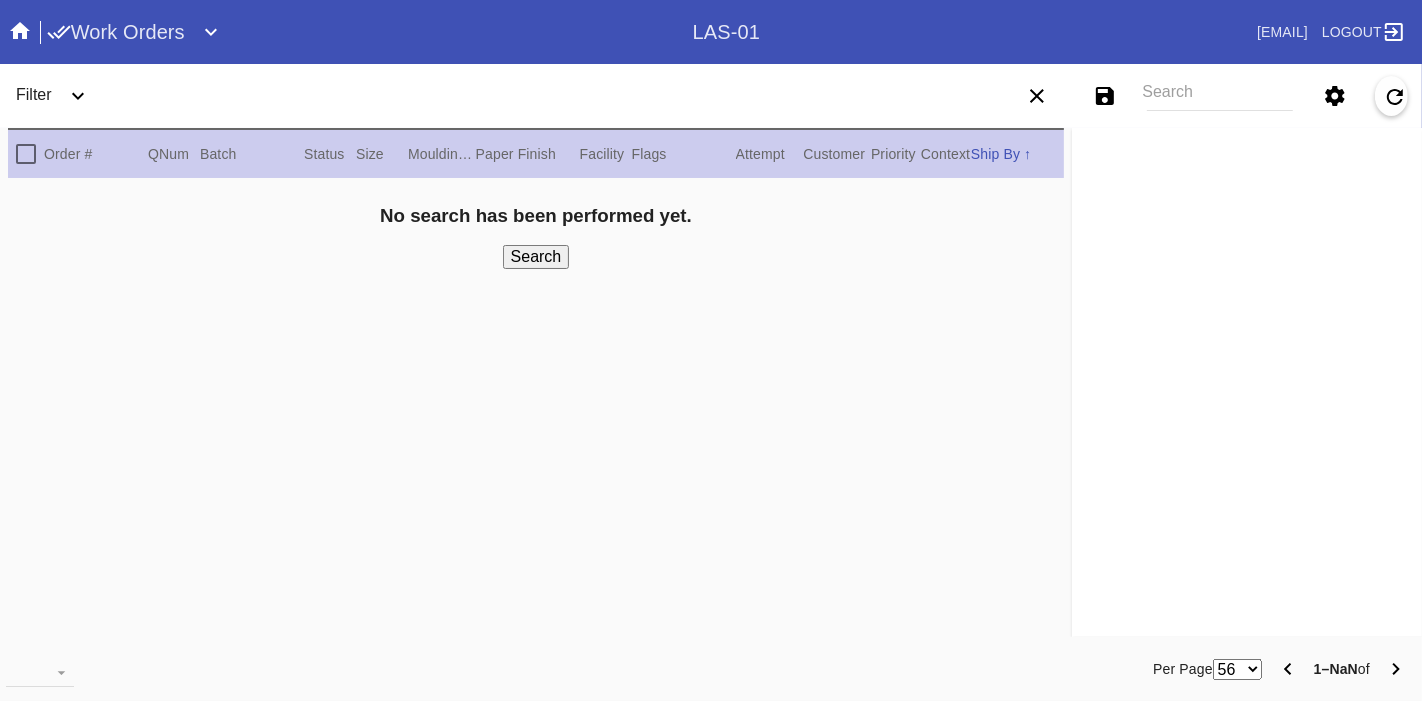 click 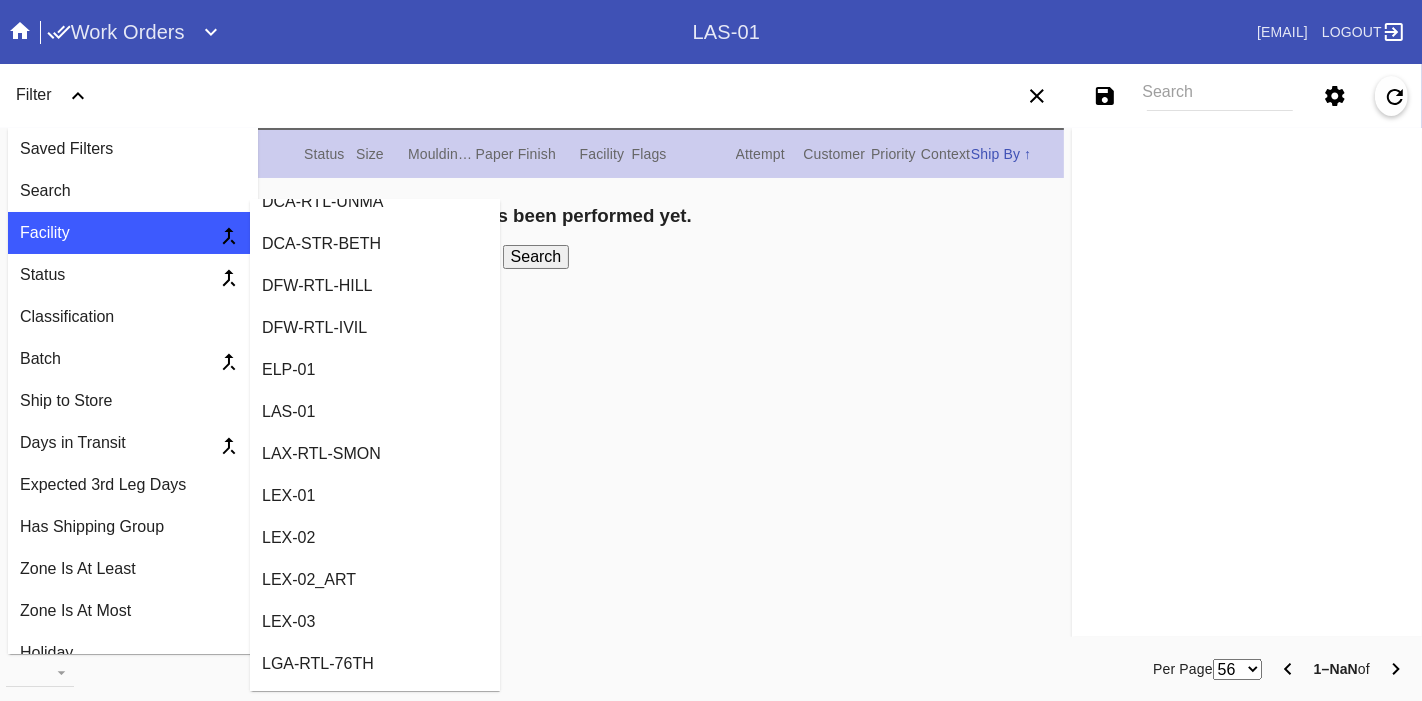scroll, scrollTop: 1186, scrollLeft: 0, axis: vertical 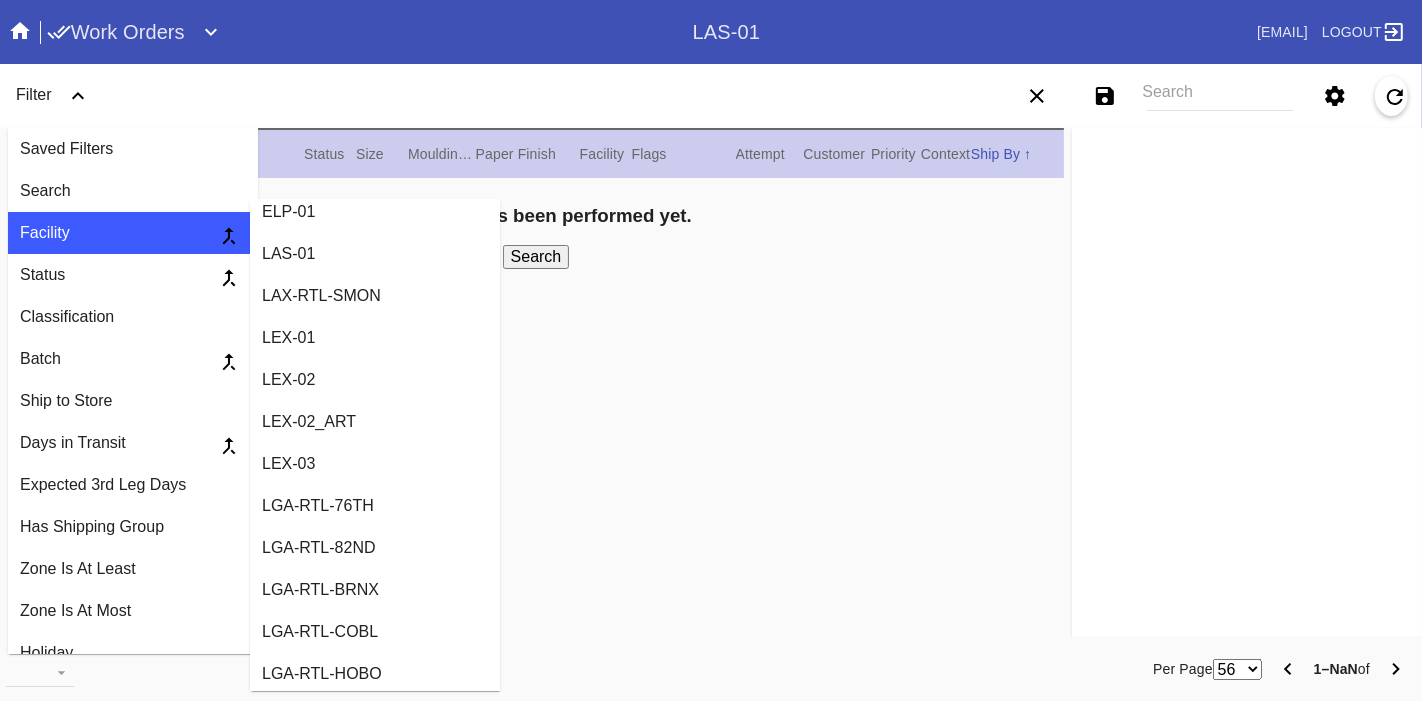 click on "LAS-01" at bounding box center (375, 254) 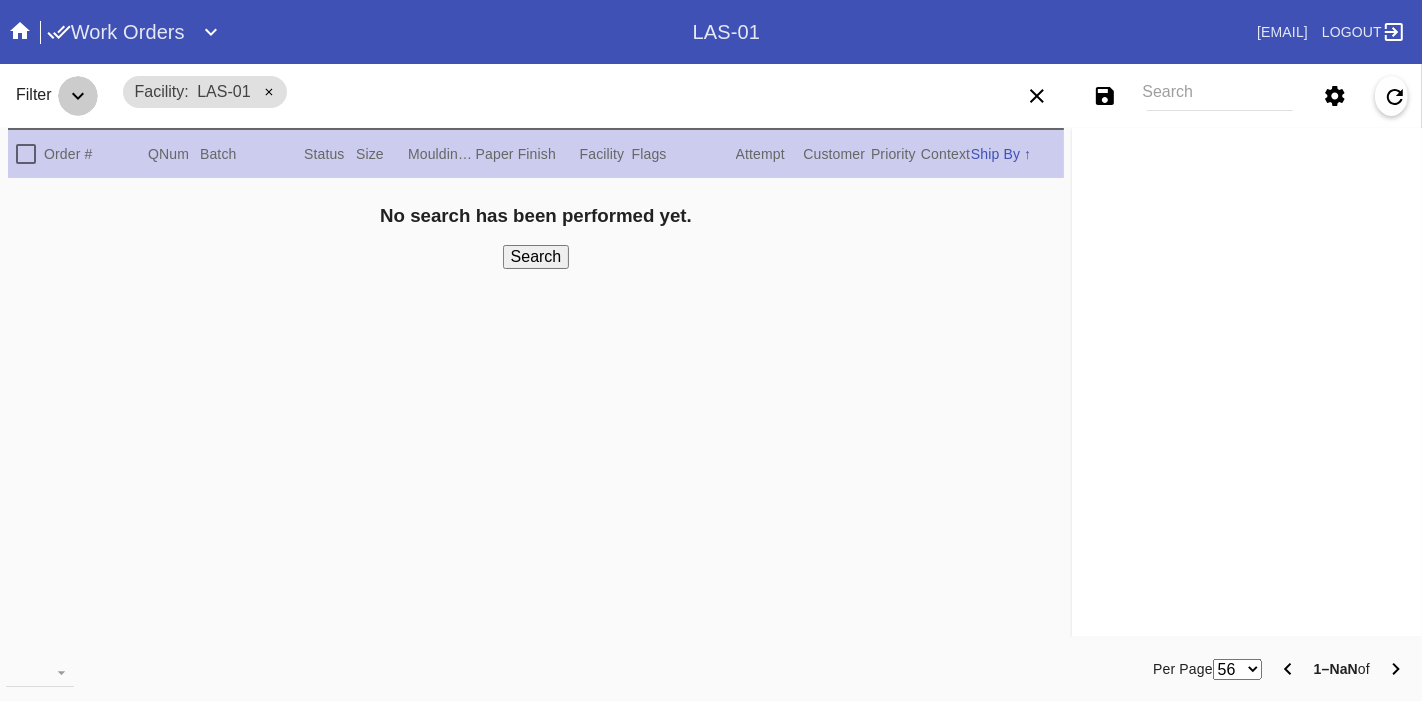 click 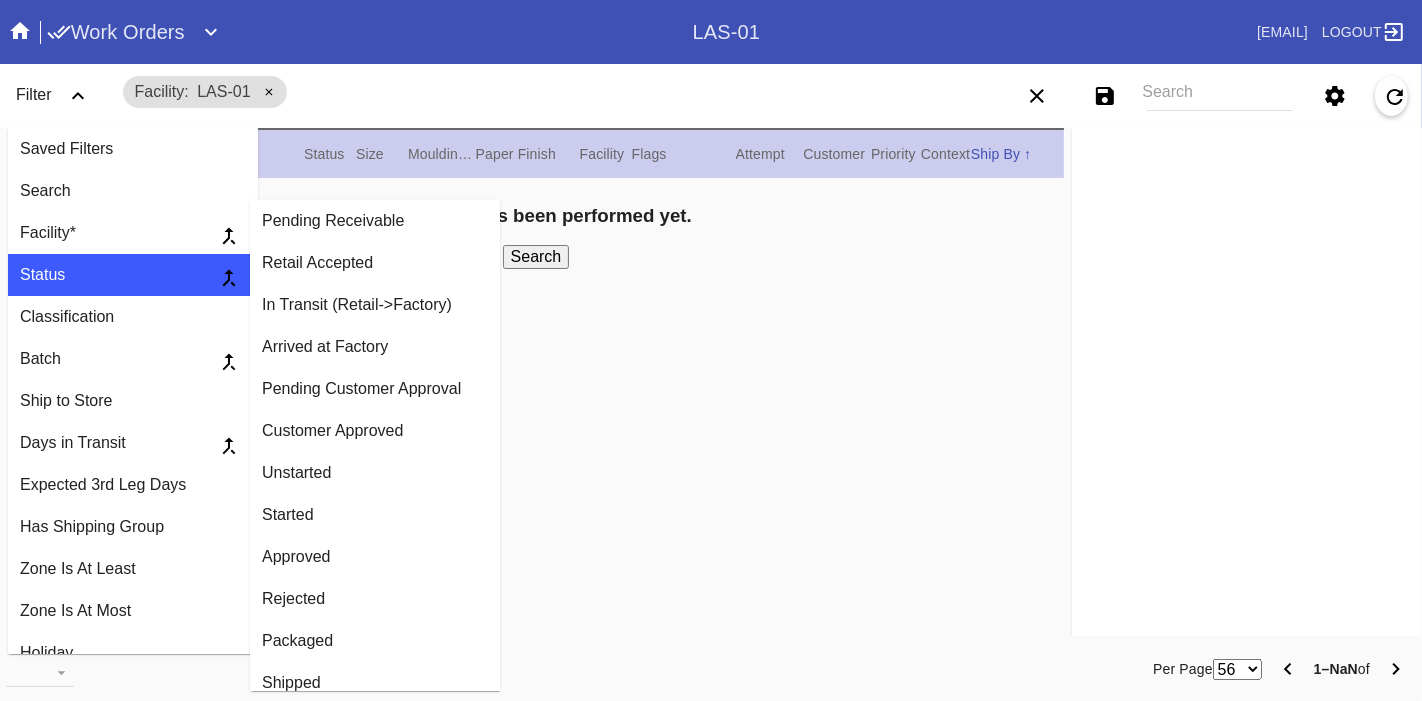 scroll, scrollTop: 115, scrollLeft: 0, axis: vertical 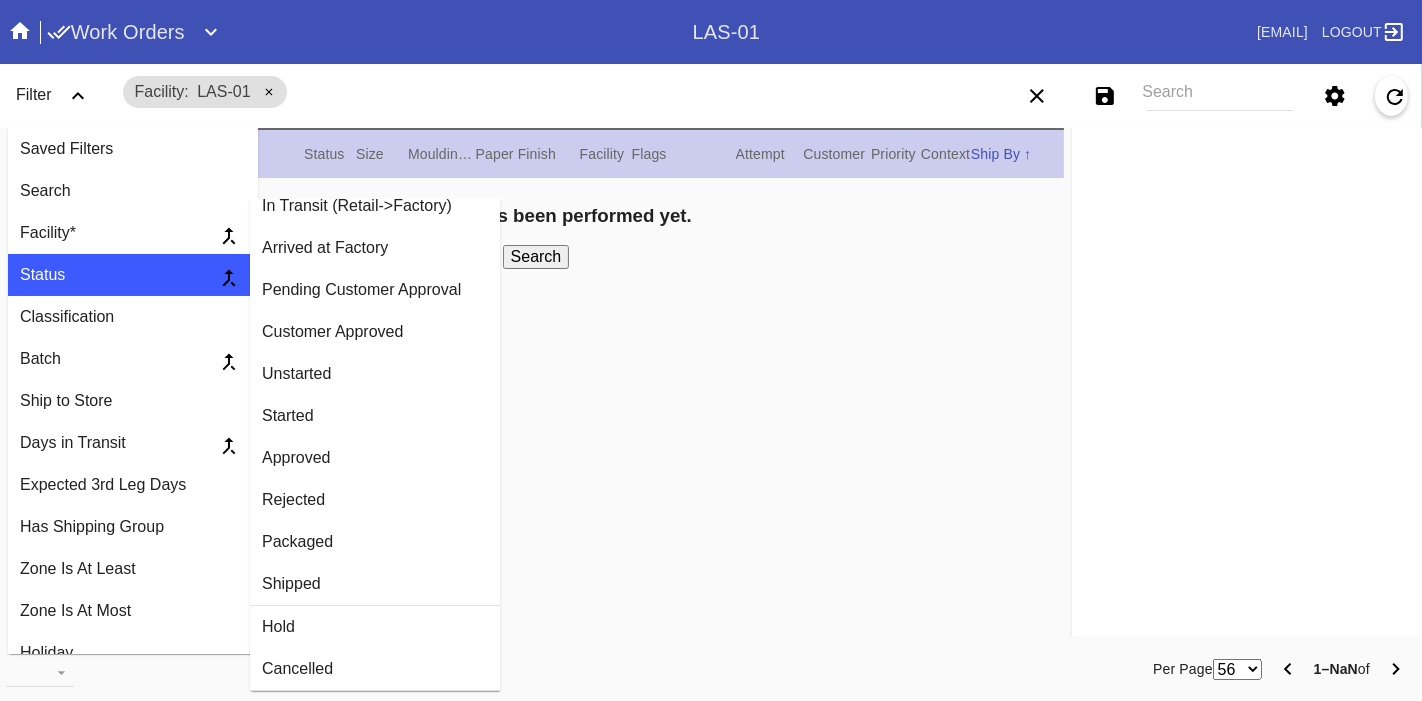 click on "Shipped" at bounding box center (375, 584) 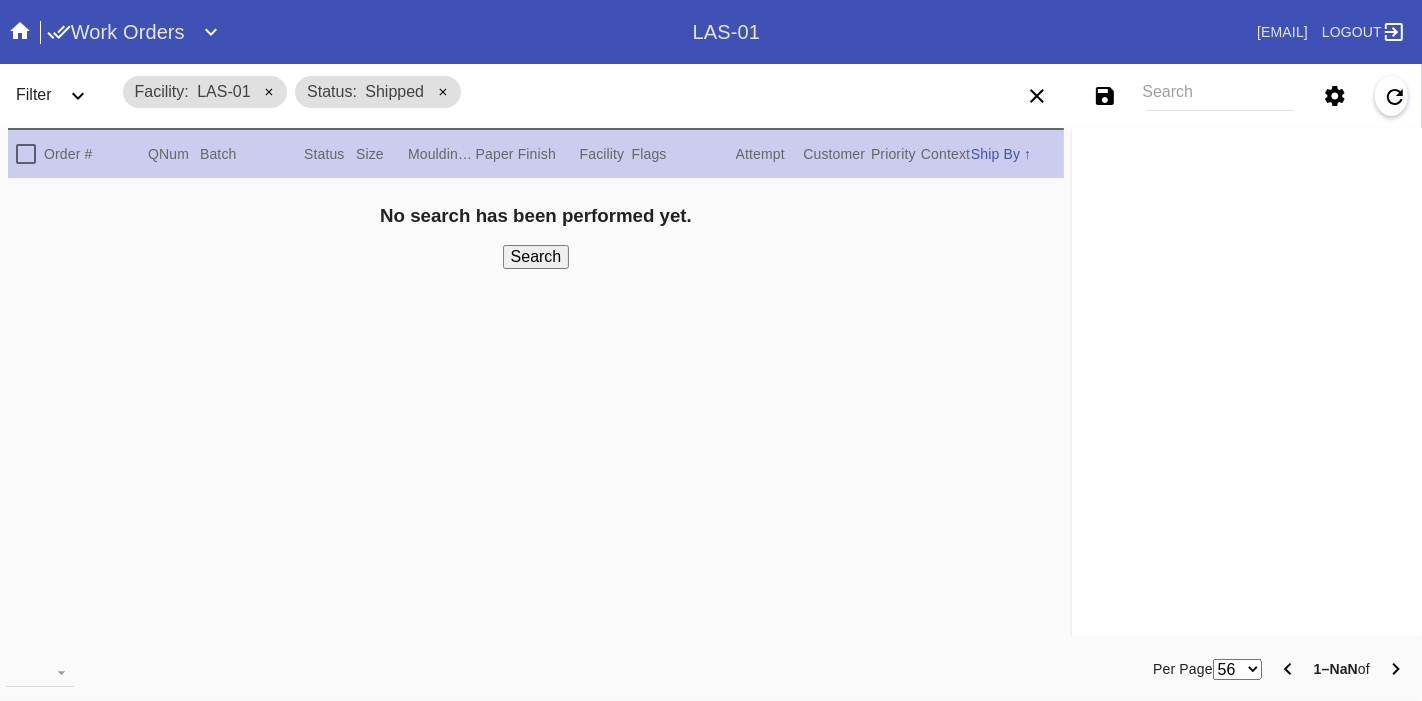 click on "Search" at bounding box center [536, 257] 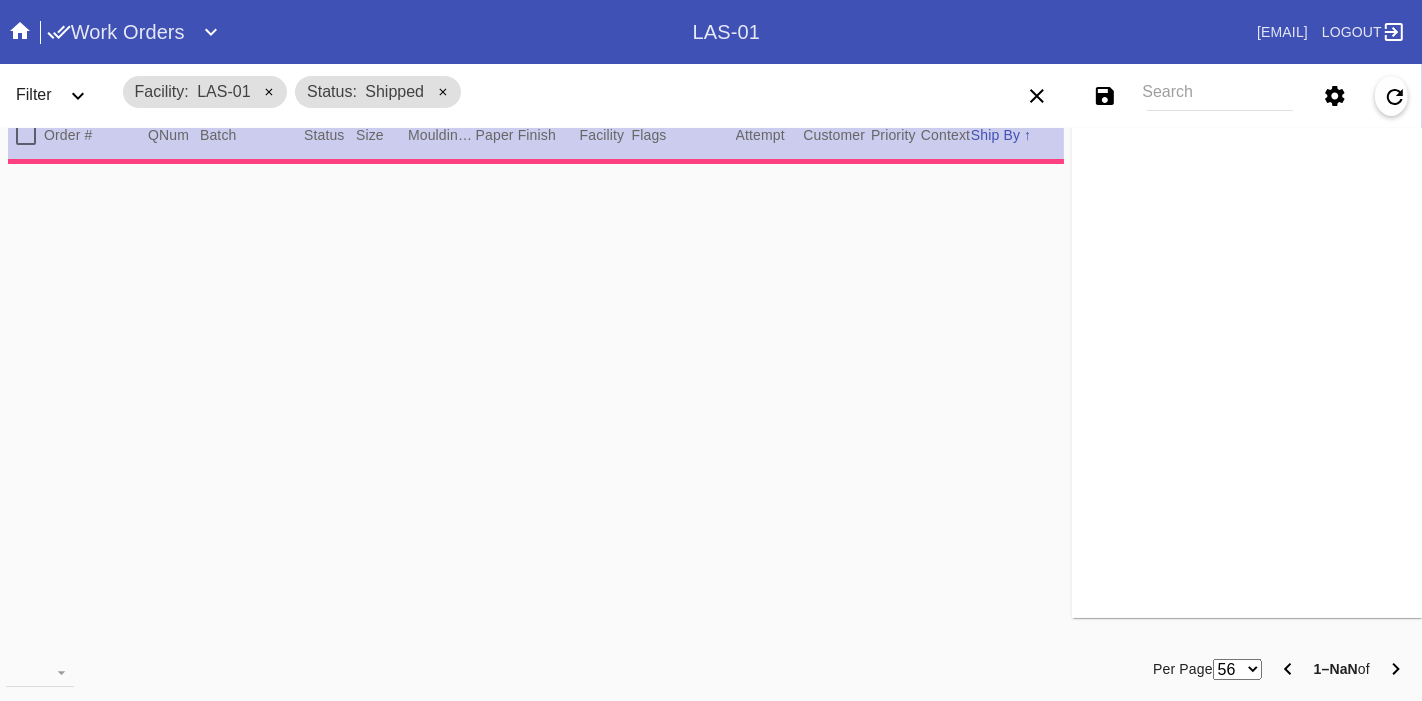 scroll, scrollTop: 0, scrollLeft: 0, axis: both 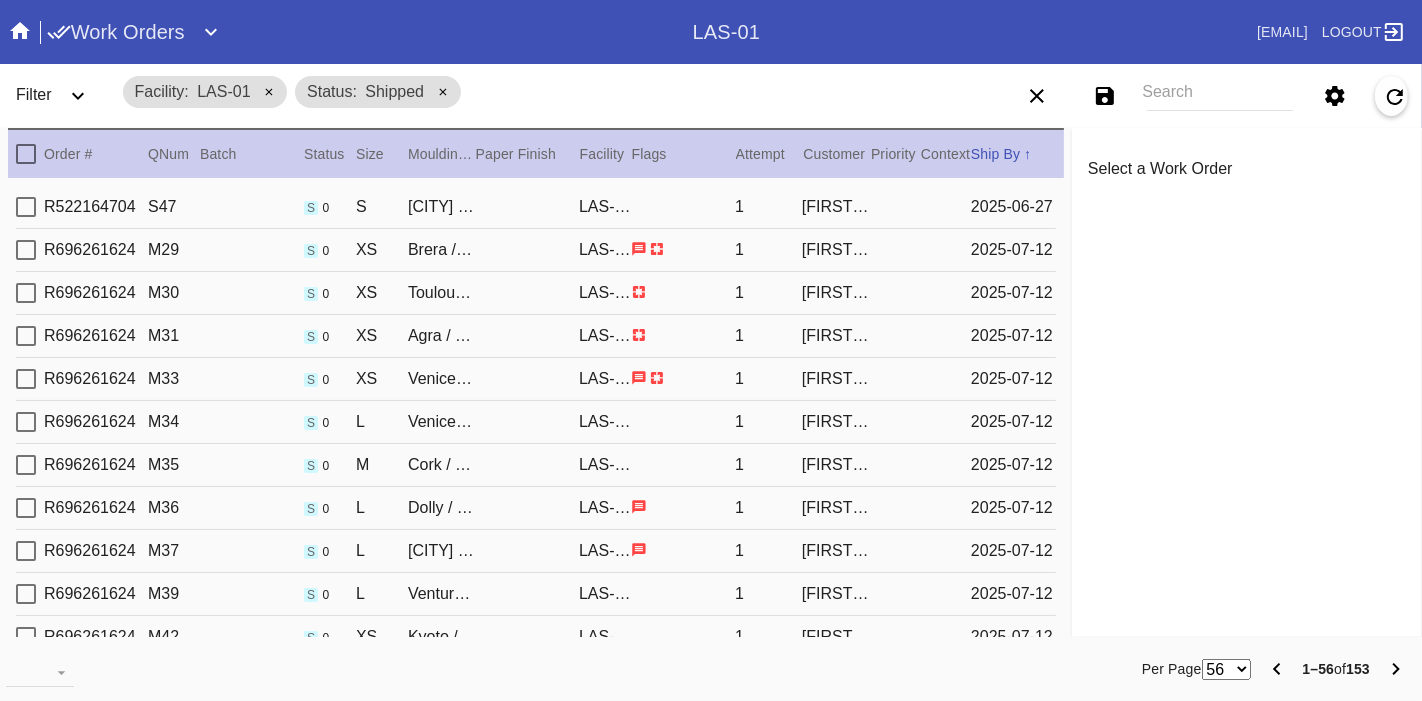 click on "Select a Work Order Print  ·  View Images  ·  Framing Spec  ·  Ship  ·  Update   Refetch Artwork ·  Location History " x "                                 Order: Line Item: Item Name: Work Order: Batch: Ship Group Schedule Work (Beta) Facility:   change RFID:
Assign RFID
Batch Batch New Batch Add to Batch Special Instructions on Order: Line Item Instructions: Processing Instructions: Work Order Instructions: Framing Specification Instructions: Ordered: 2nd leg: Art recv'd: Ship by Date: Workable on Date: Get-it-by Date: Ship to Store: No Workcell Schedule Shipping:   ,   Billing:   ,   Change Shipping Address You can only change the shipping address before the Work Order is shipped. Shipping Address set on Work Order Override Ship via ITS
Customer Selections Frame / Mat:  /  Width × Height: " × " WO Instructions (STUDIO ONLY) Frame Mat" at bounding box center [1247, 382] 